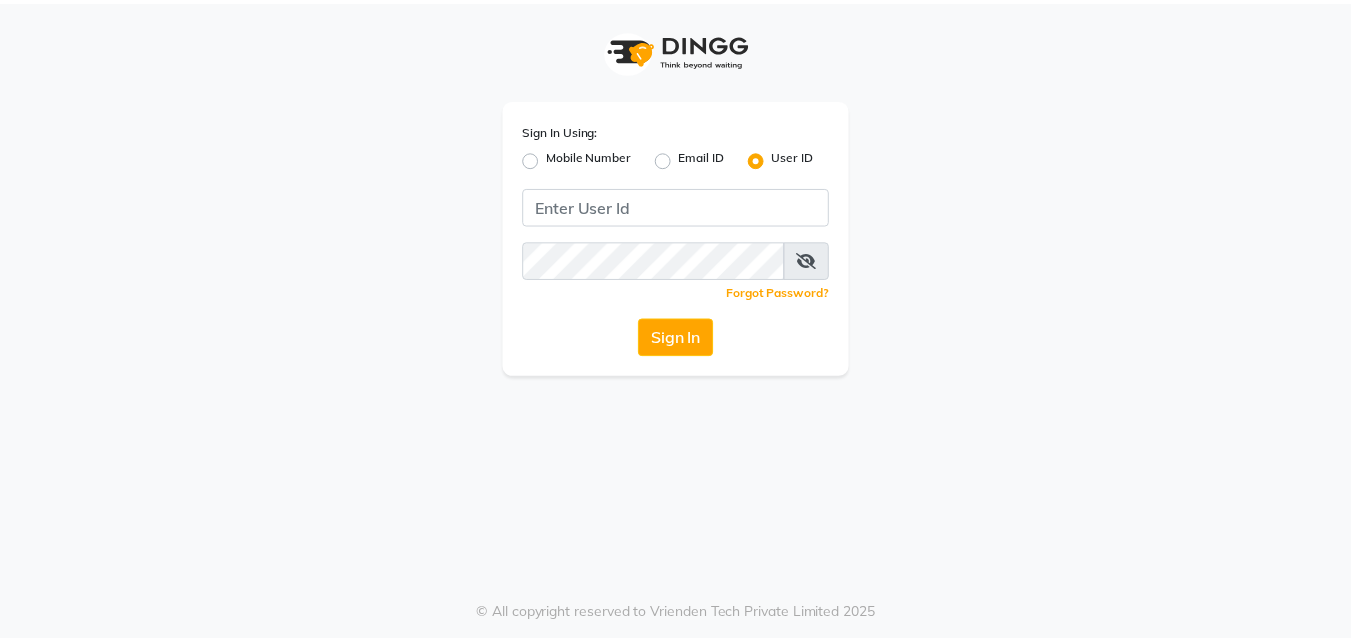 scroll, scrollTop: 0, scrollLeft: 0, axis: both 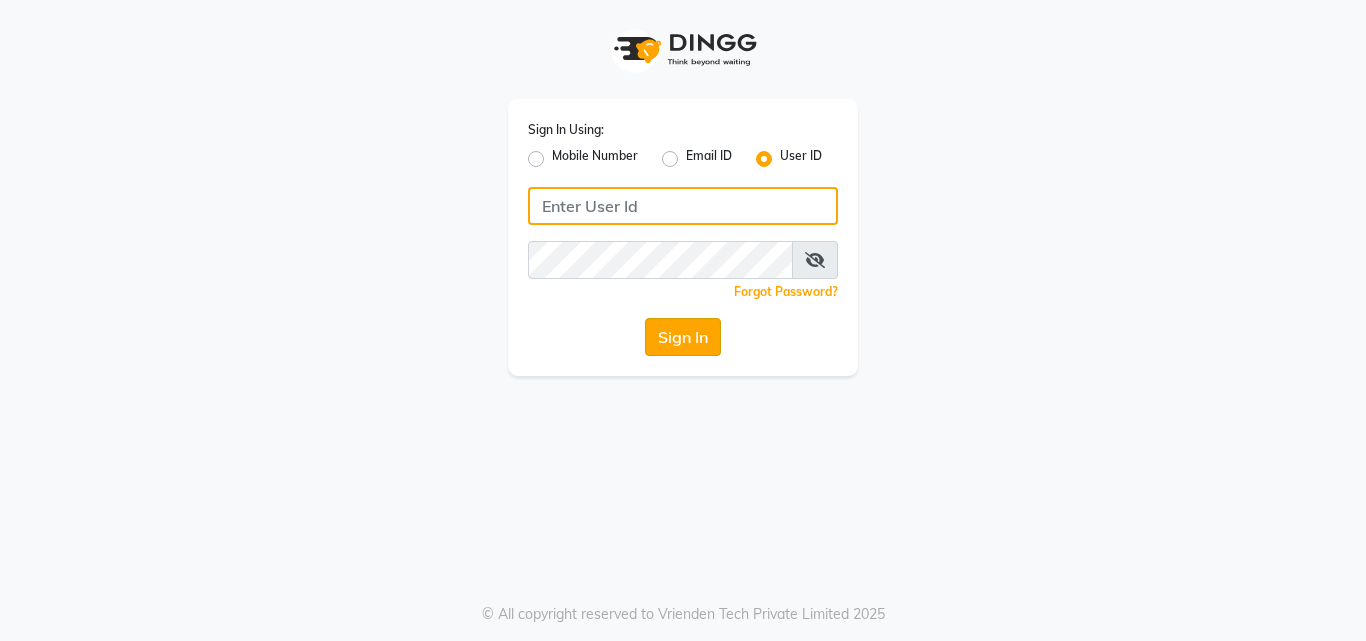 type on "e1930-01" 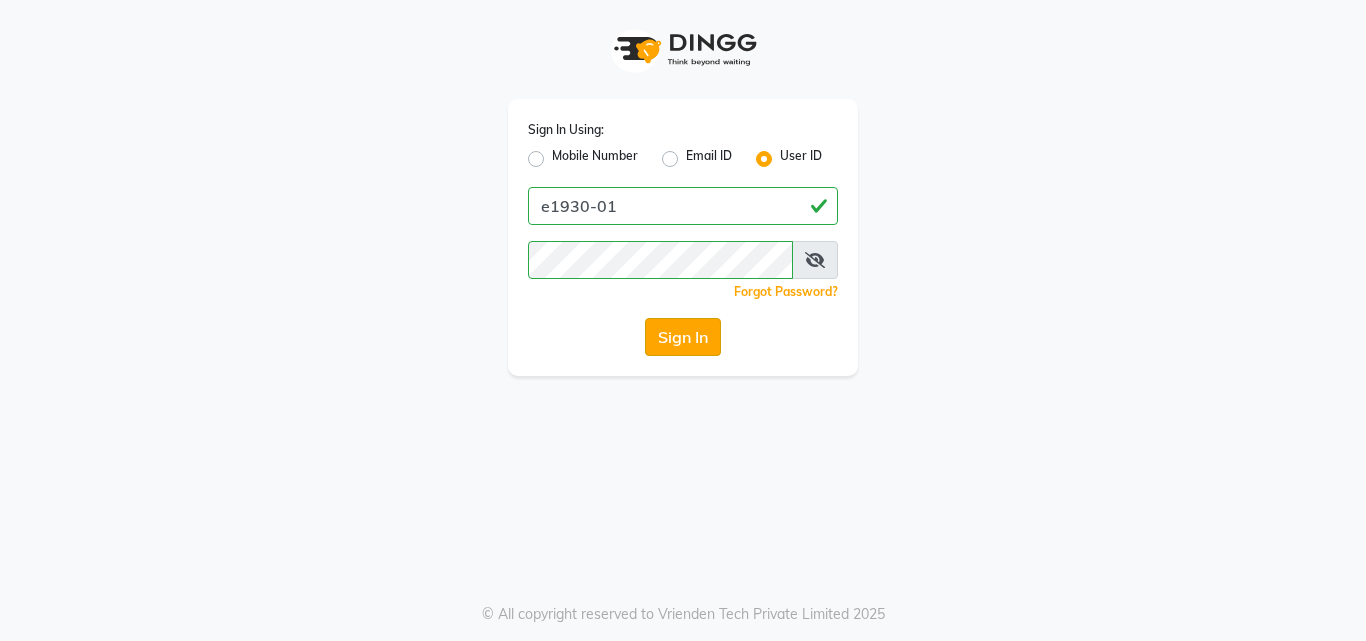 click on "Sign In" 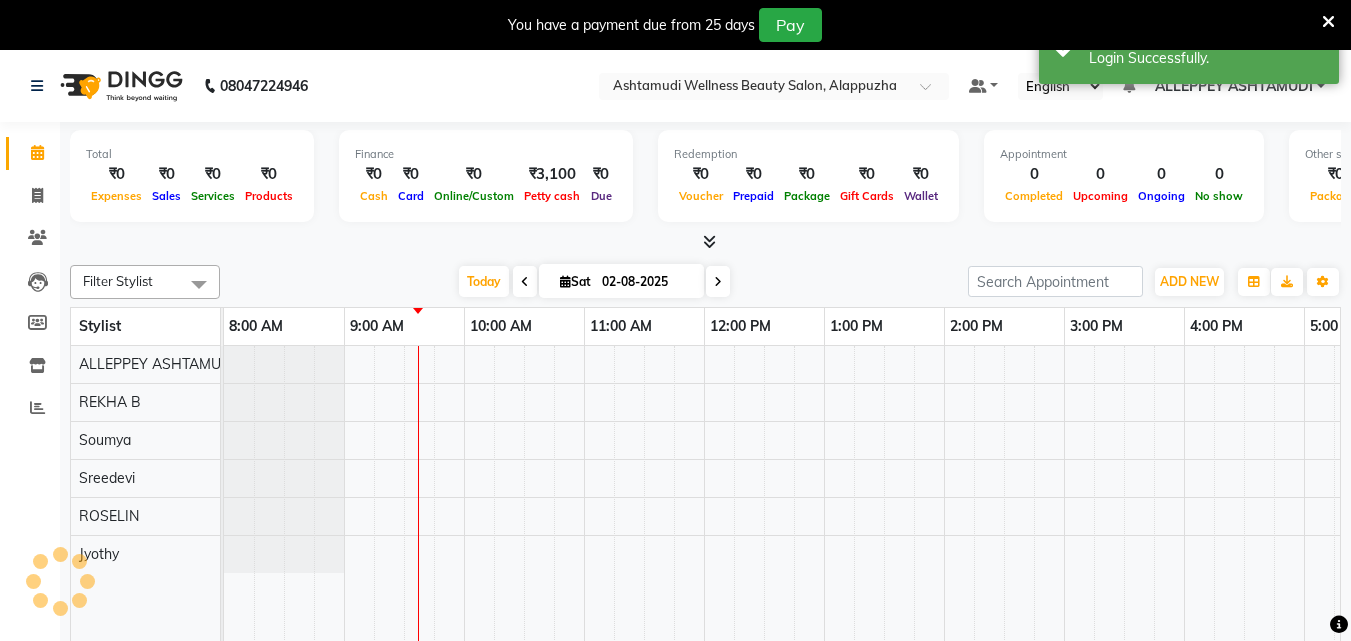 scroll, scrollTop: 0, scrollLeft: 0, axis: both 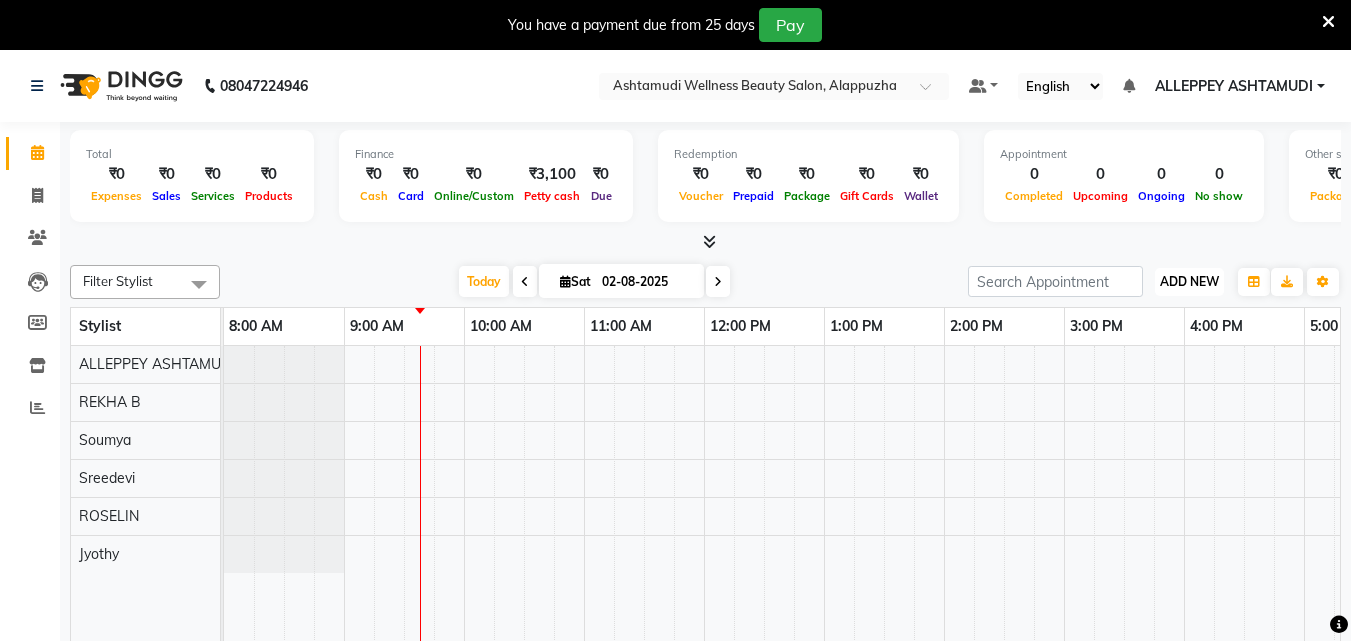 click on "ADD NEW Toggle Dropdown" at bounding box center (1189, 282) 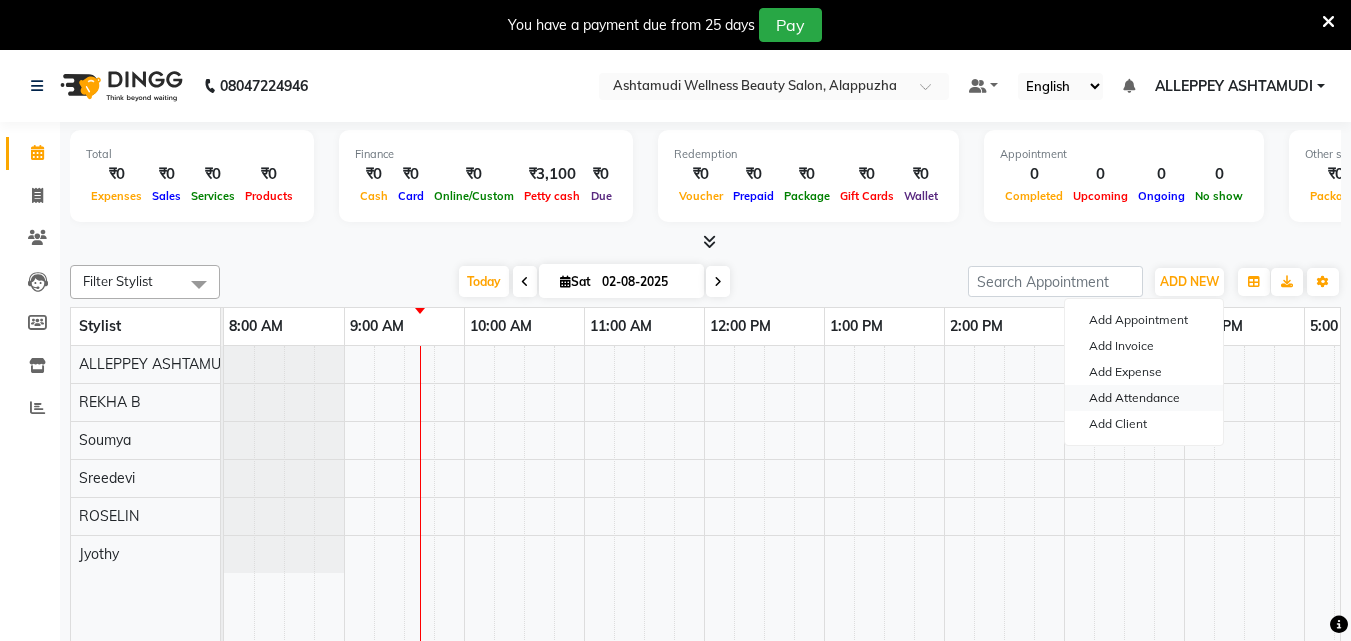 click on "Add Attendance" at bounding box center (1144, 398) 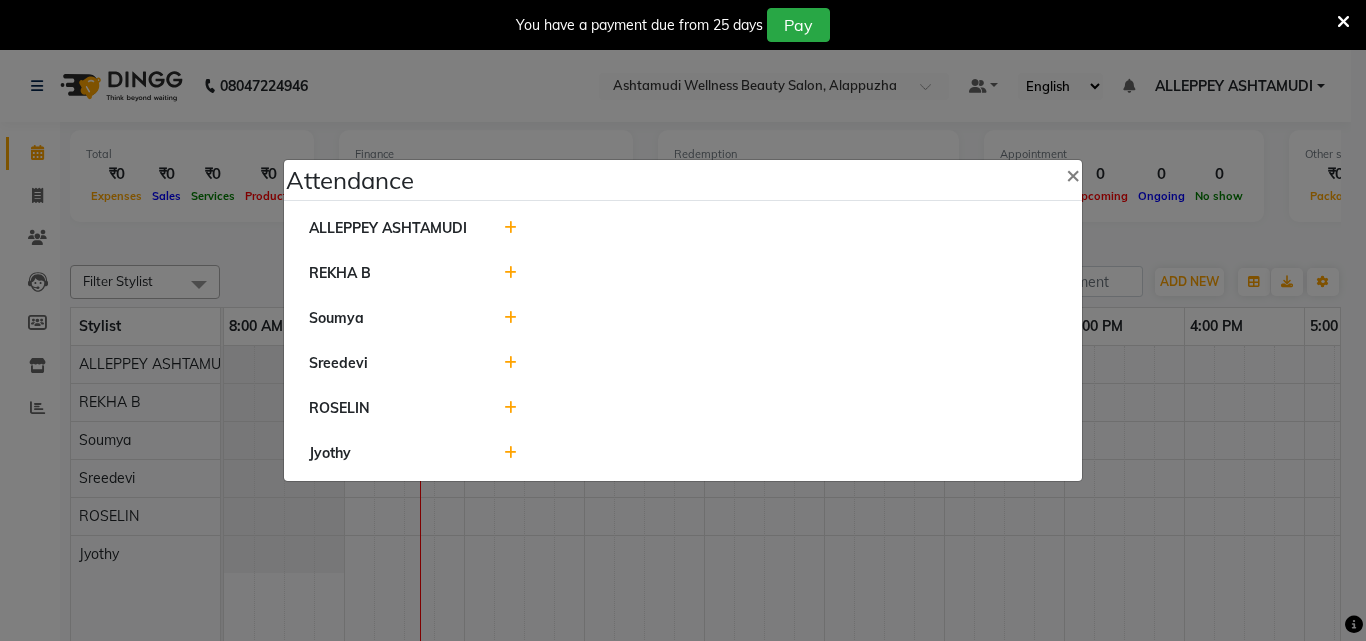 drag, startPoint x: 504, startPoint y: 263, endPoint x: 515, endPoint y: 273, distance: 14.866069 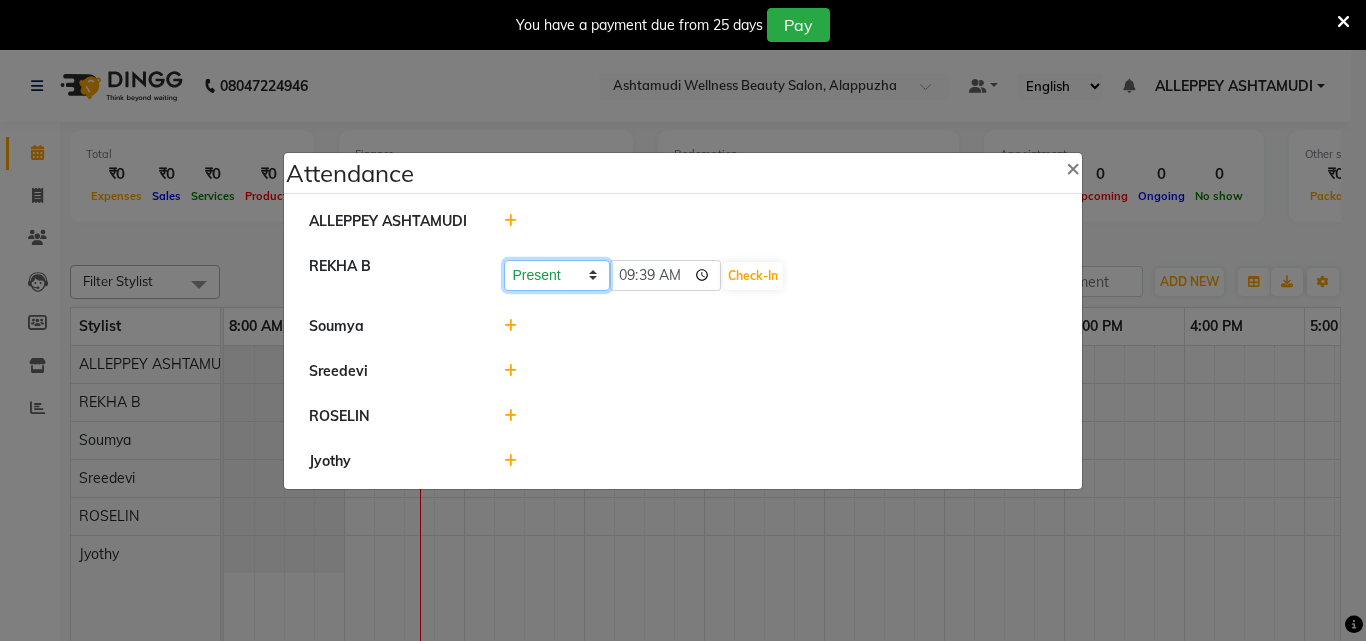drag, startPoint x: 522, startPoint y: 276, endPoint x: 527, endPoint y: 288, distance: 13 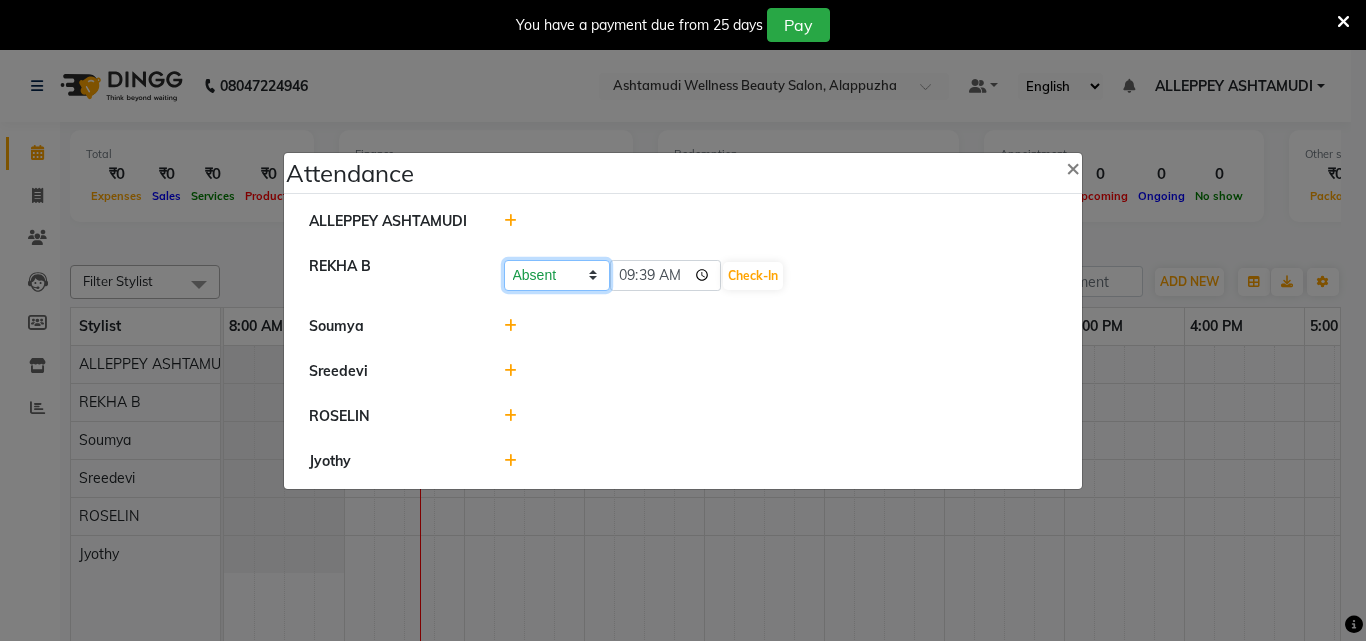 click on "Present Absent Late Half Day Weekly Off" 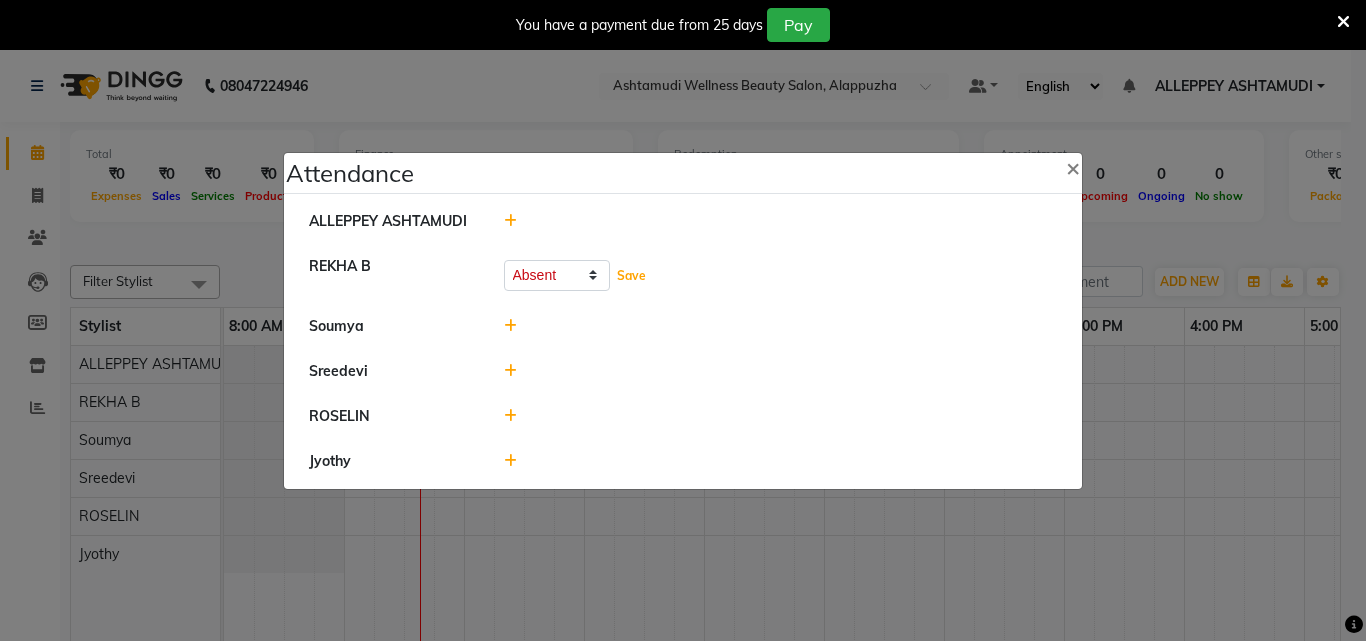 click on "Save" 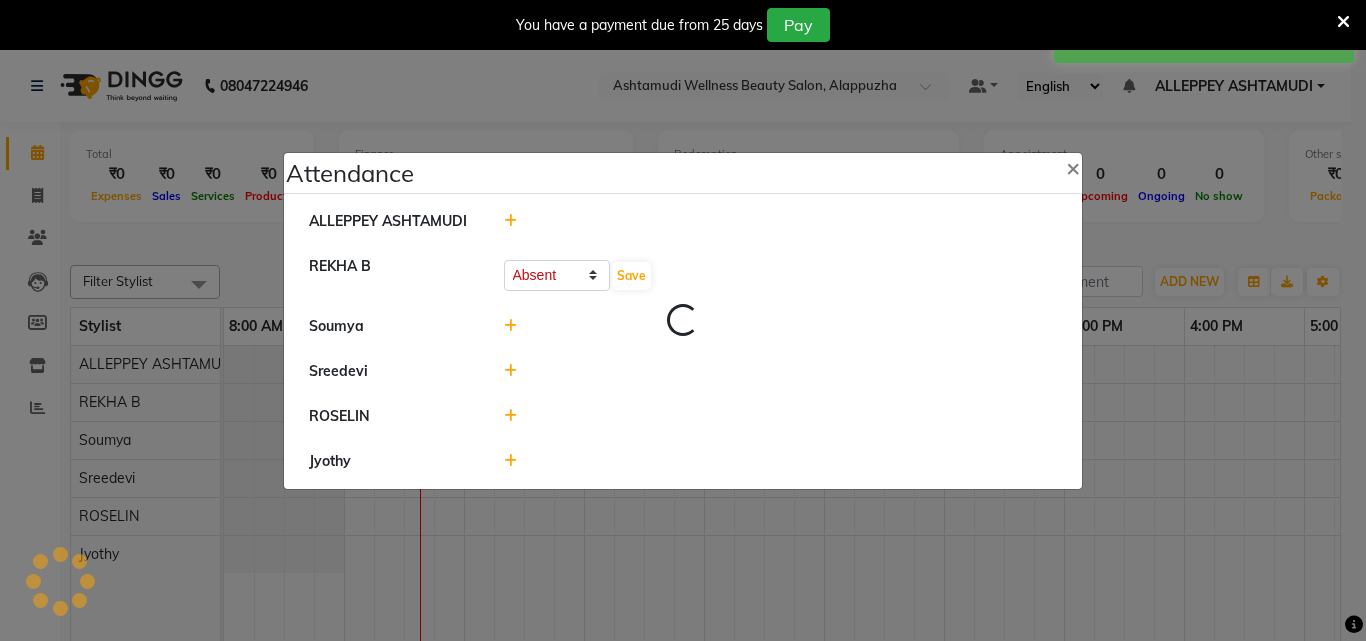 select on "A" 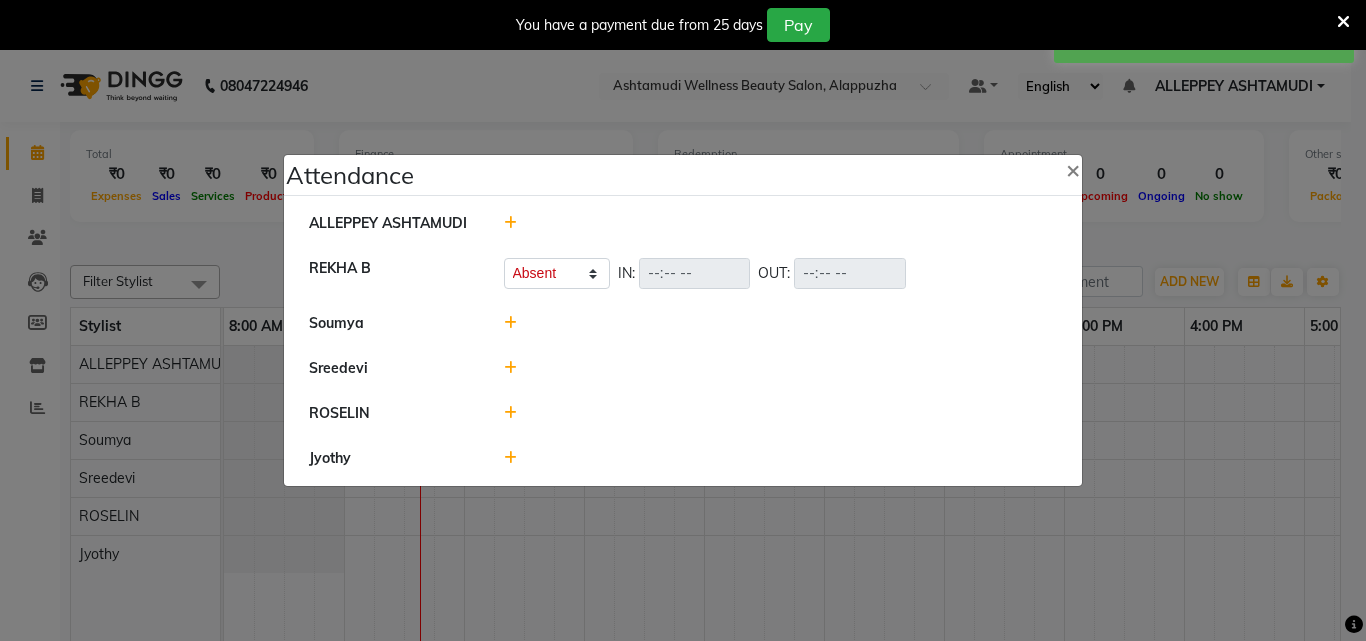 click 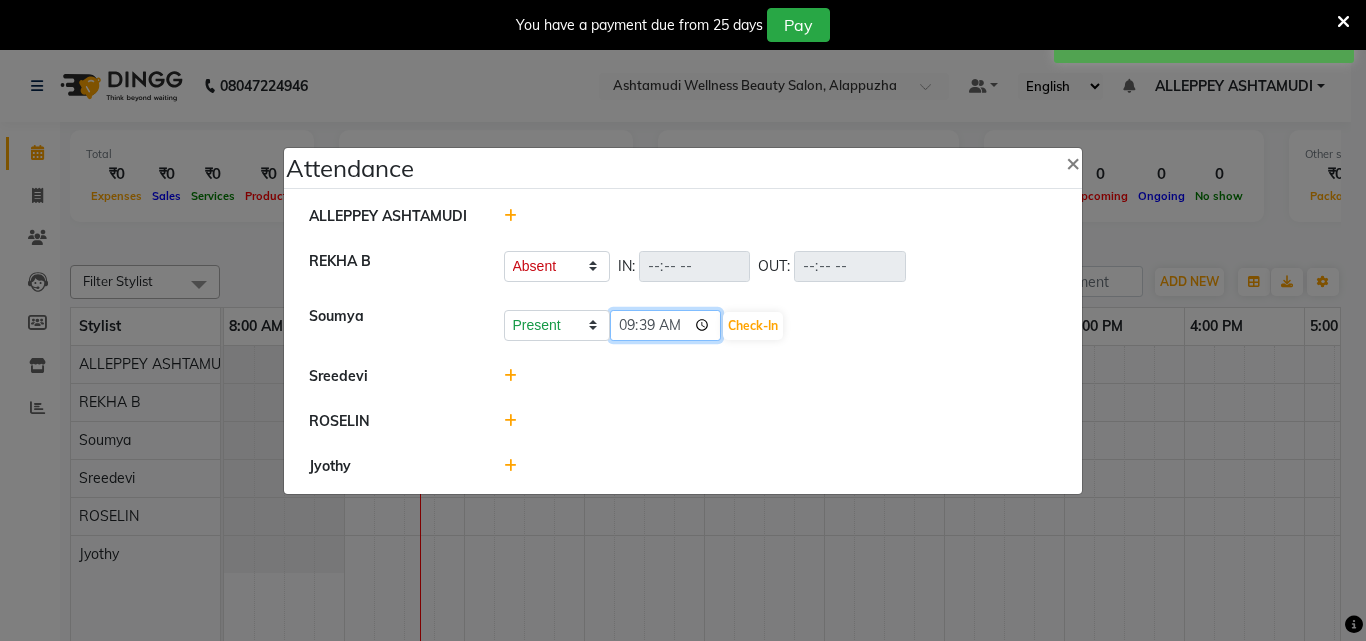 click on "09:39" 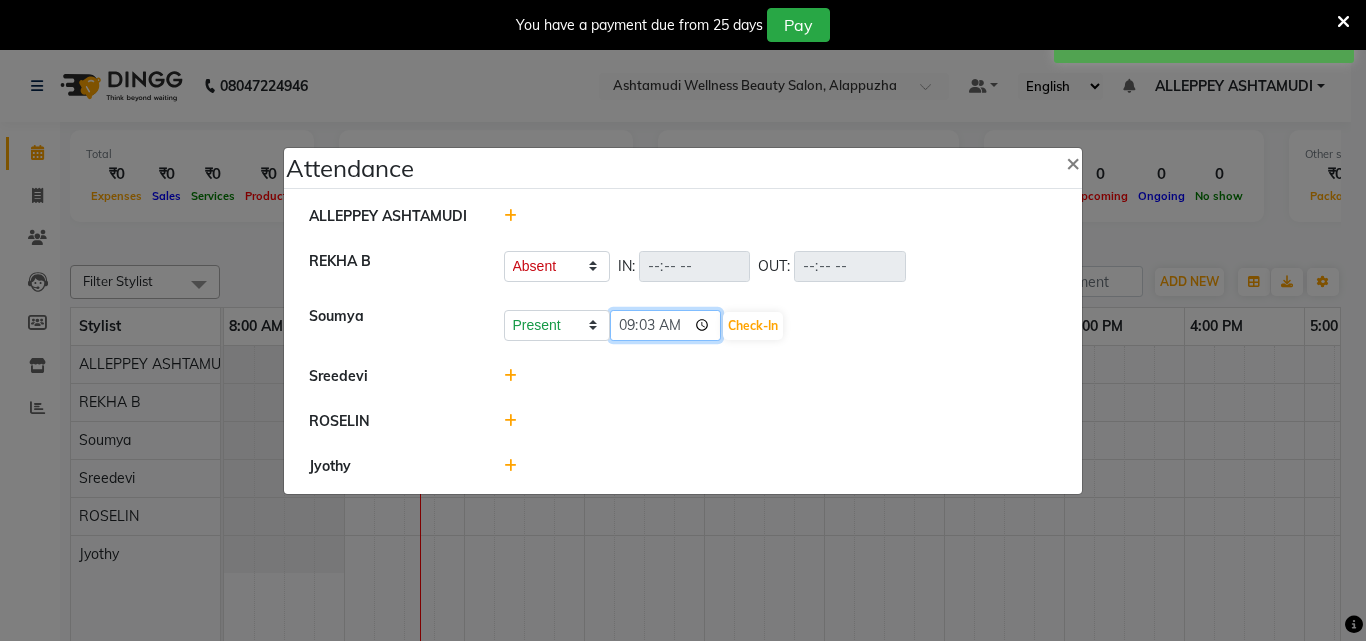 type on "09:32" 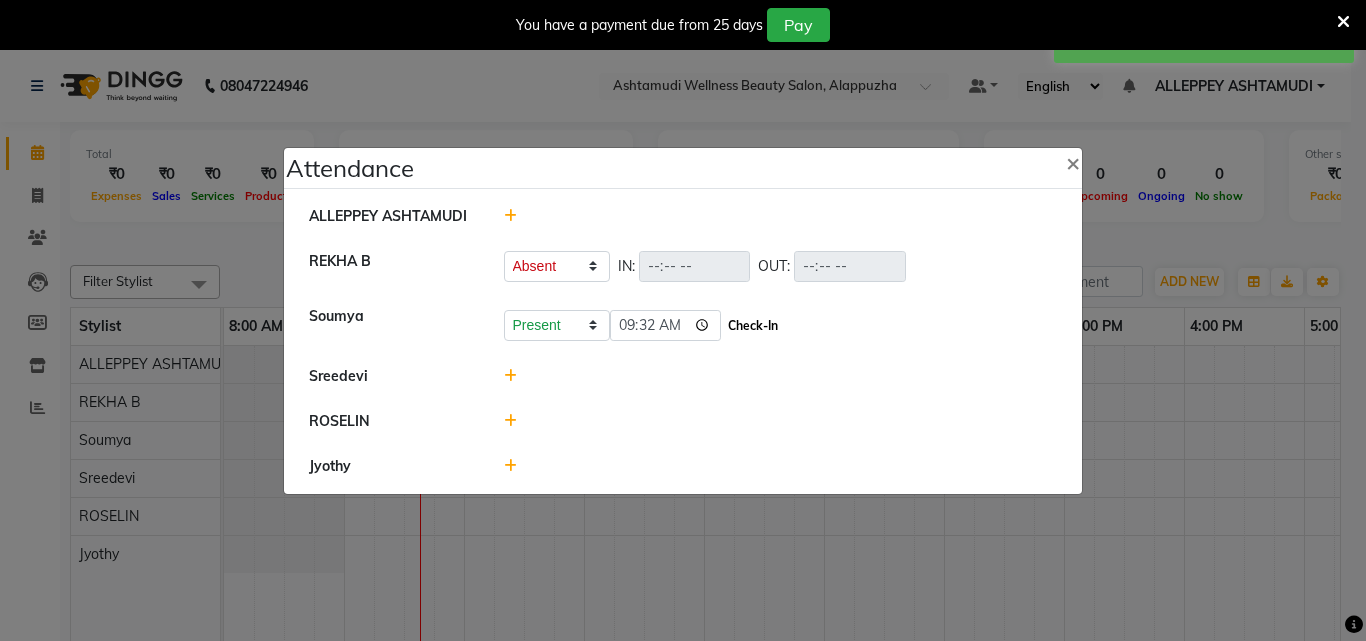 click on "Check-In" 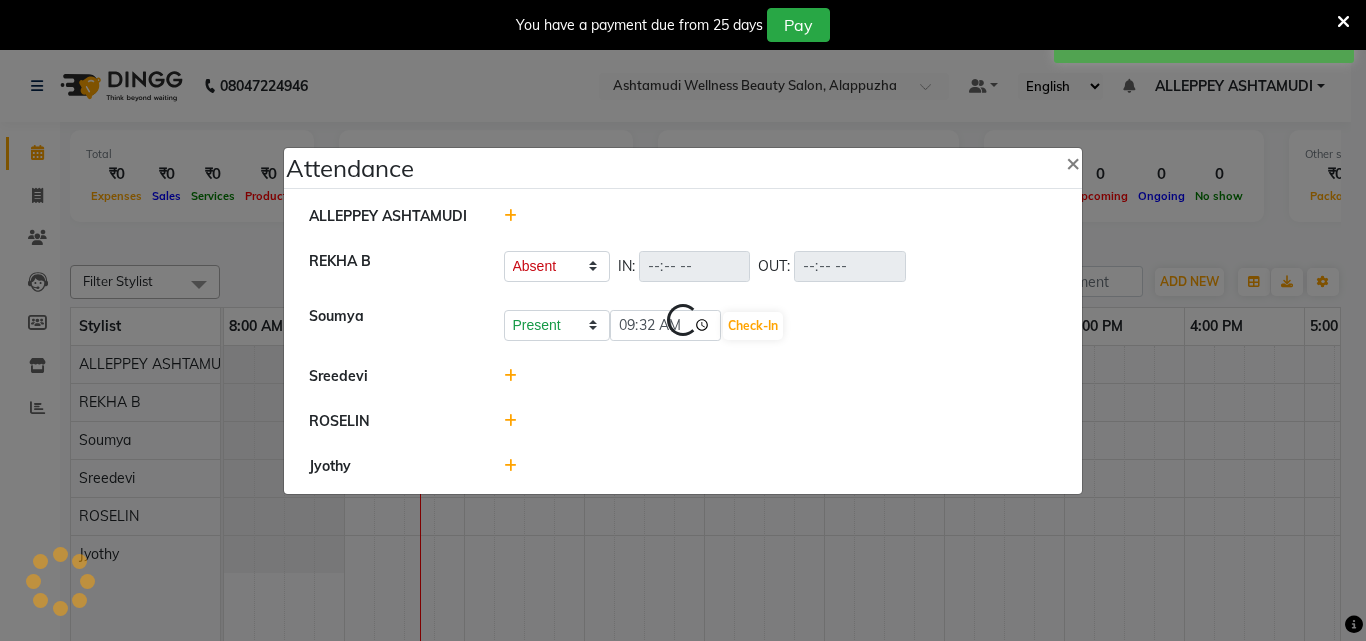 select on "A" 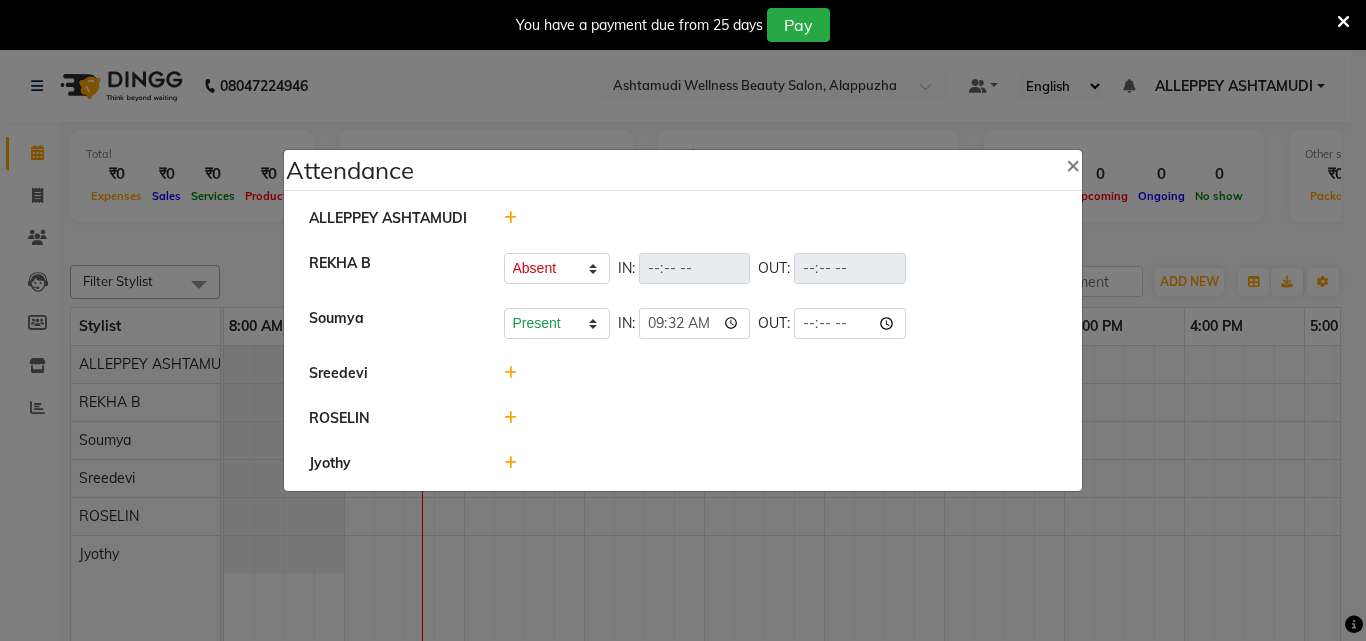 click 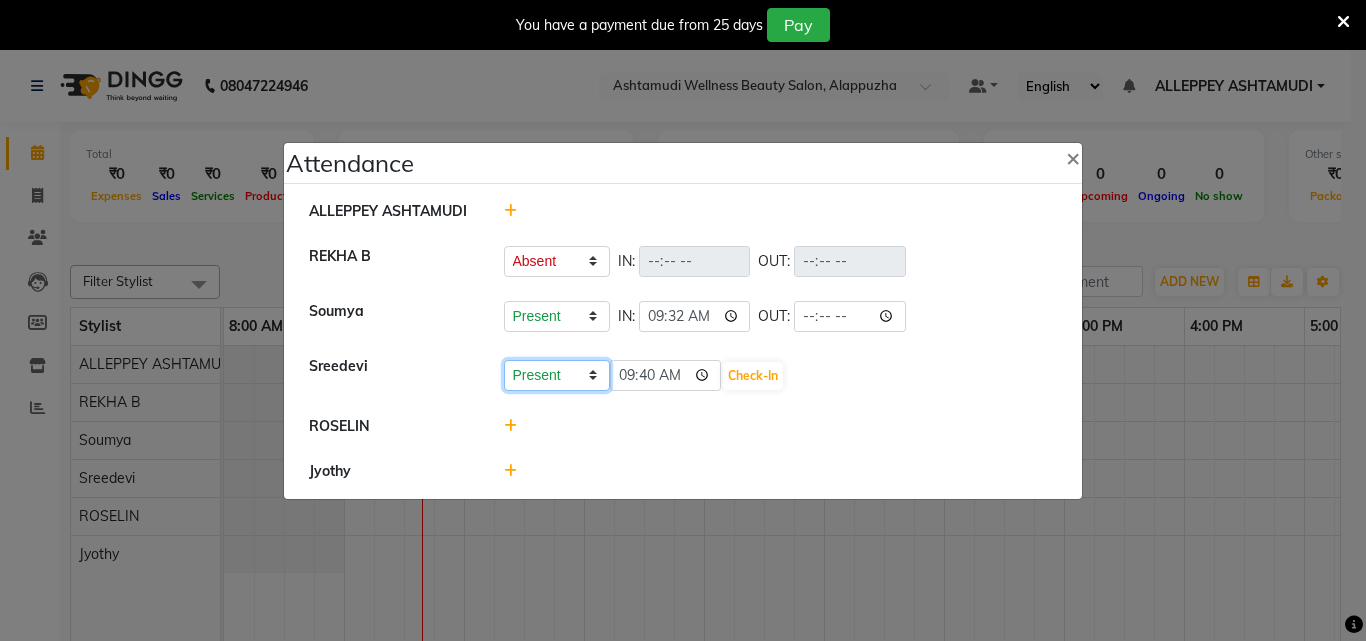 click on "Present Absent Late Half Day Weekly Off" 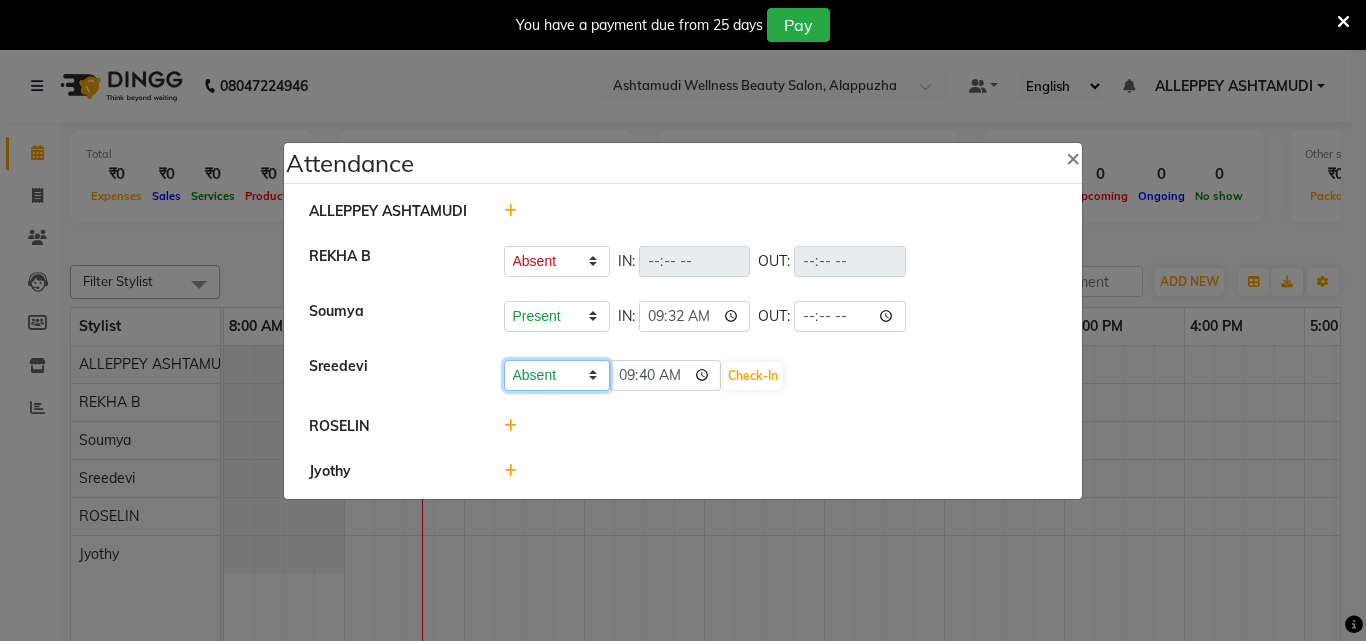 click on "Present Absent Late Half Day Weekly Off" 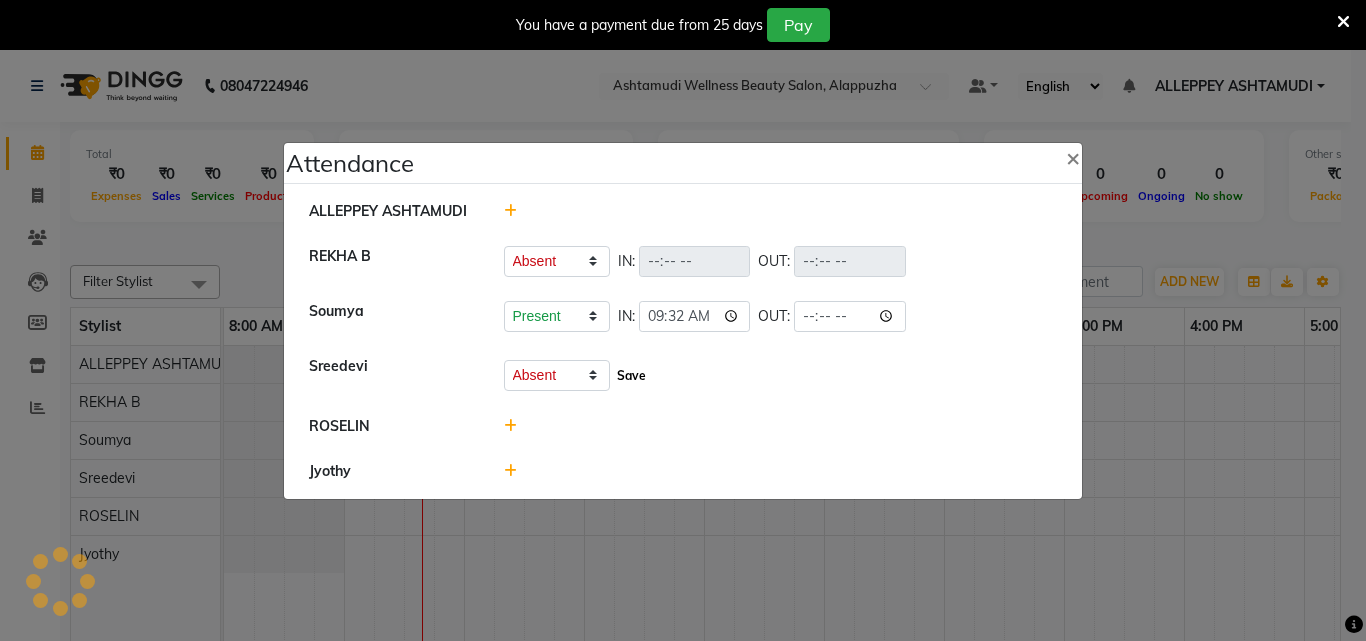 click on "Save" 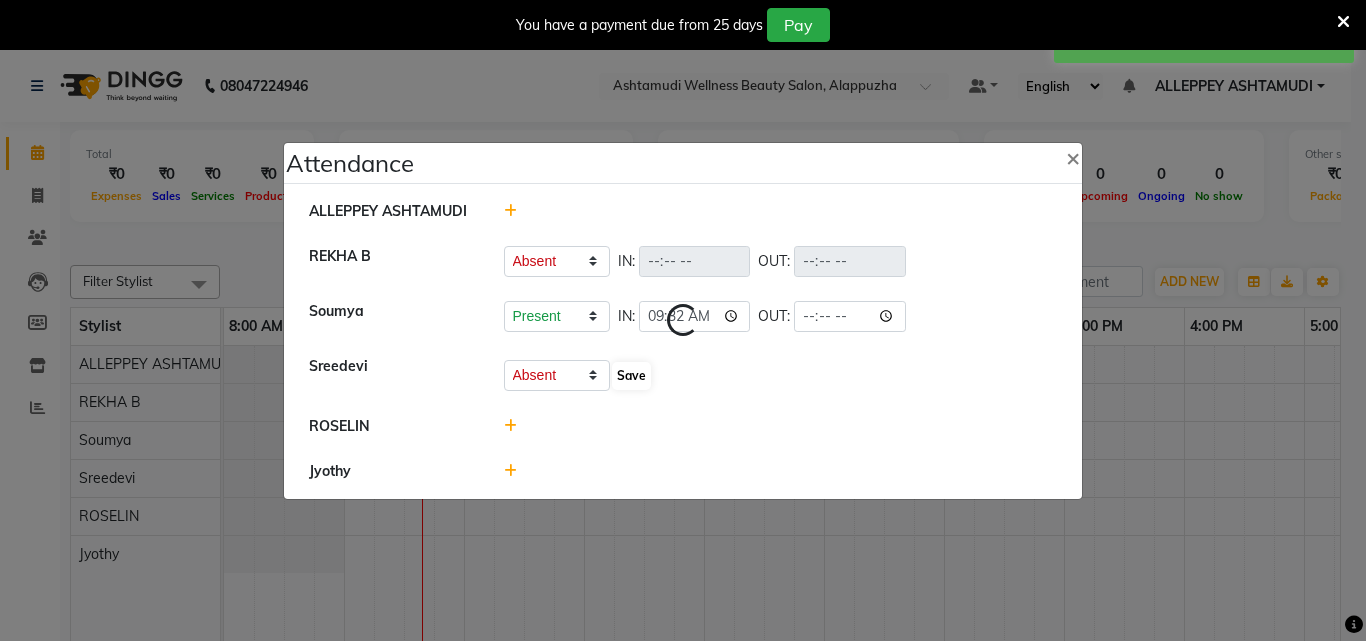 select on "A" 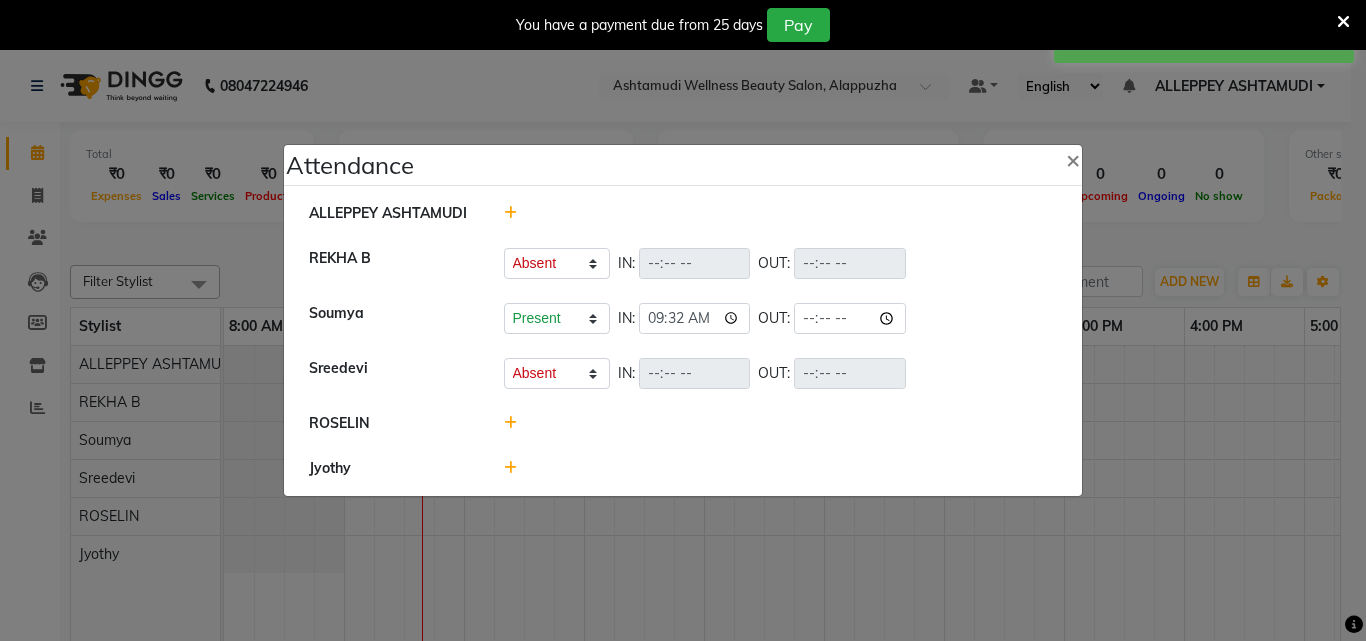 click 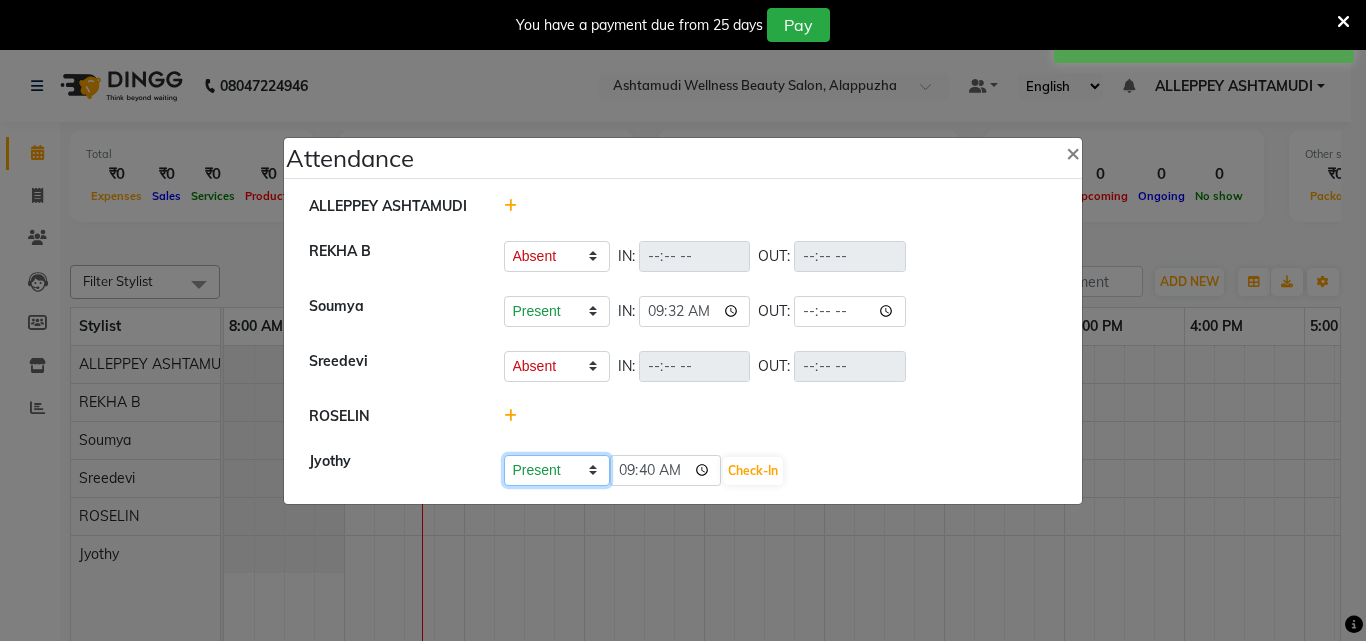 click on "Present Absent Late Half Day Weekly Off" 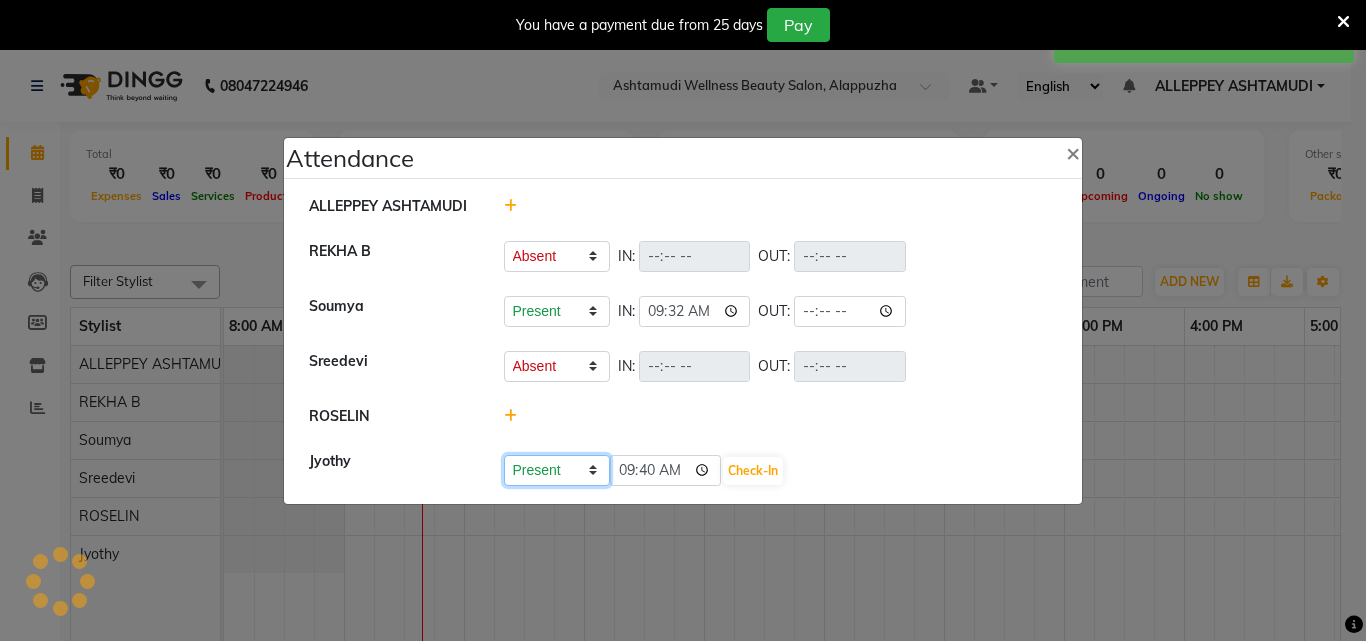 select on "A" 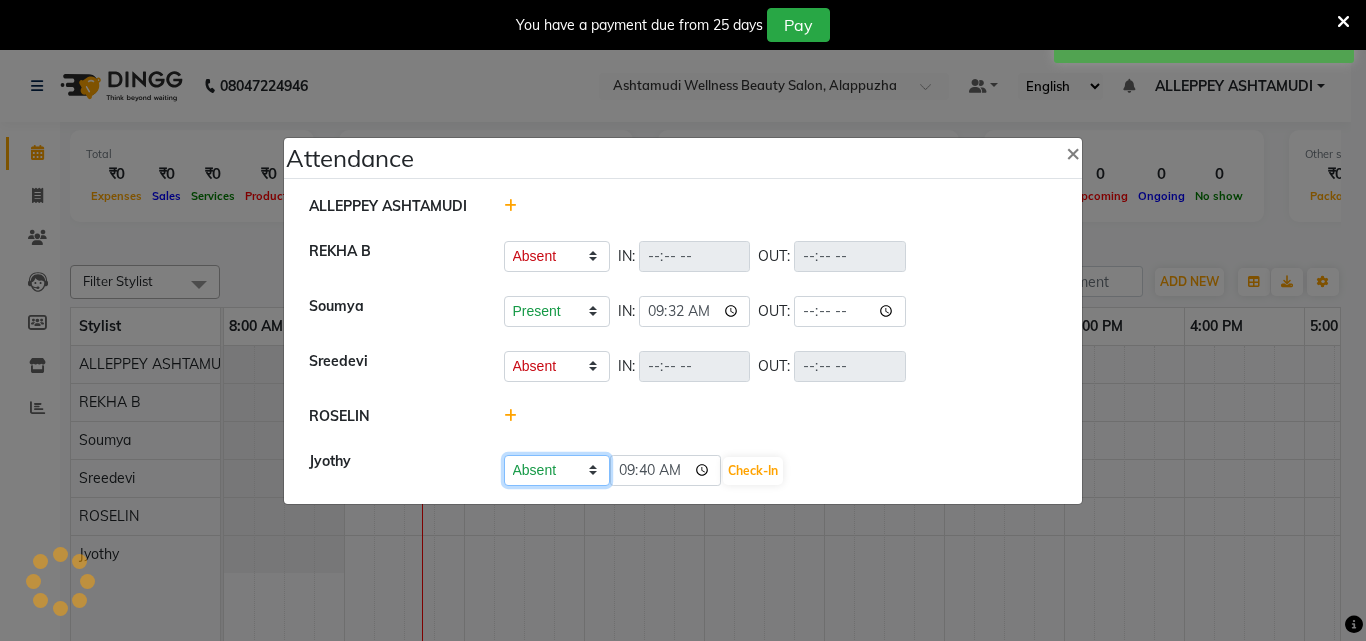 click on "Present Absent Late Half Day Weekly Off" 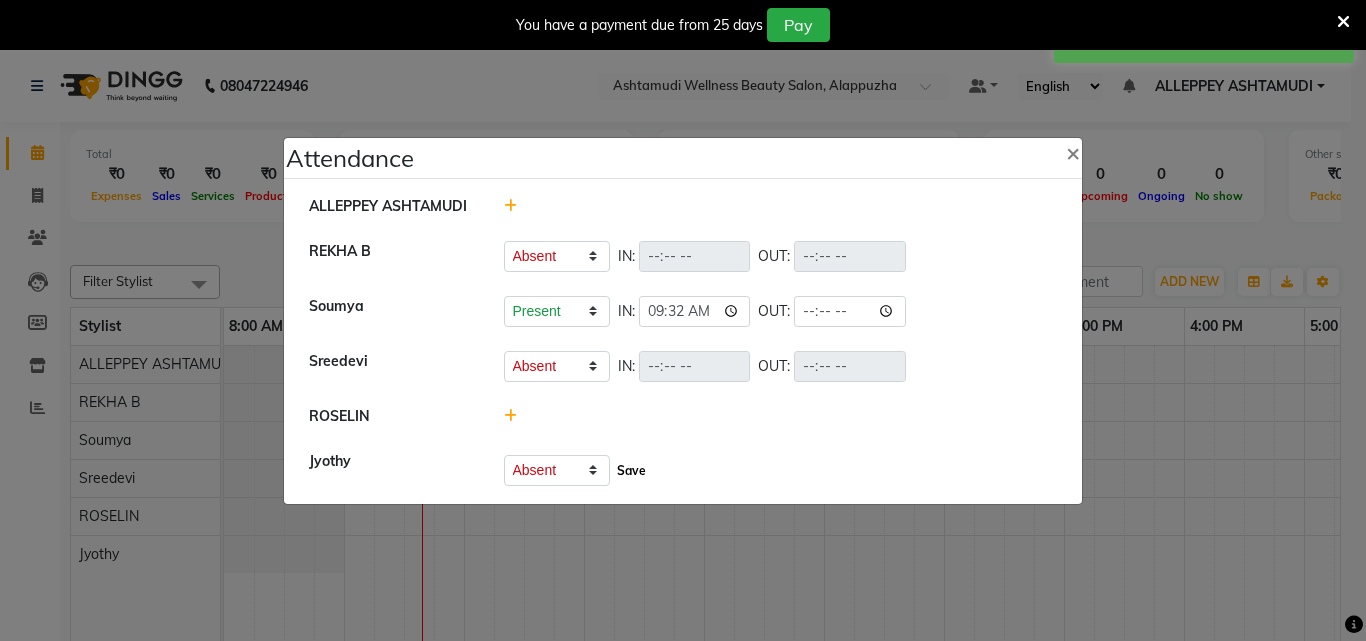 click on "Save" 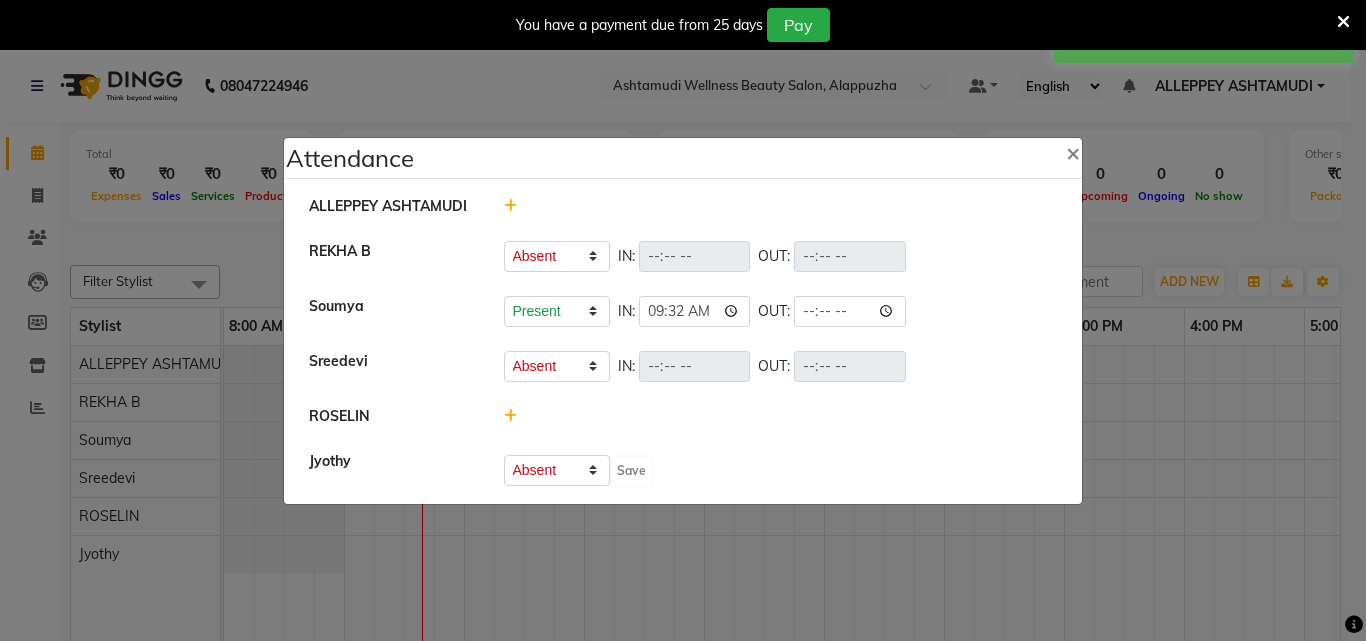 select on "A" 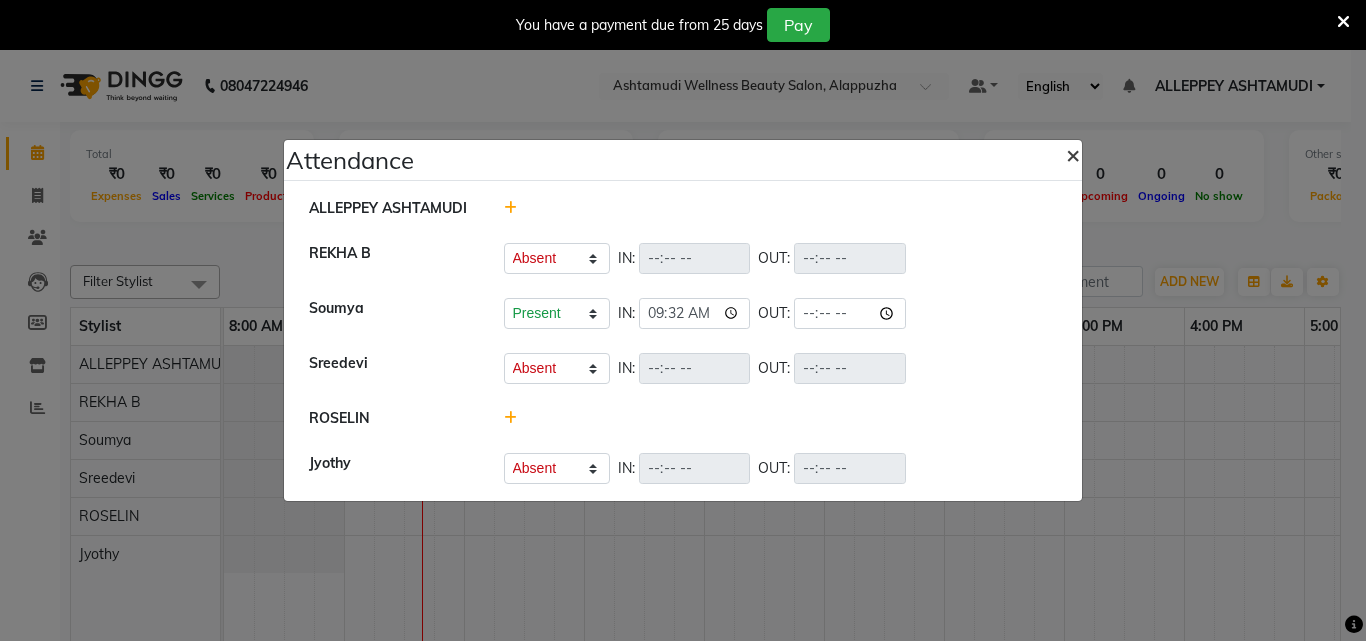 click on "×" 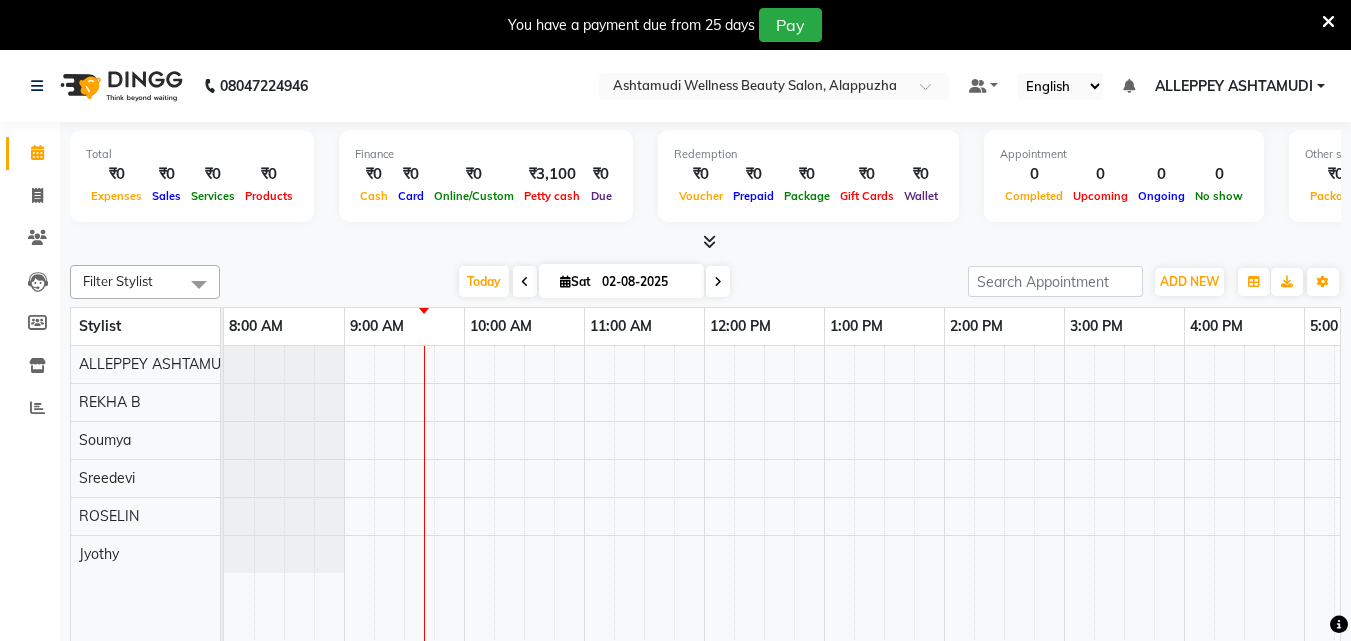 click at bounding box center [709, 241] 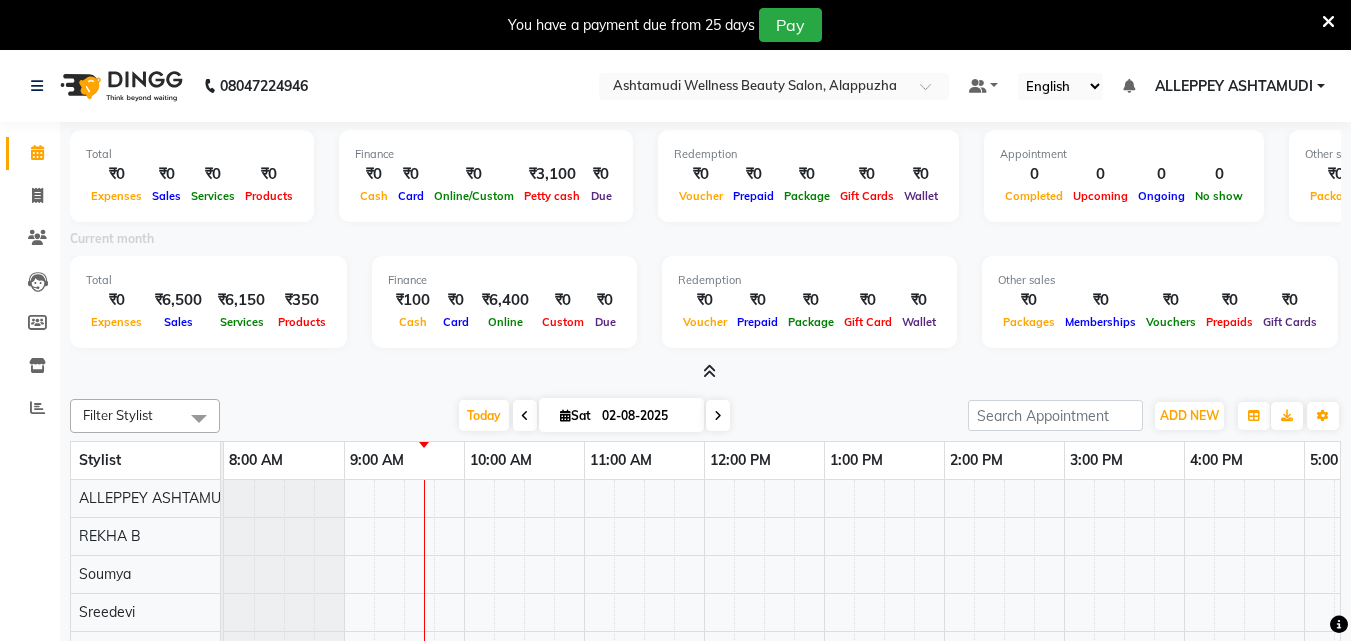 click at bounding box center (709, 371) 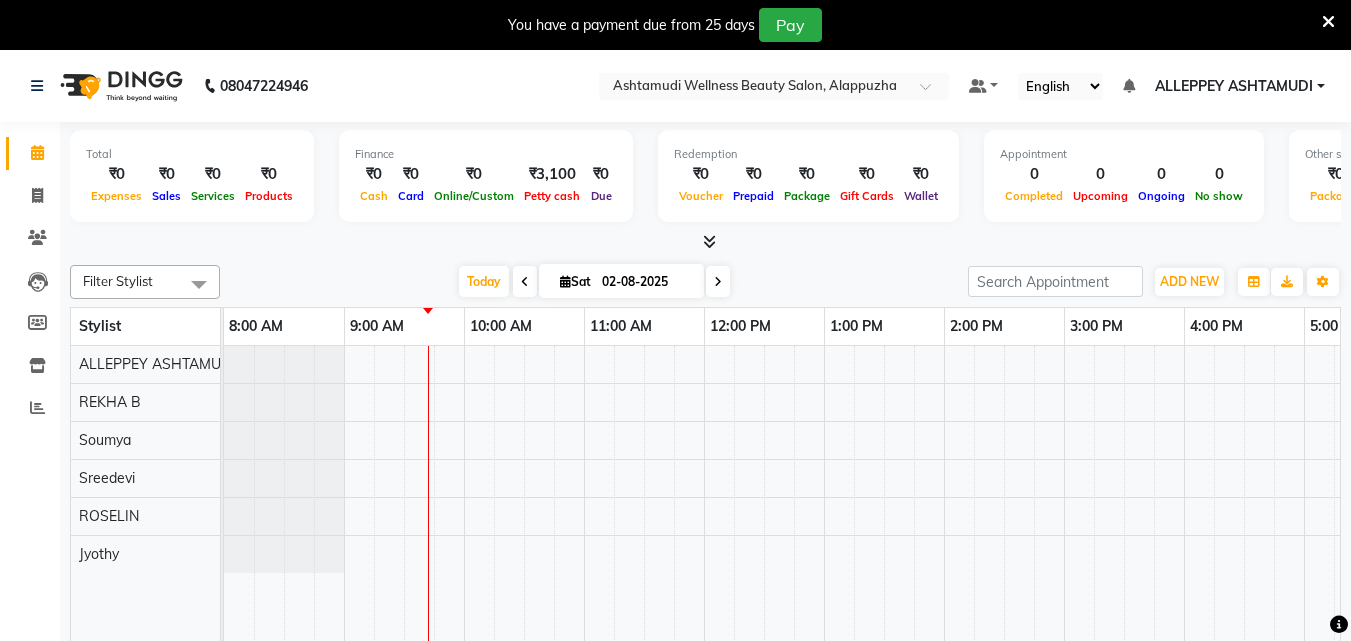 click at bounding box center (709, 241) 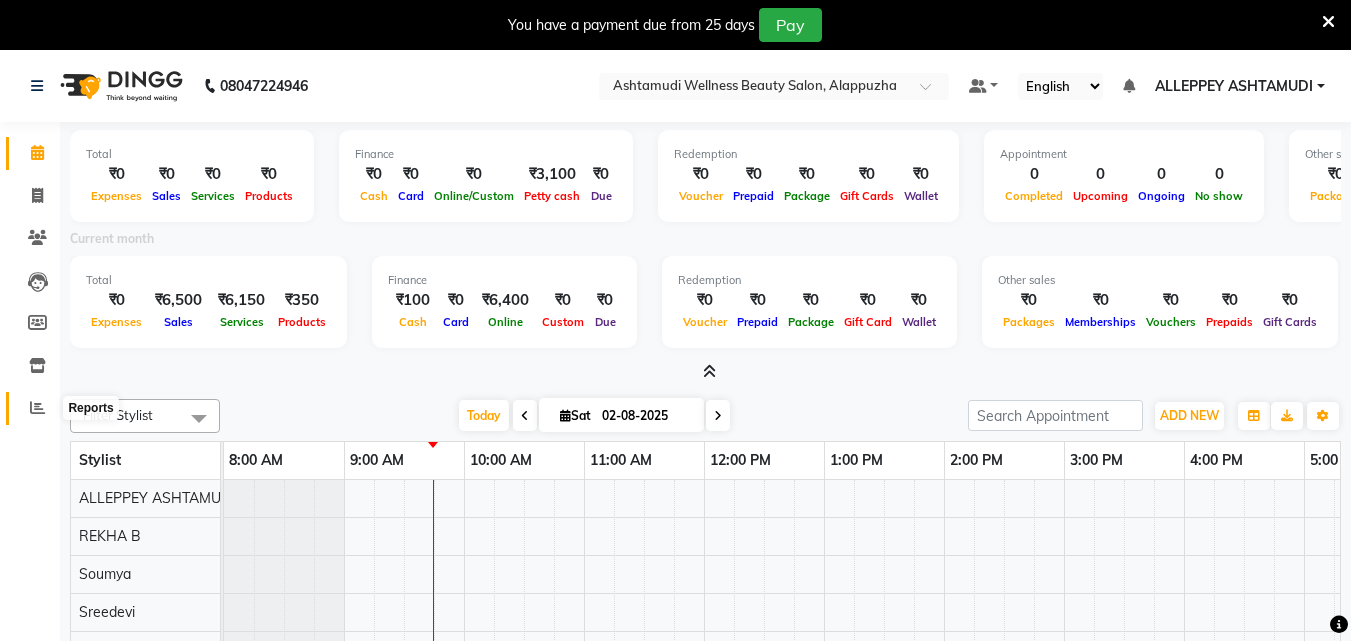 click 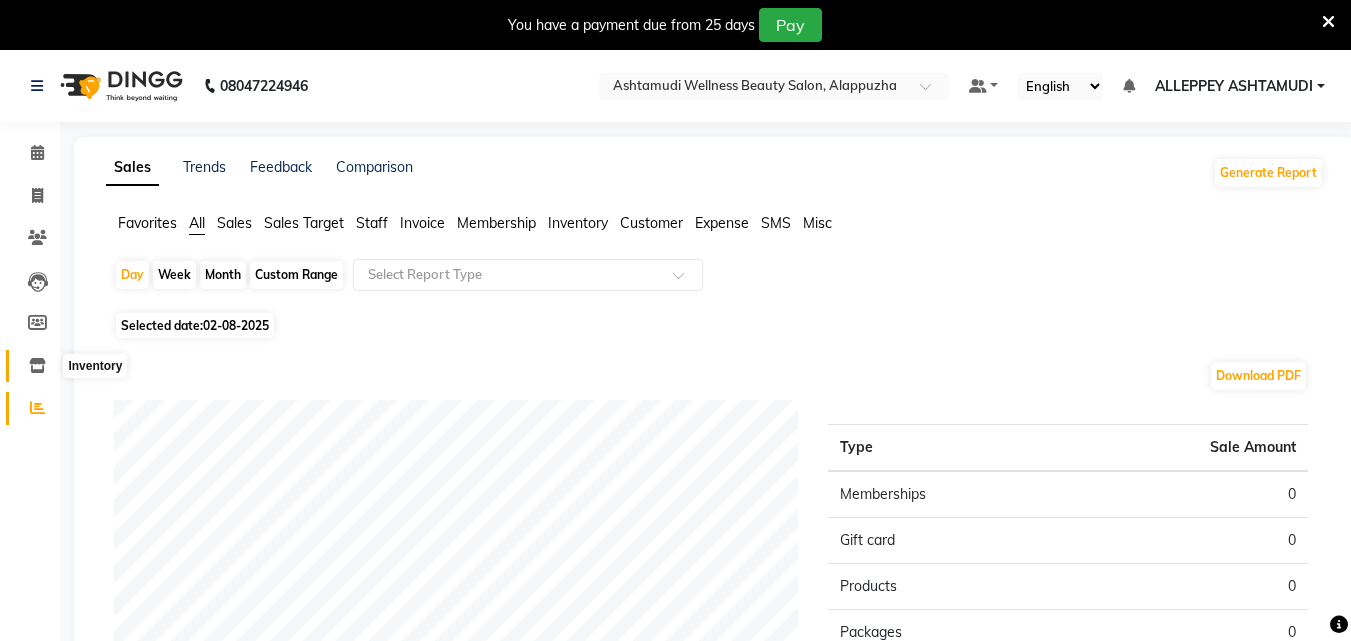 click 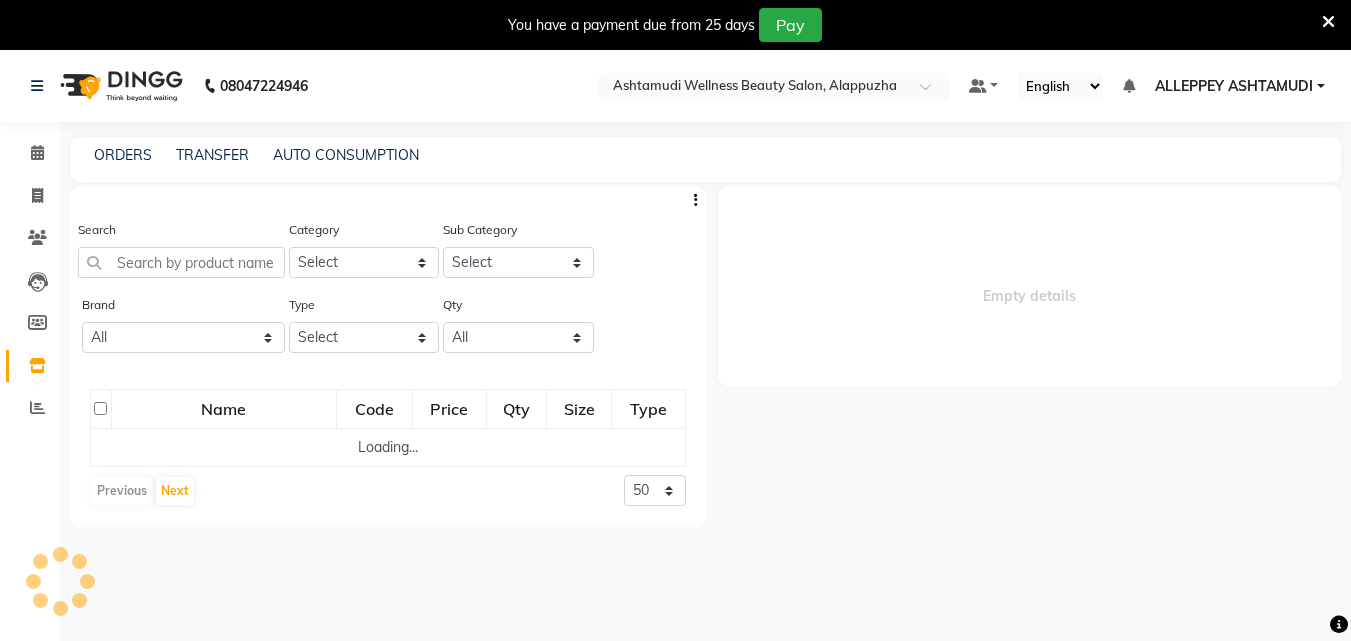 select 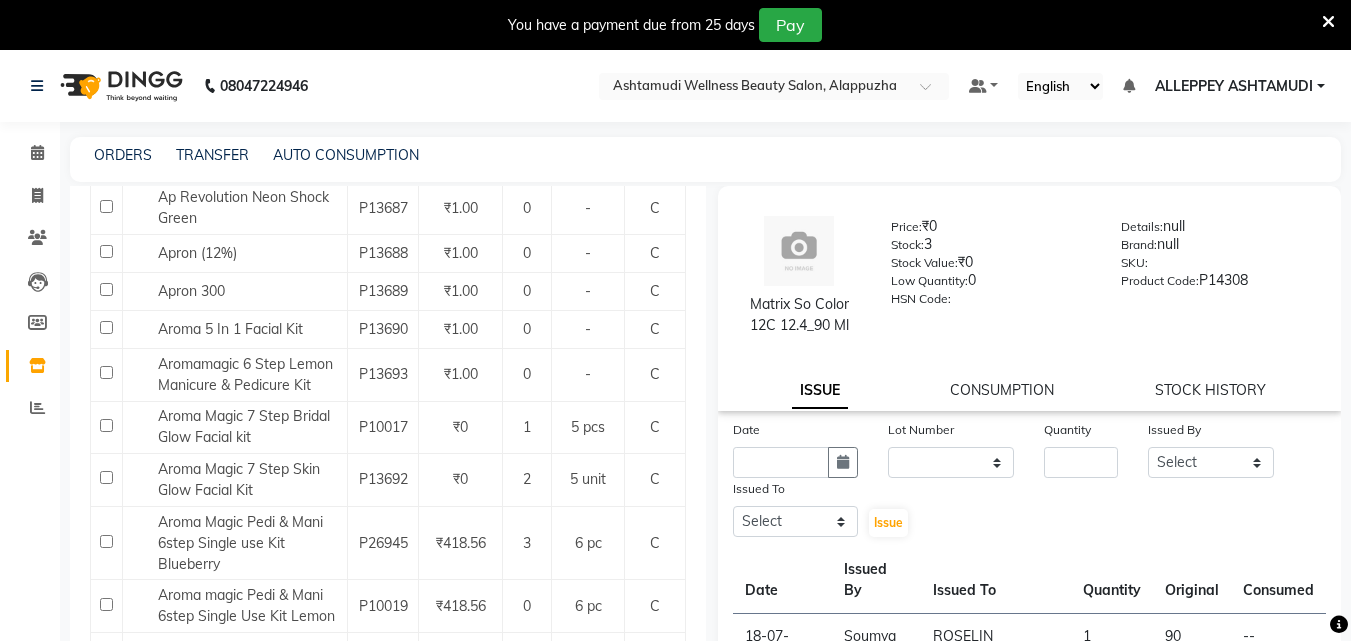 scroll, scrollTop: 800, scrollLeft: 0, axis: vertical 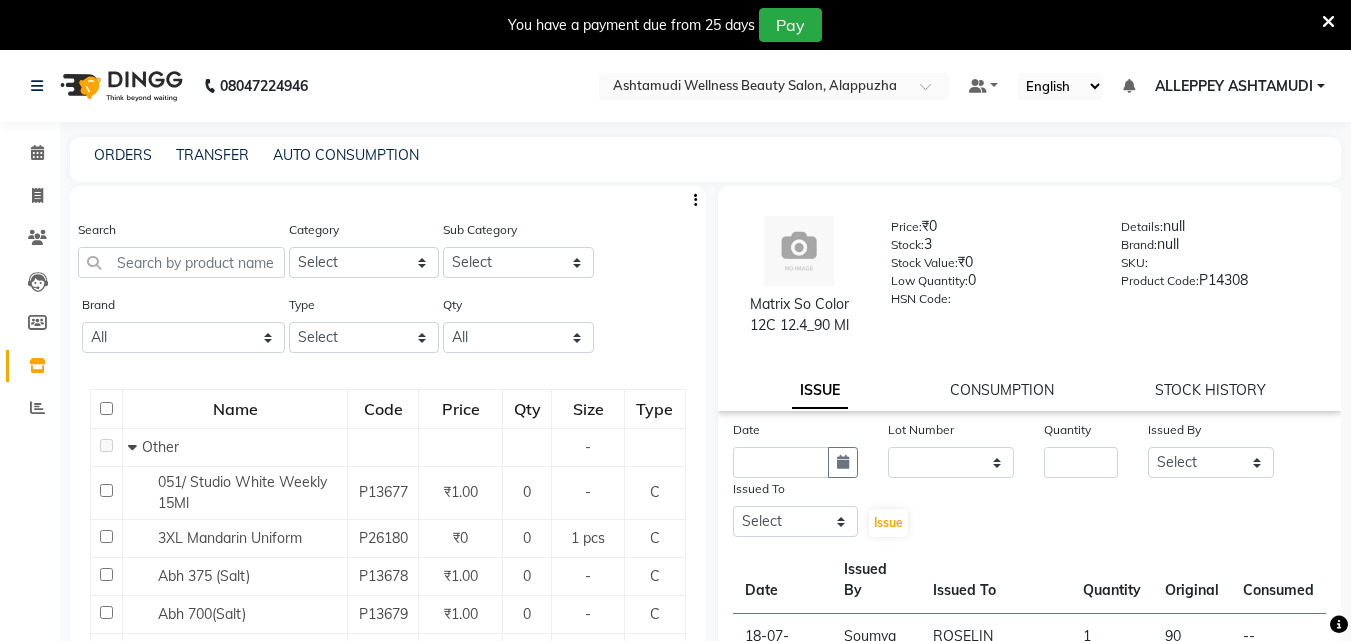 click on "Search" 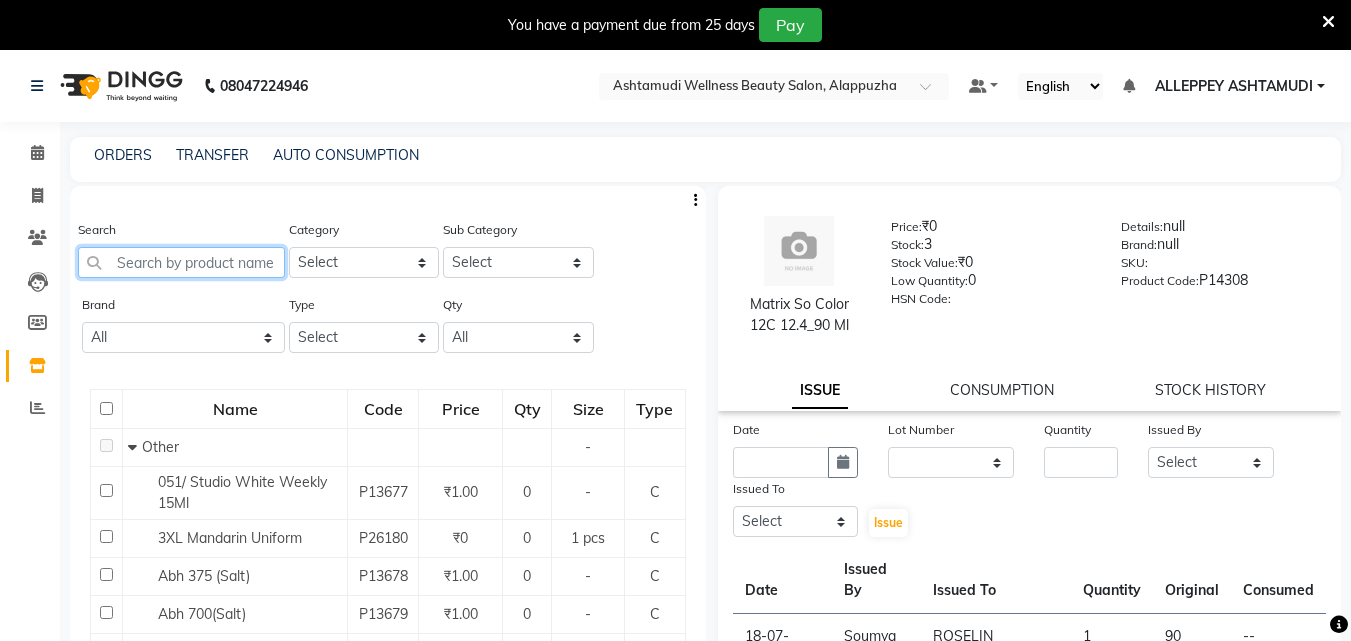 click 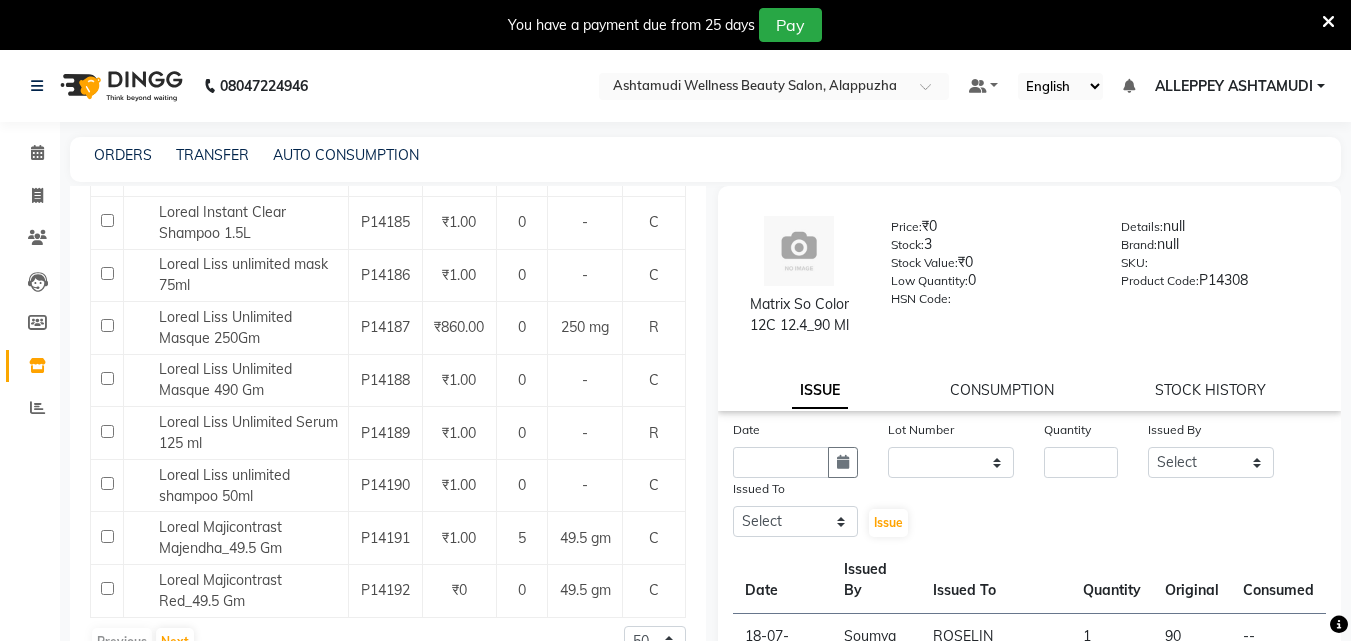 scroll, scrollTop: 2238, scrollLeft: 0, axis: vertical 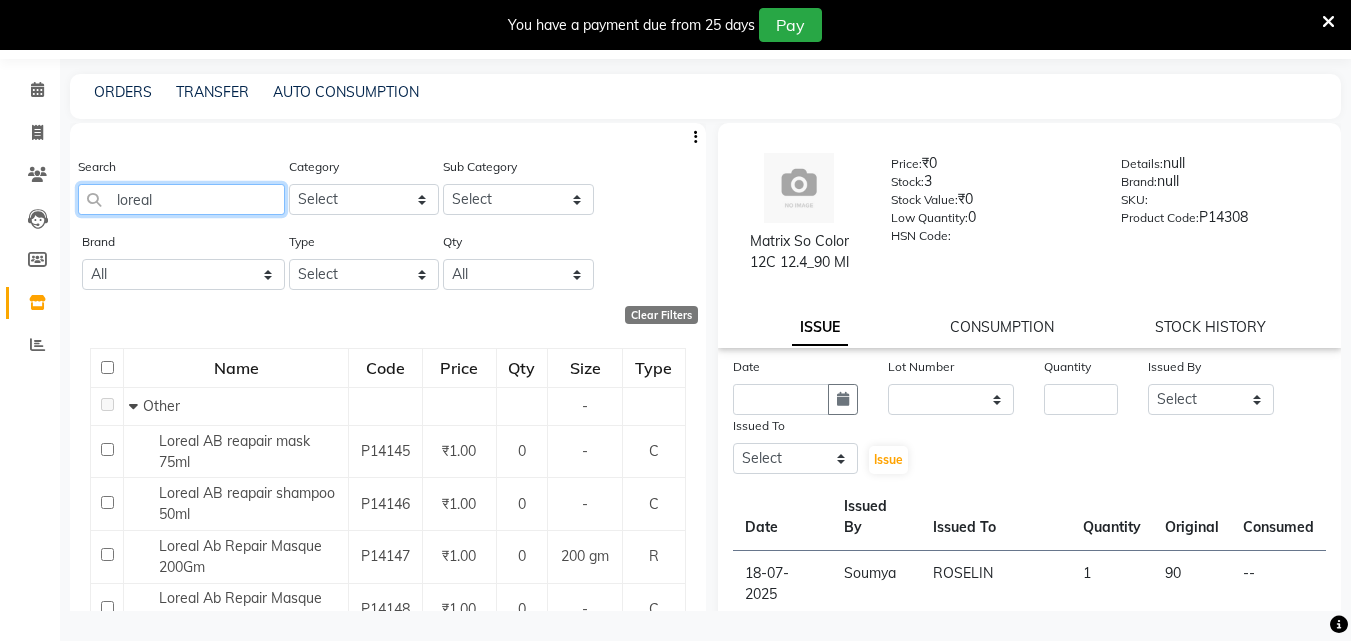 click on "loreal" 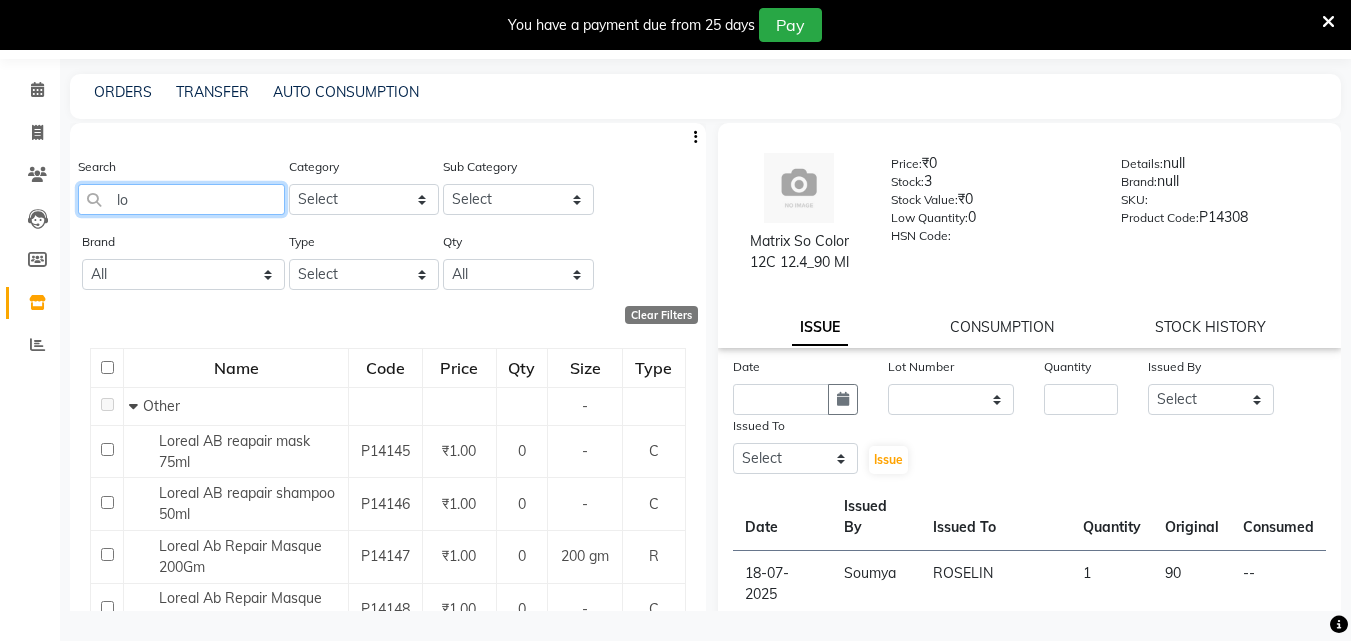 type on "l" 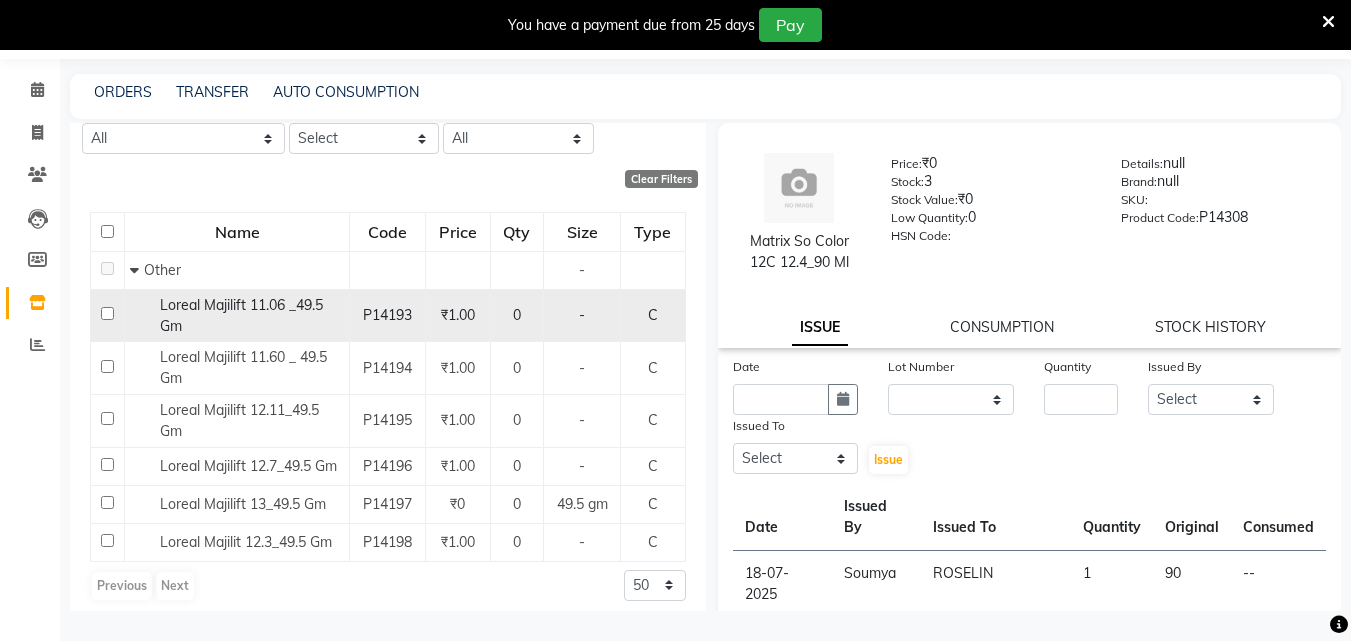scroll, scrollTop: 147, scrollLeft: 0, axis: vertical 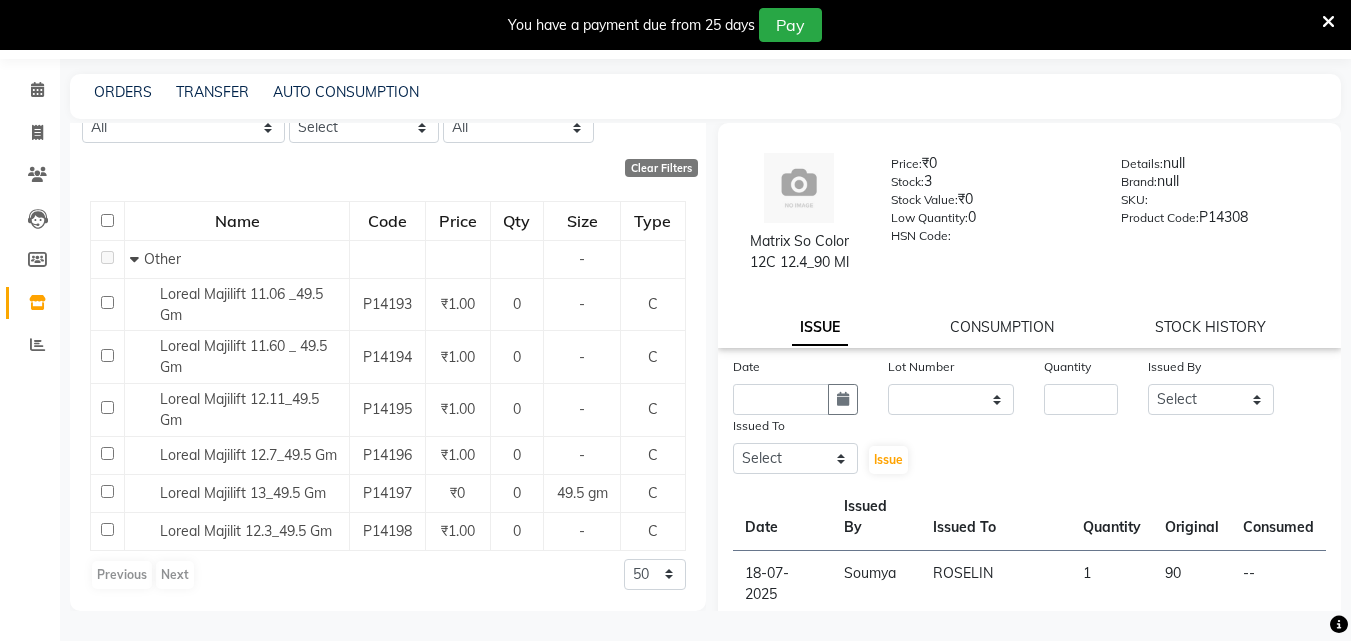 type on "majil" 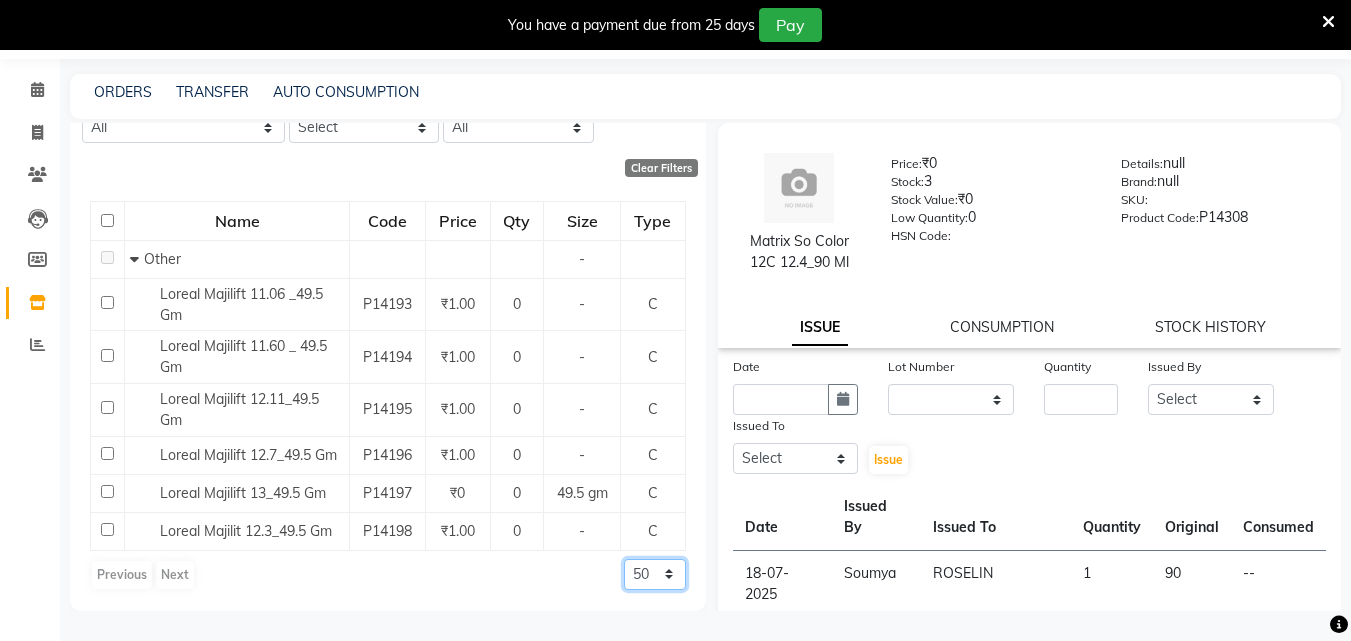 click on "50 100 500" 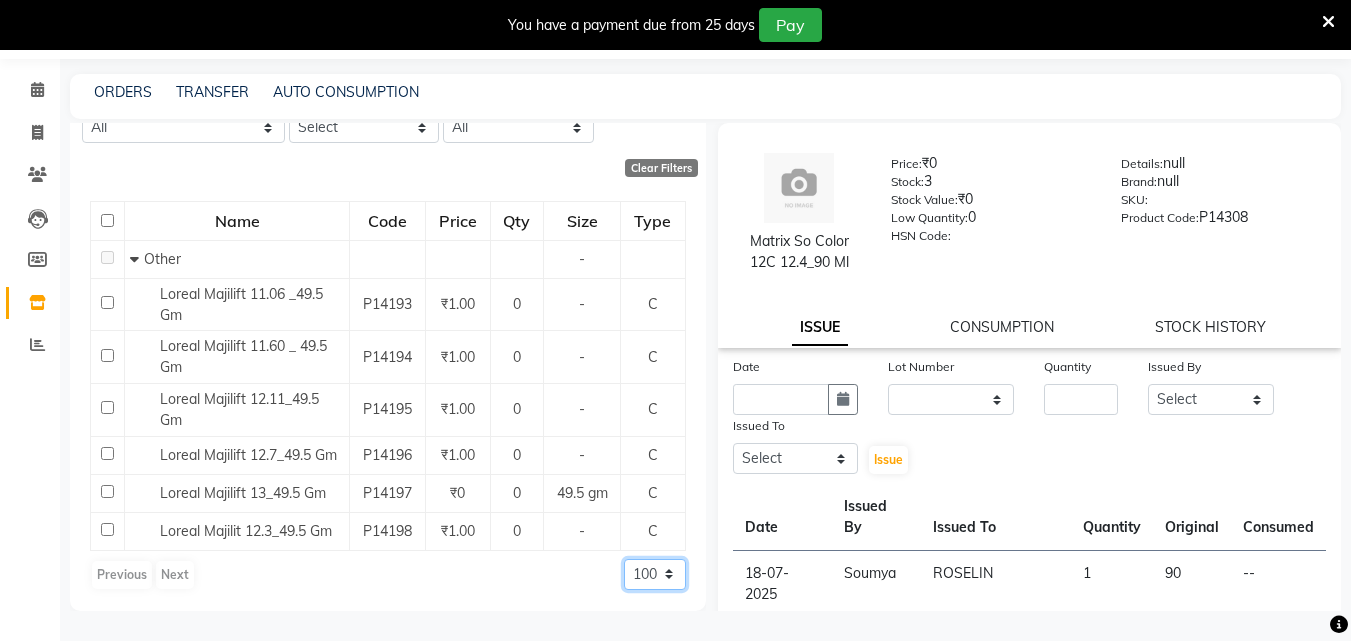 click on "50 100 500" 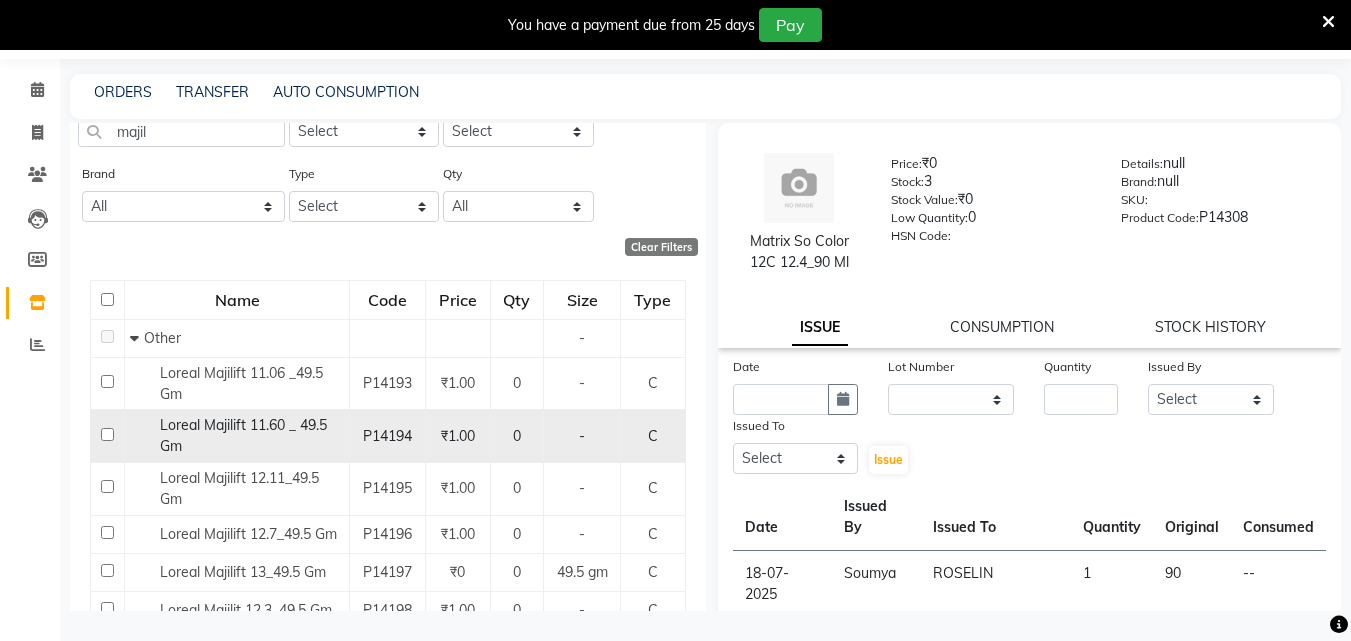 scroll, scrollTop: 147, scrollLeft: 0, axis: vertical 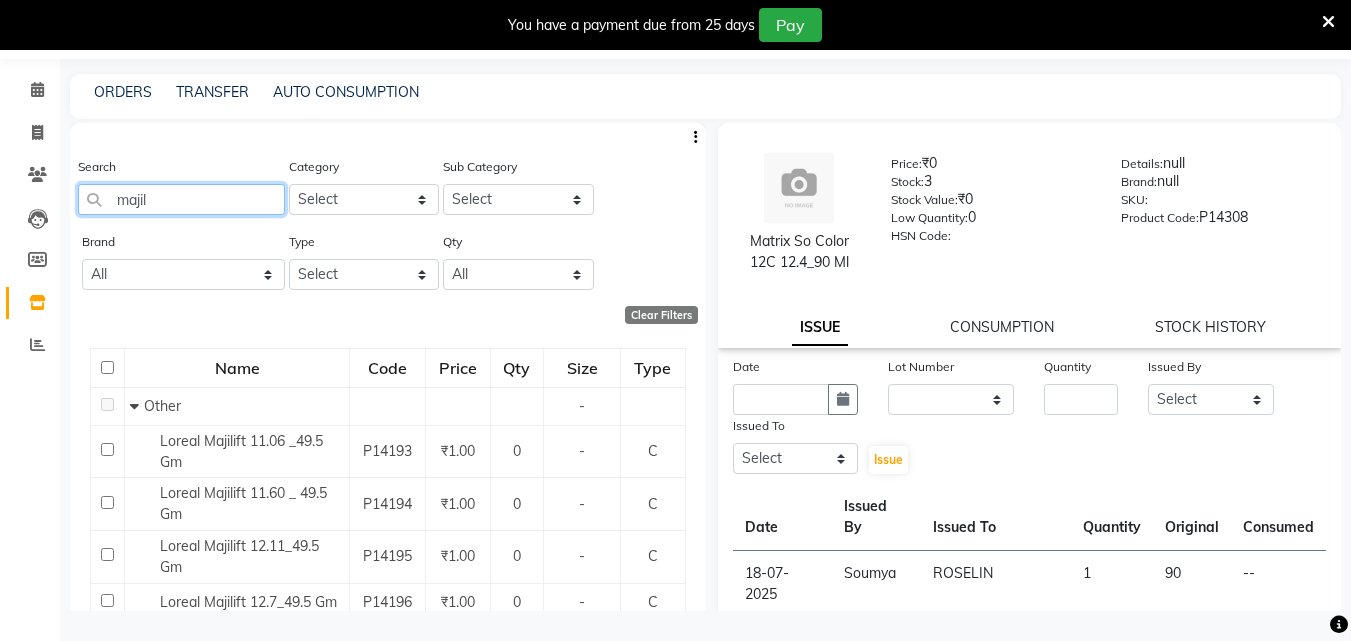 click on "majil" 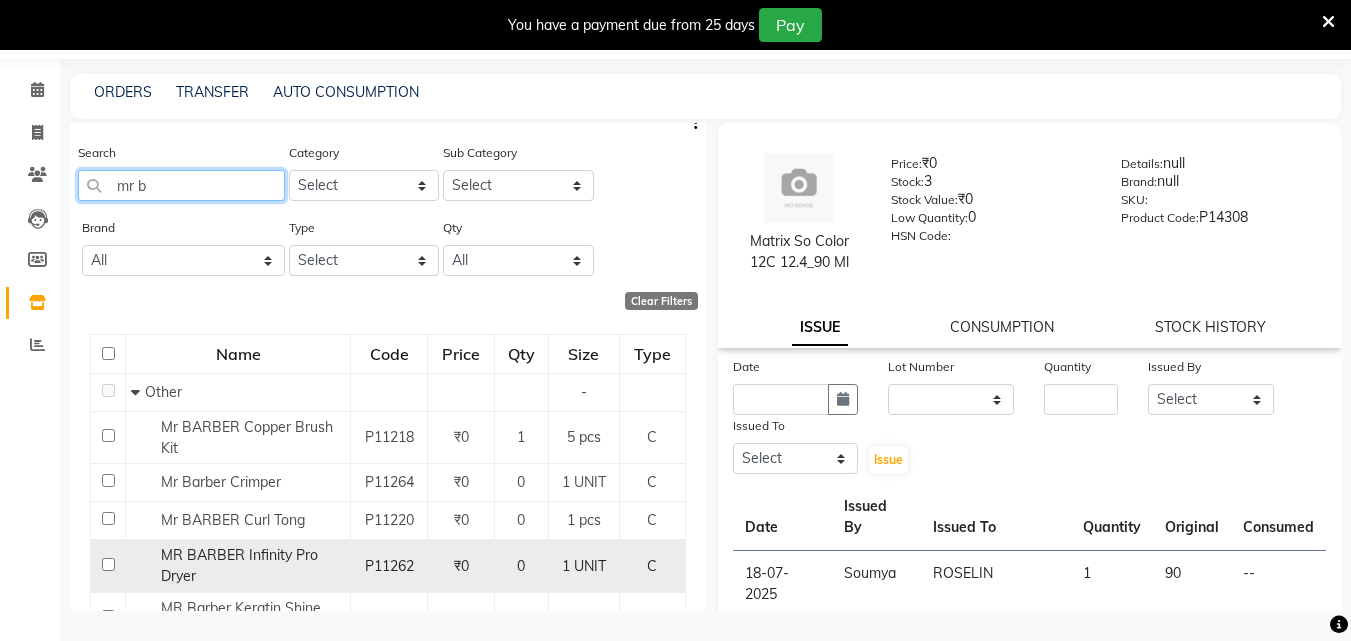 scroll, scrollTop: 0, scrollLeft: 0, axis: both 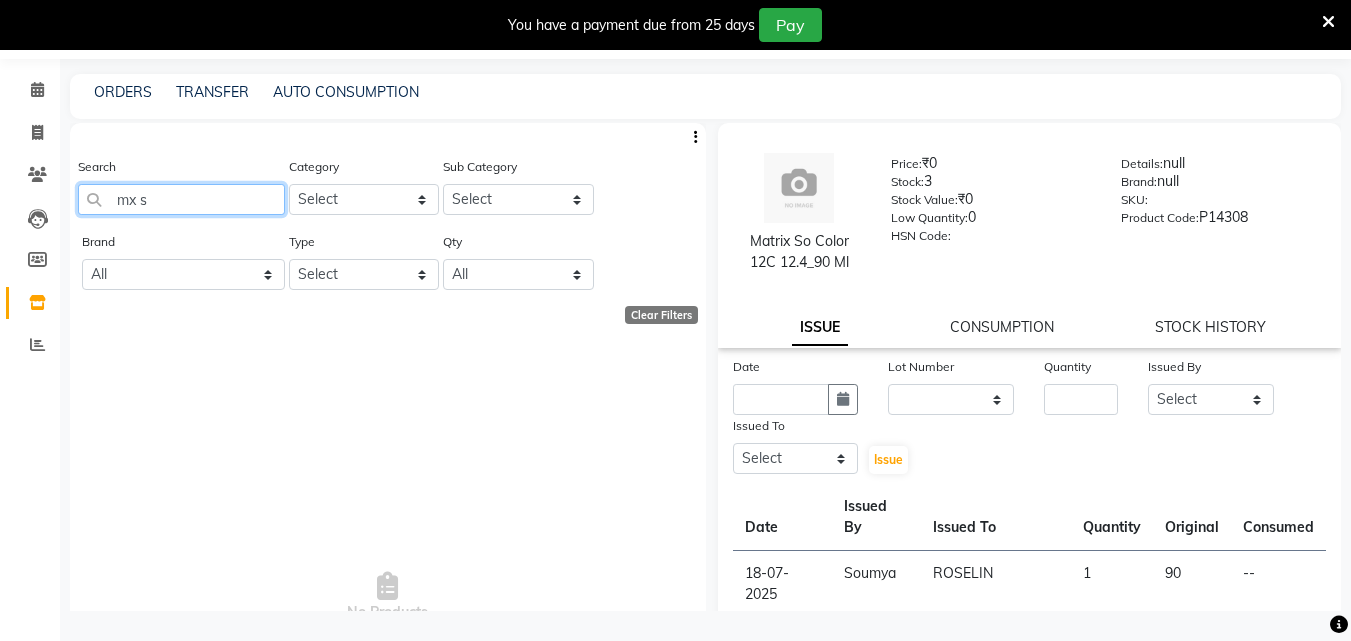 type on "mx so" 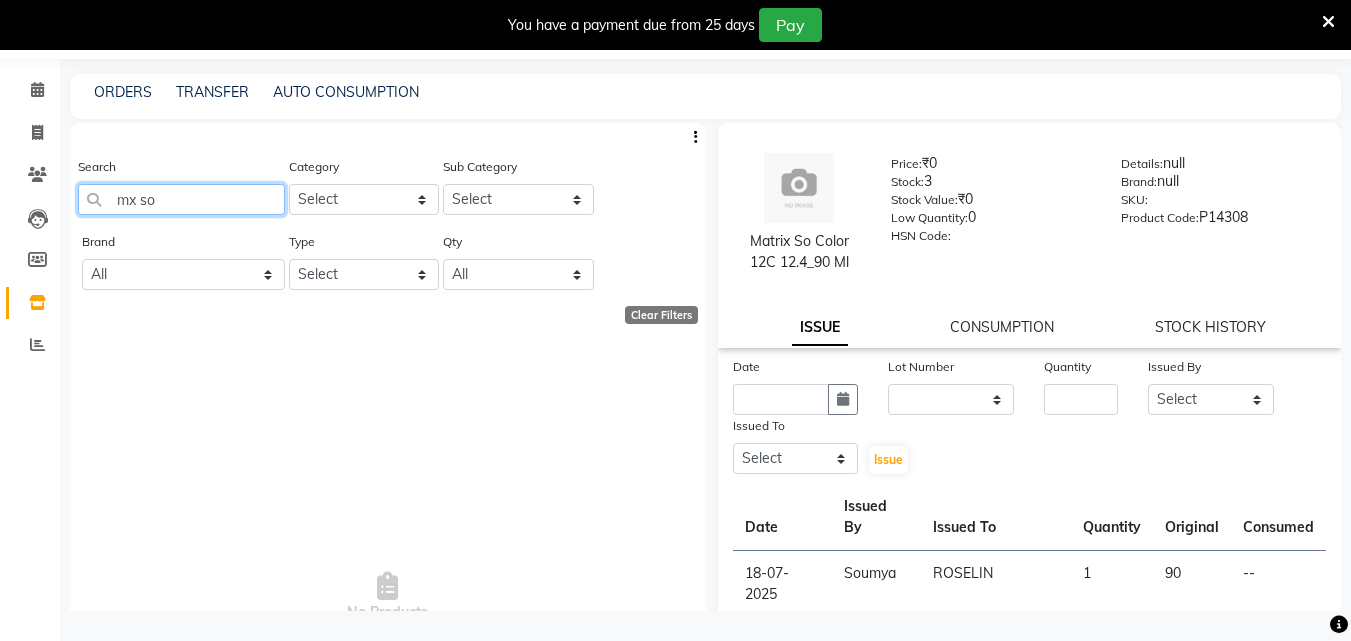 select on "100" 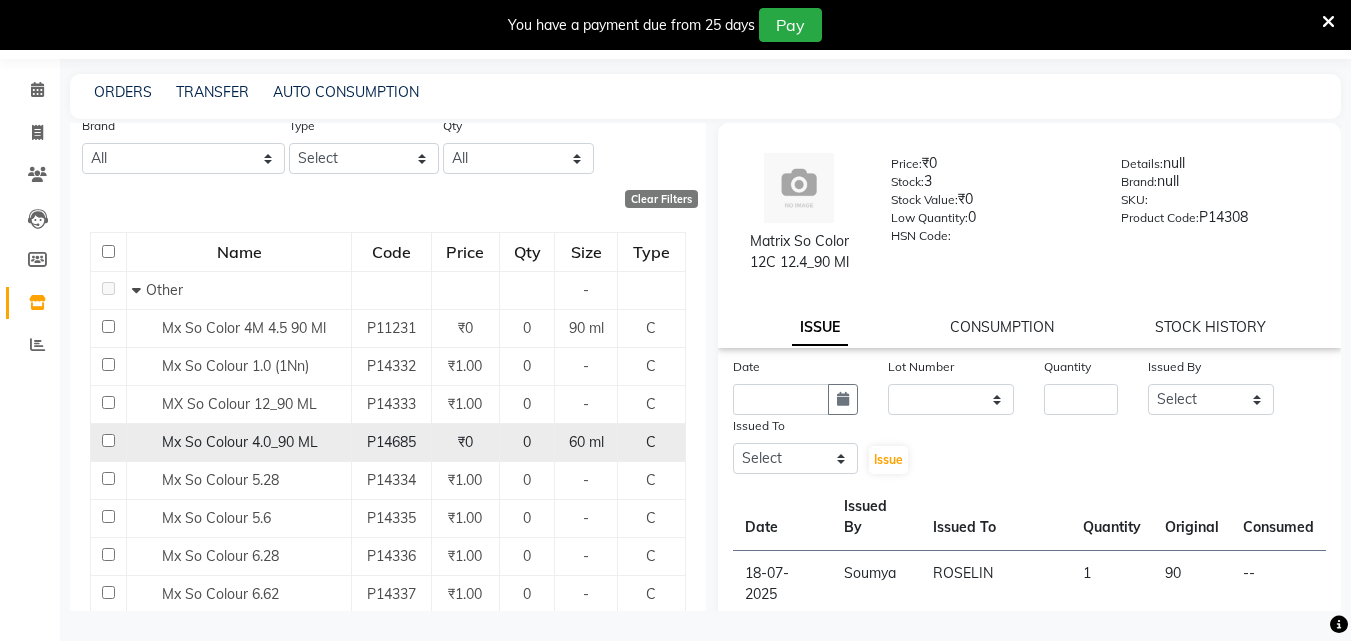 scroll, scrollTop: 0, scrollLeft: 0, axis: both 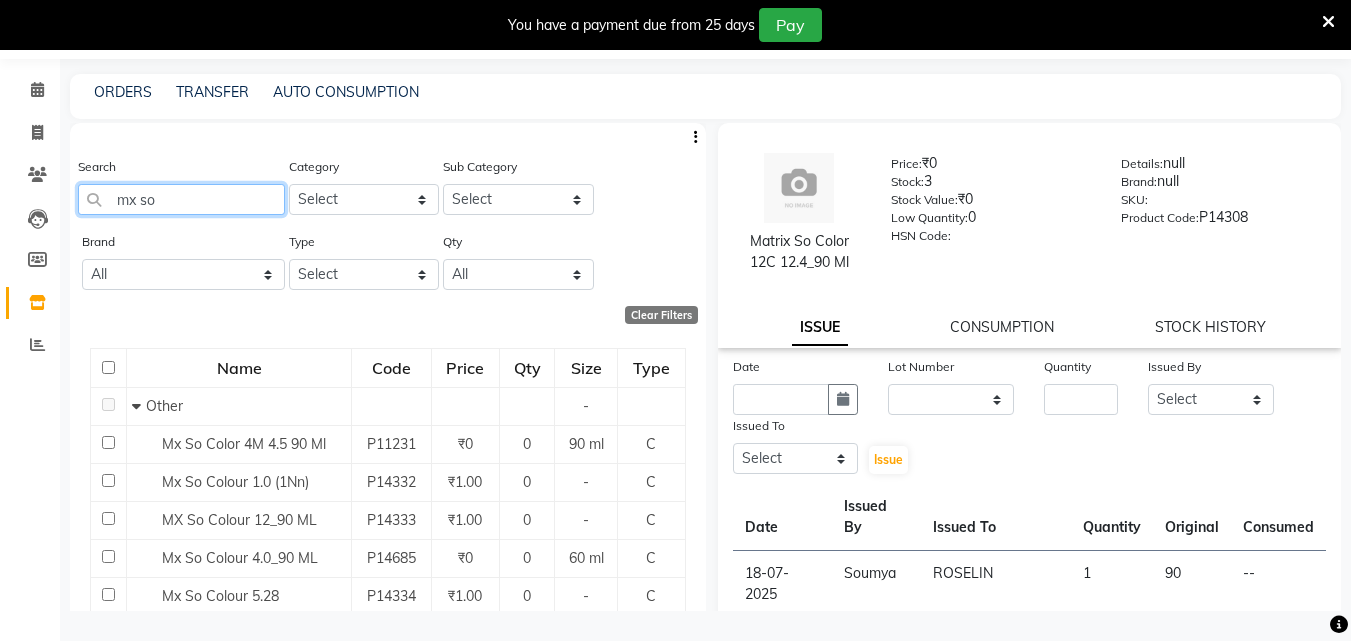 type on "mx so" 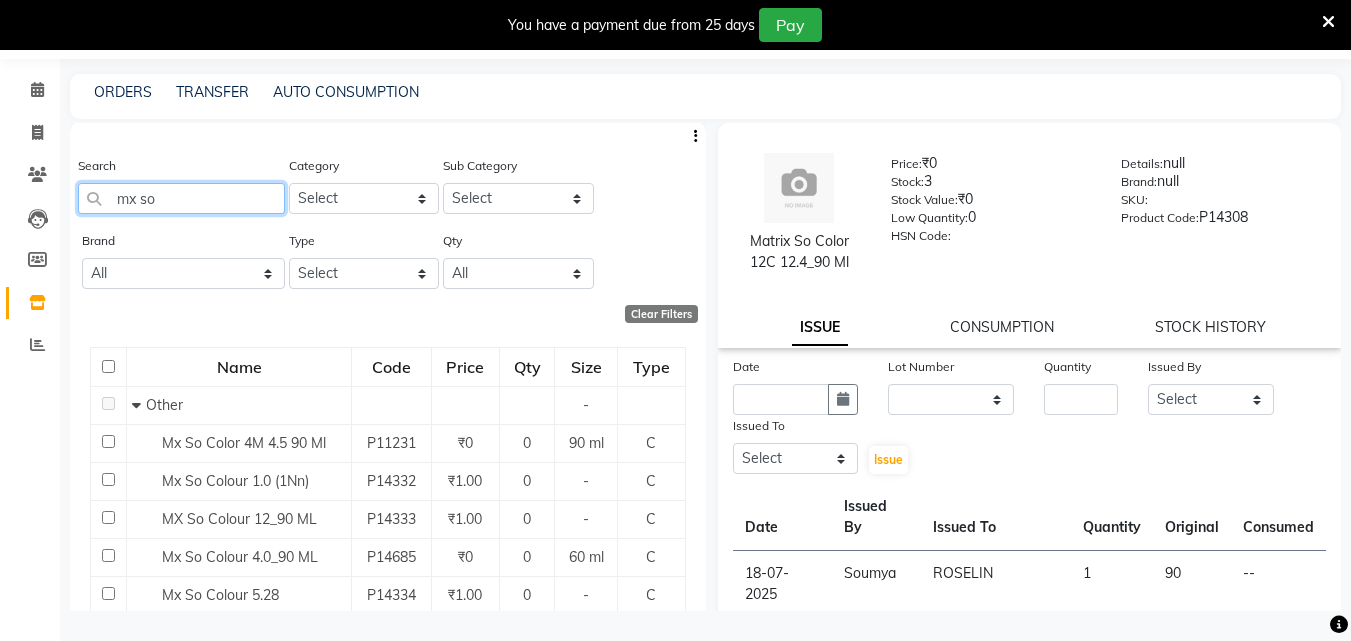 scroll, scrollTop: 0, scrollLeft: 0, axis: both 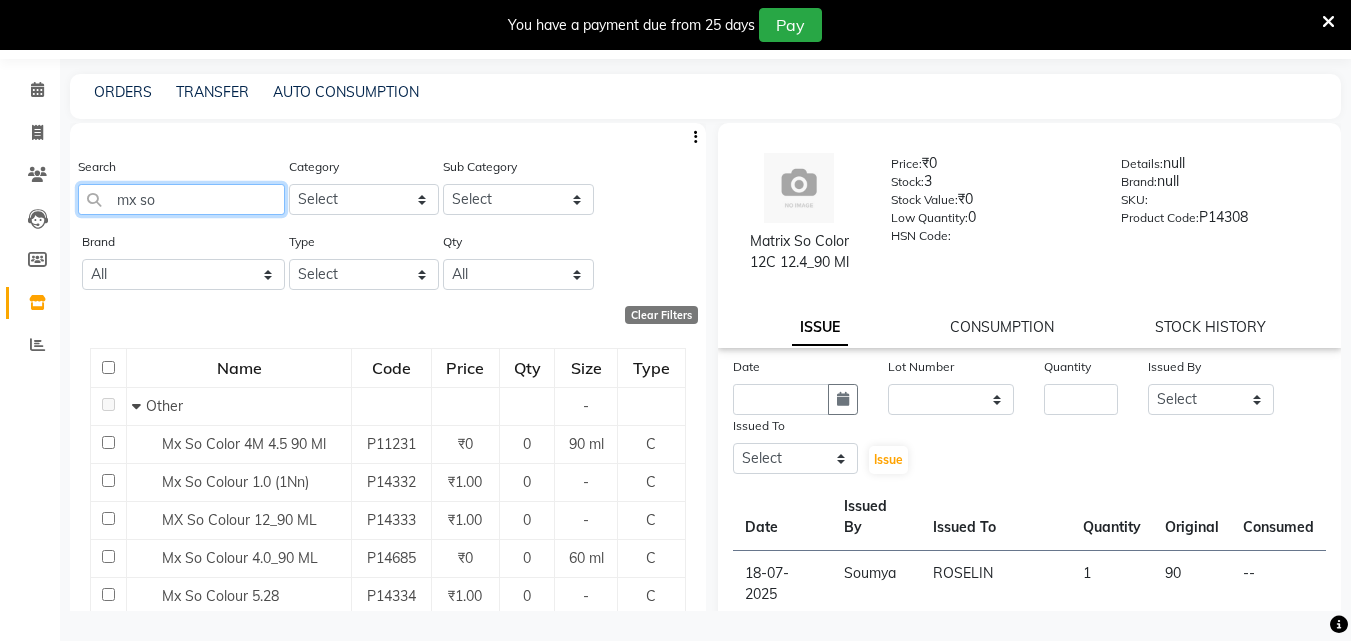 drag, startPoint x: 194, startPoint y: 212, endPoint x: 102, endPoint y: 215, distance: 92.0489 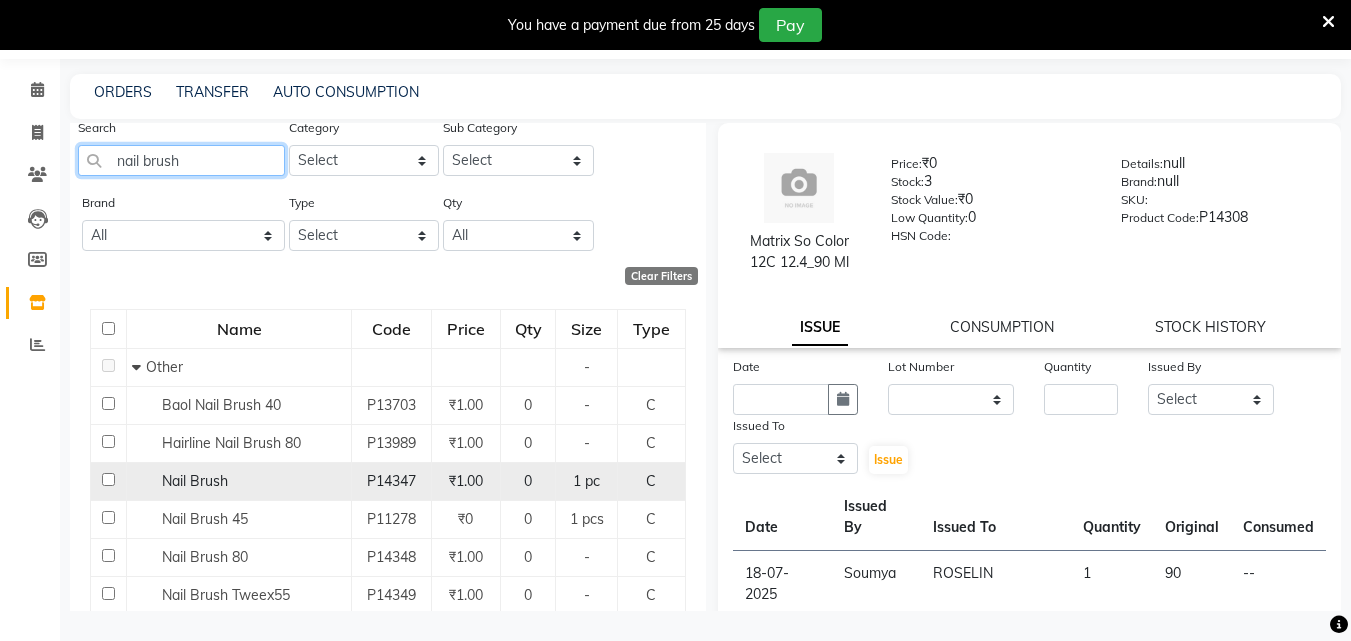 scroll, scrollTop: 0, scrollLeft: 0, axis: both 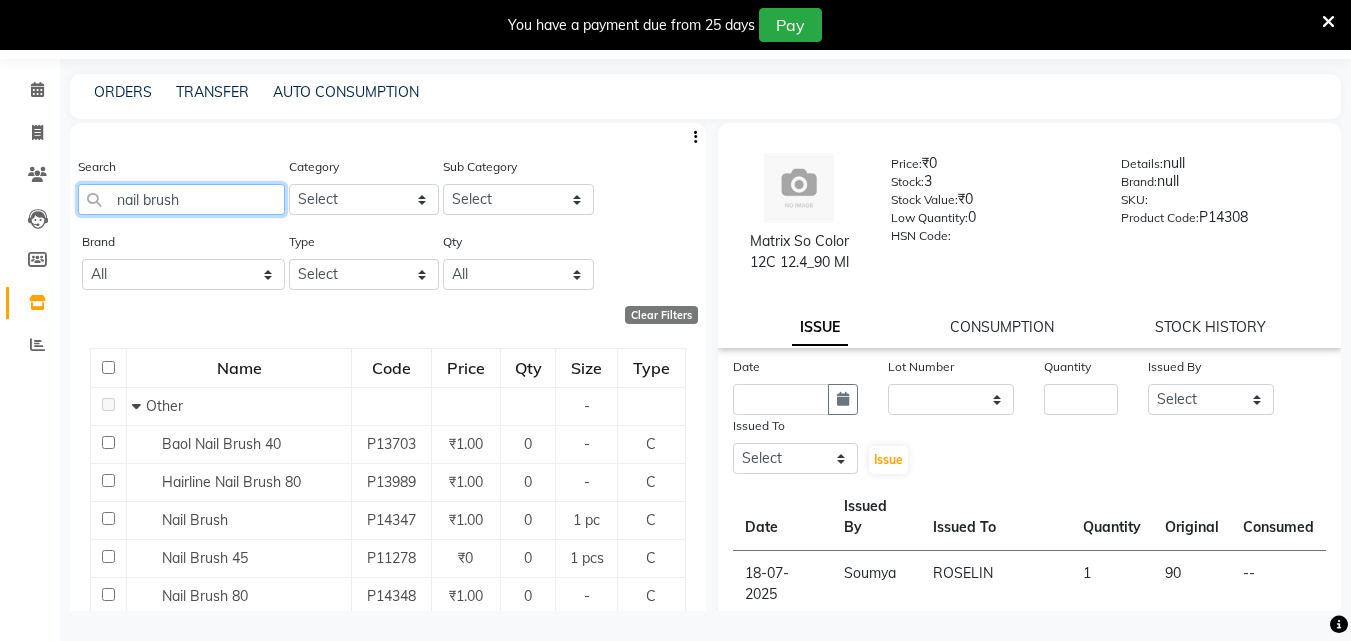 click on "nail brush" 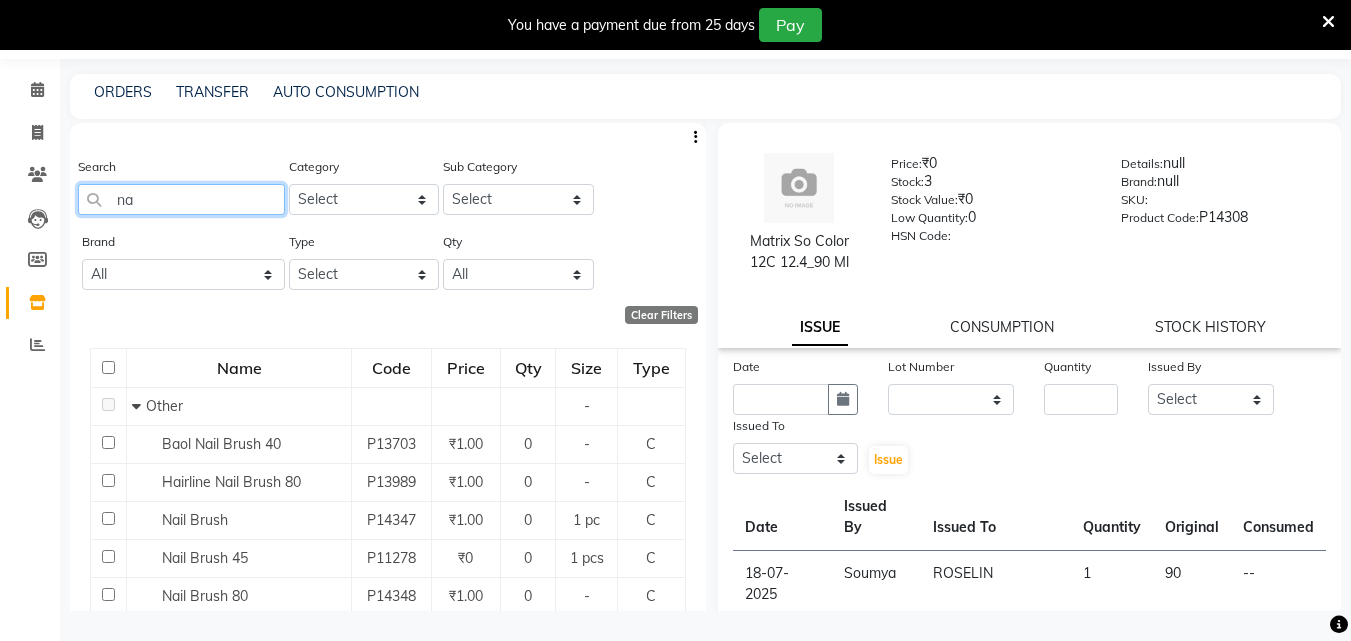 type on "n" 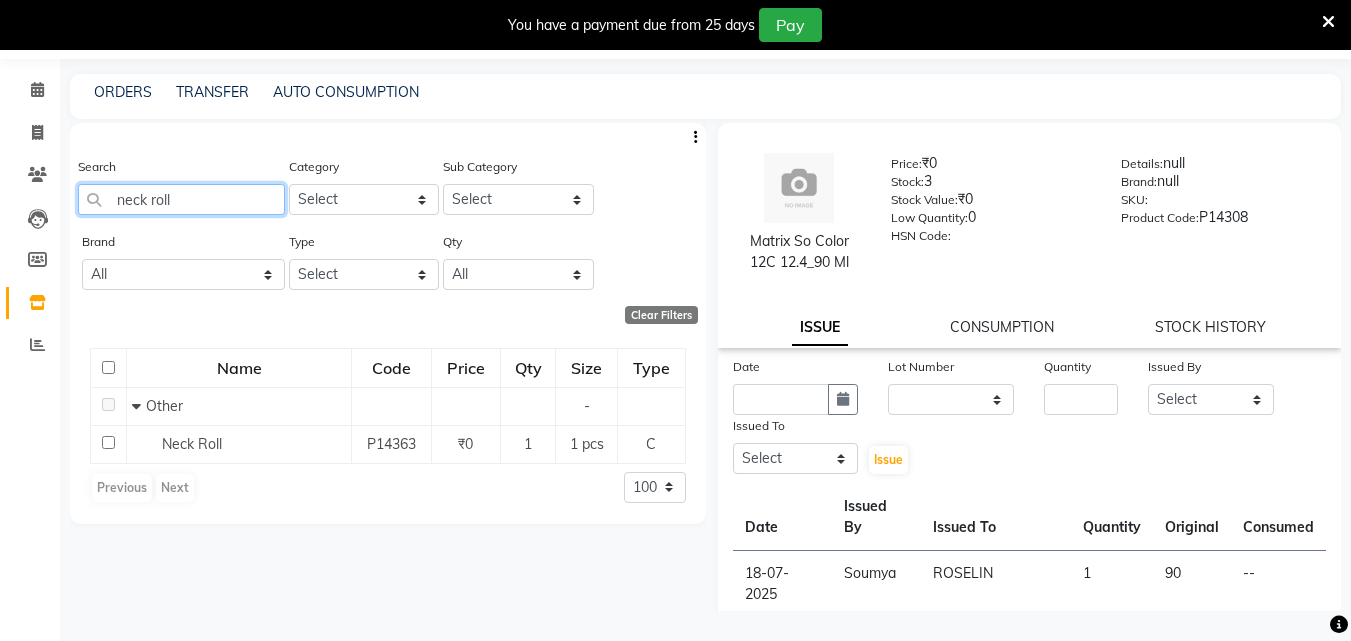 click on "neck roll" 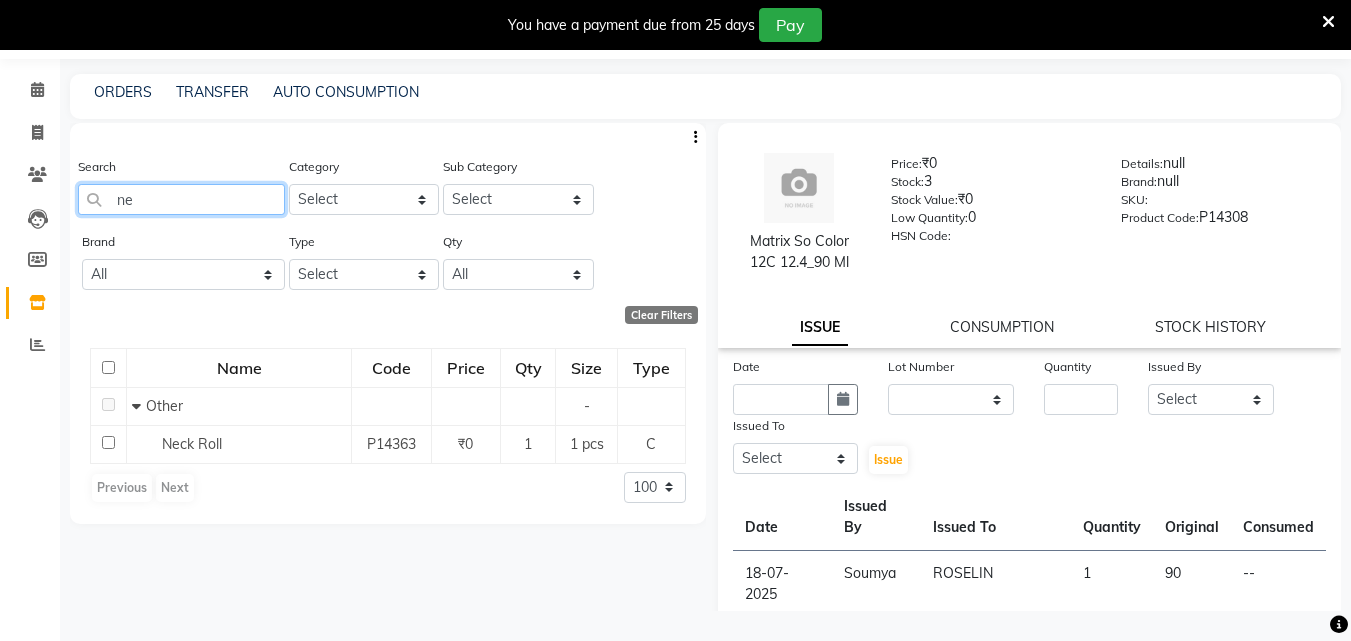 type on "n" 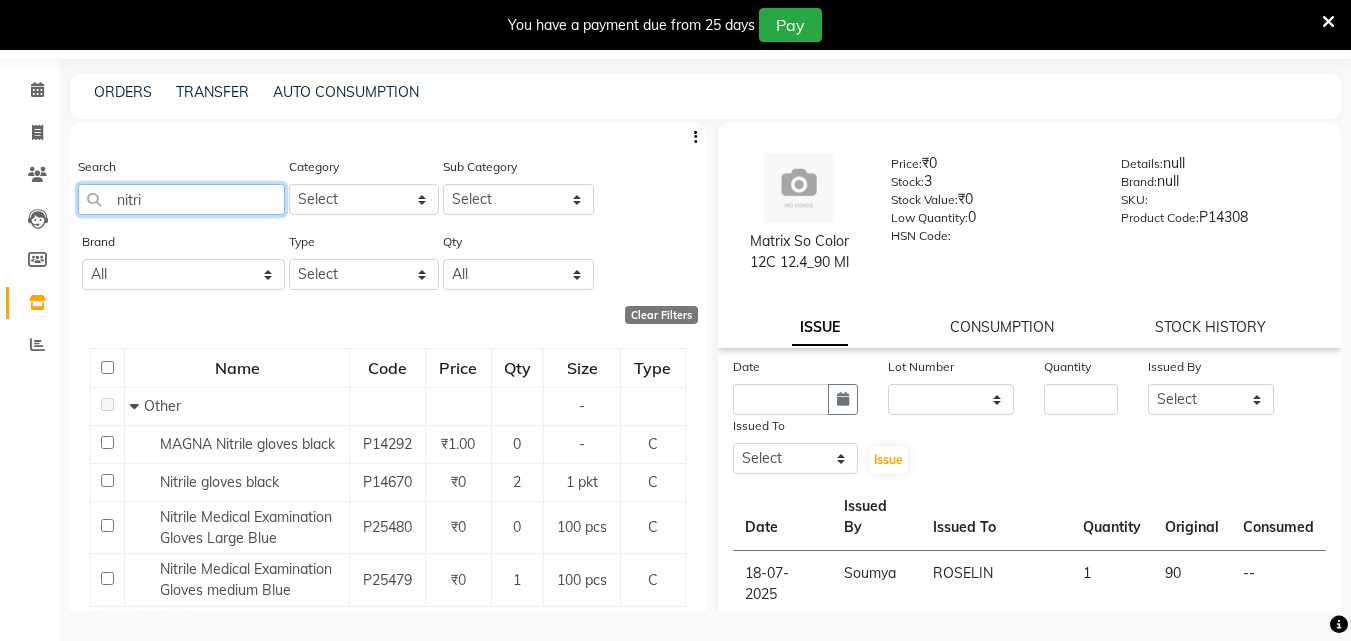 type on "nitri" 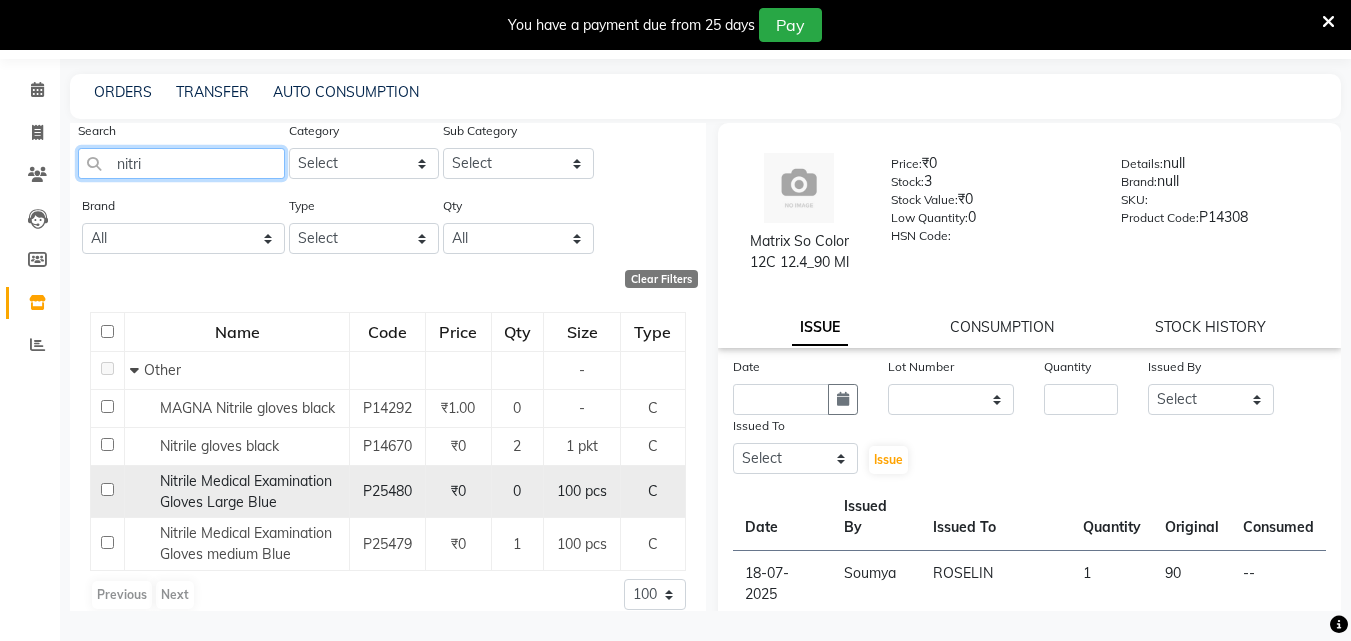 scroll, scrollTop: 56, scrollLeft: 0, axis: vertical 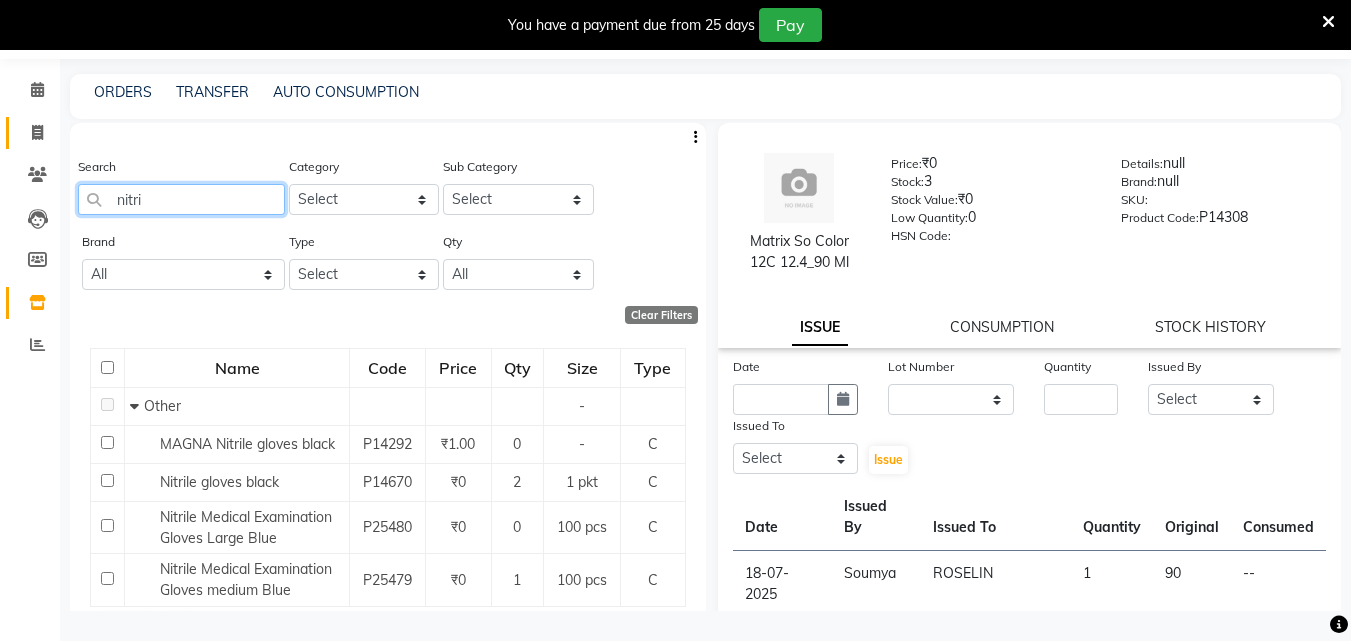 drag, startPoint x: 180, startPoint y: 140, endPoint x: 37, endPoint y: 120, distance: 144.39183 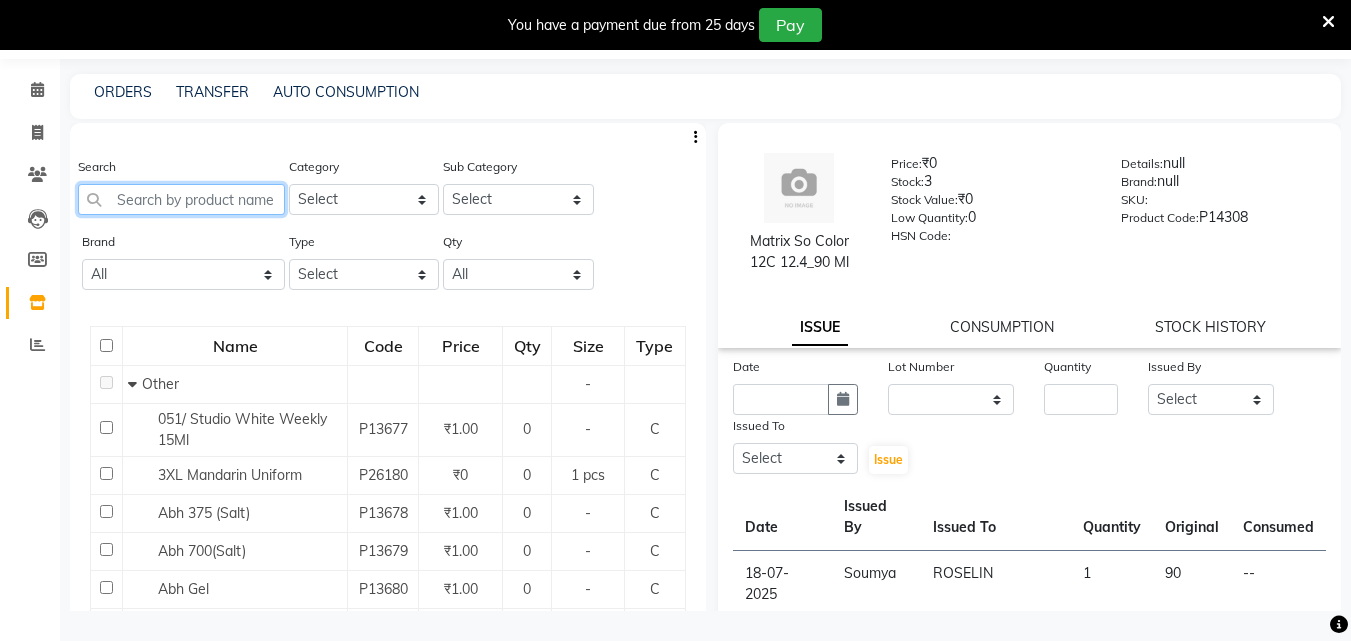 click 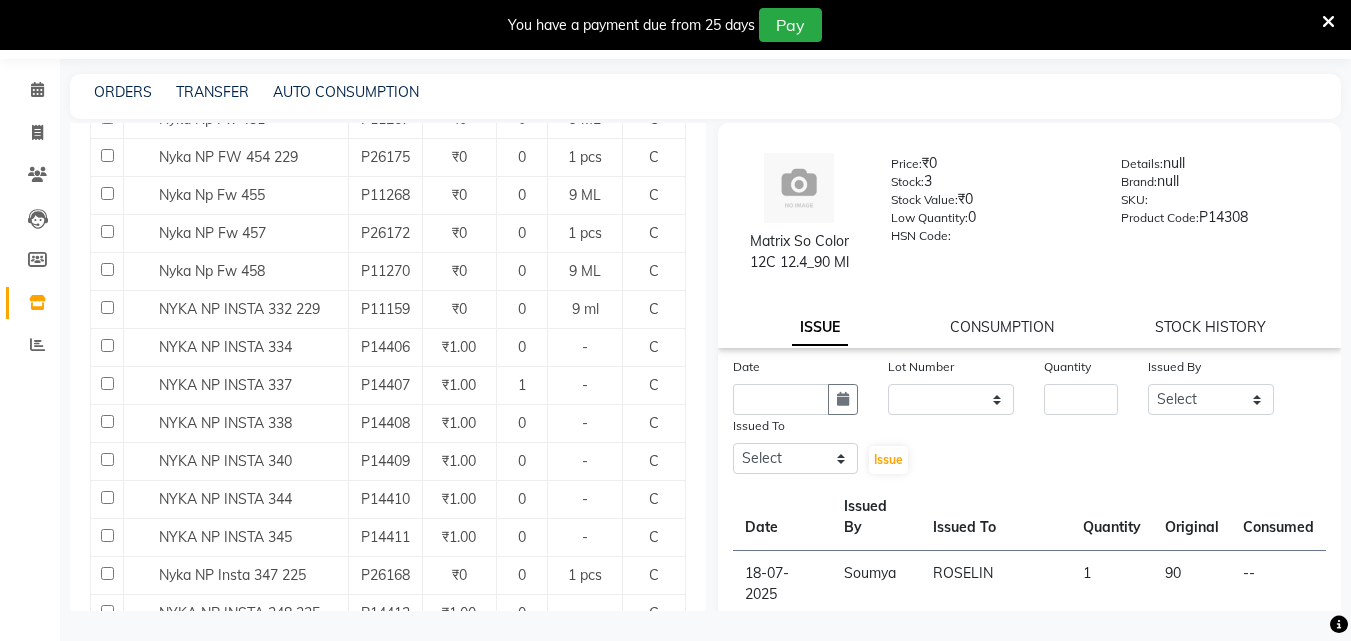 scroll, scrollTop: 2600, scrollLeft: 0, axis: vertical 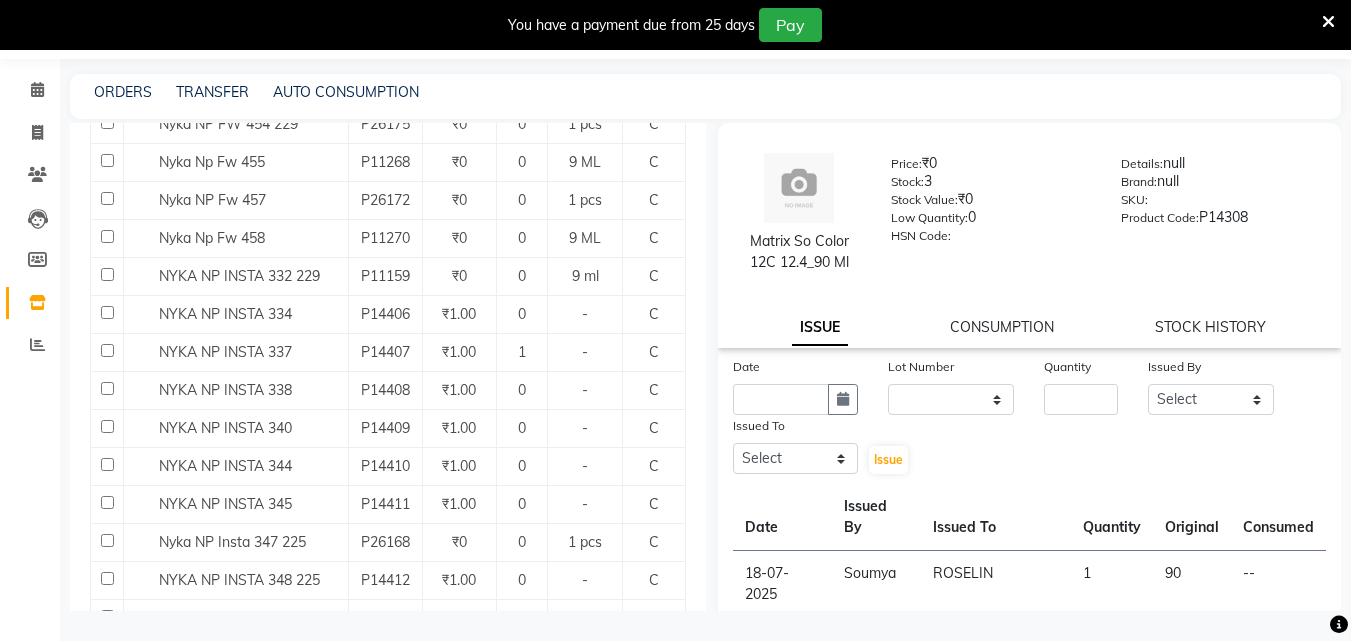 type on "nyka" 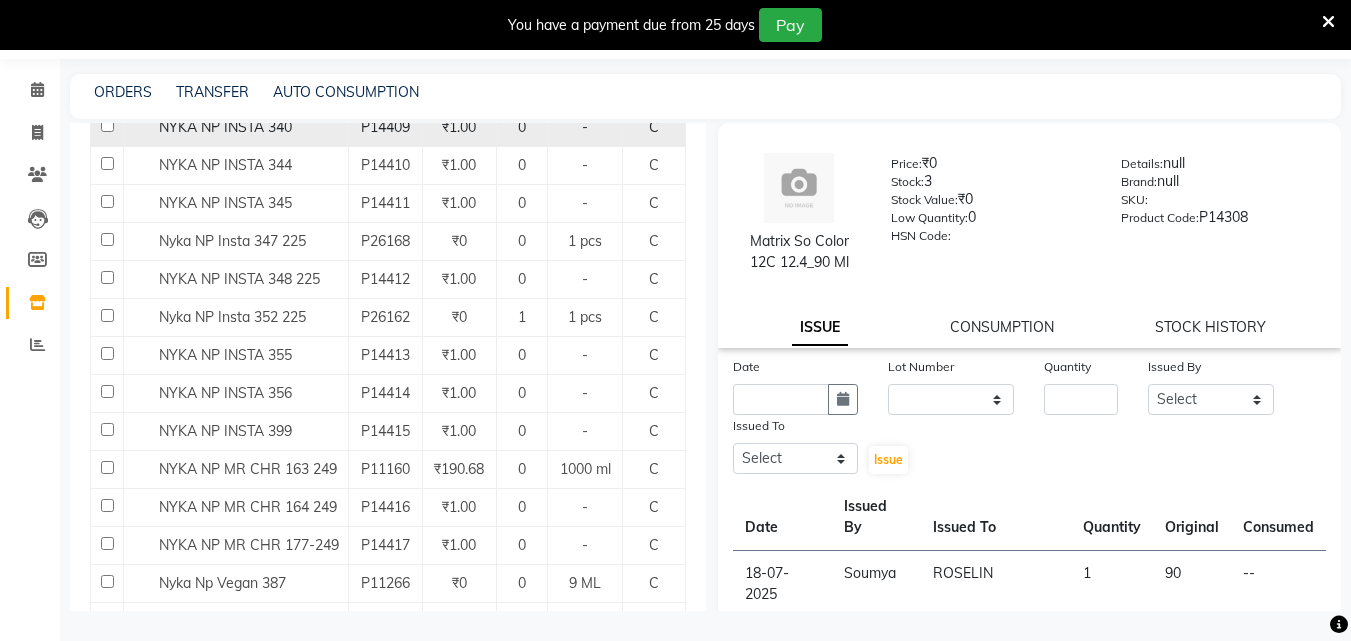scroll, scrollTop: 3000, scrollLeft: 0, axis: vertical 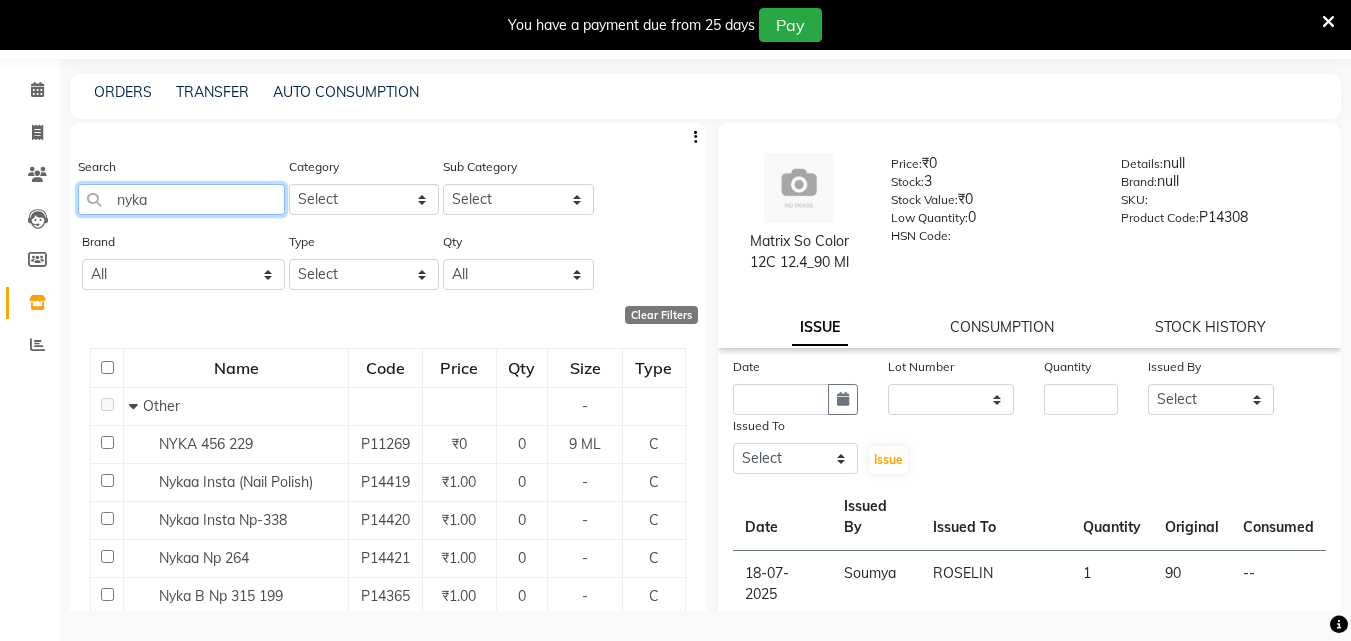 drag, startPoint x: 144, startPoint y: 210, endPoint x: 55, endPoint y: 215, distance: 89.140335 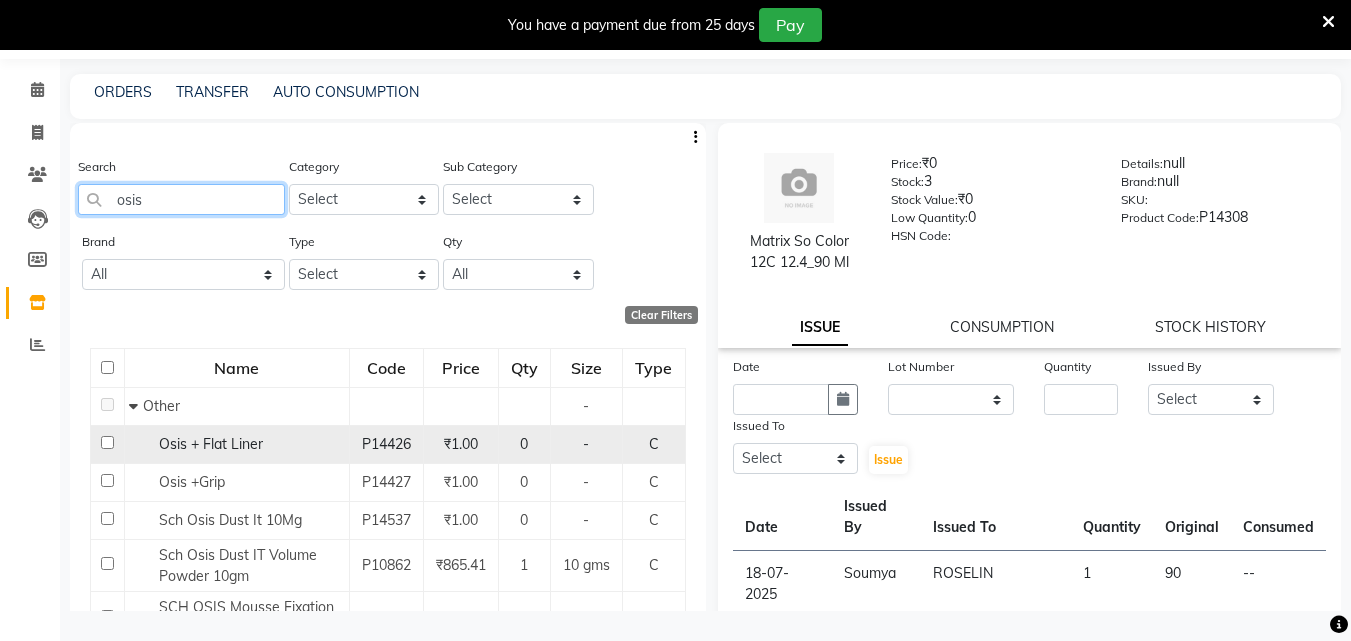 scroll, scrollTop: 100, scrollLeft: 0, axis: vertical 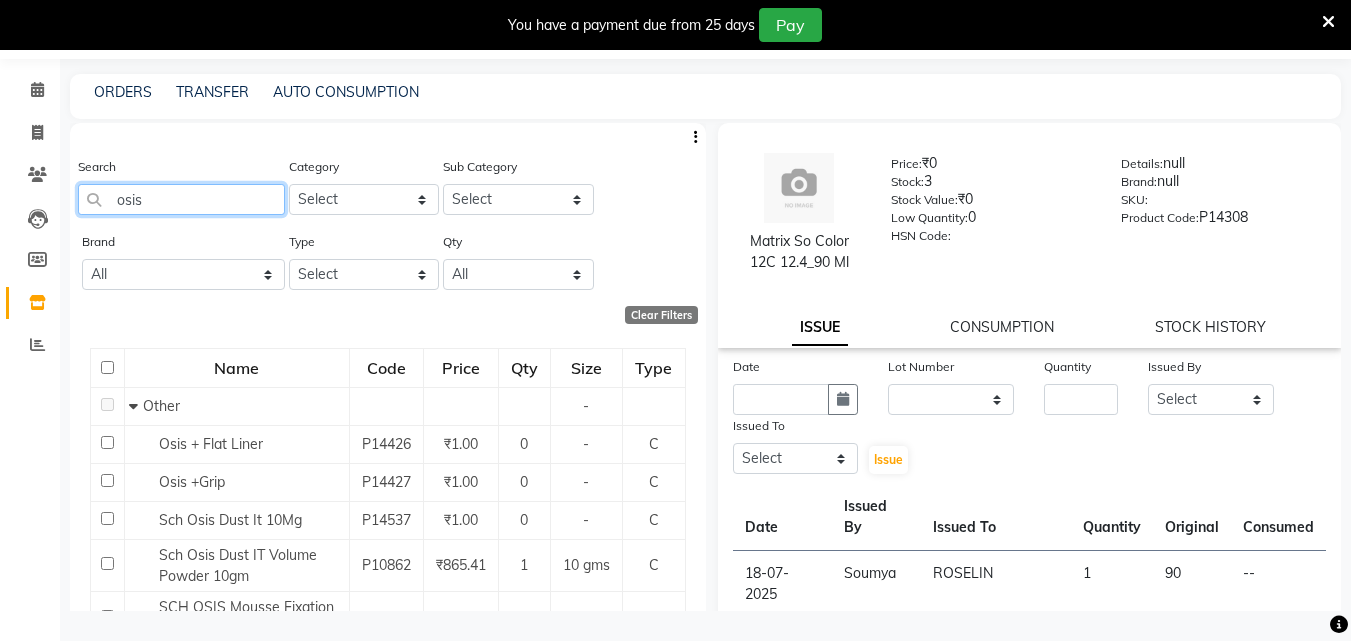 click on "osis" 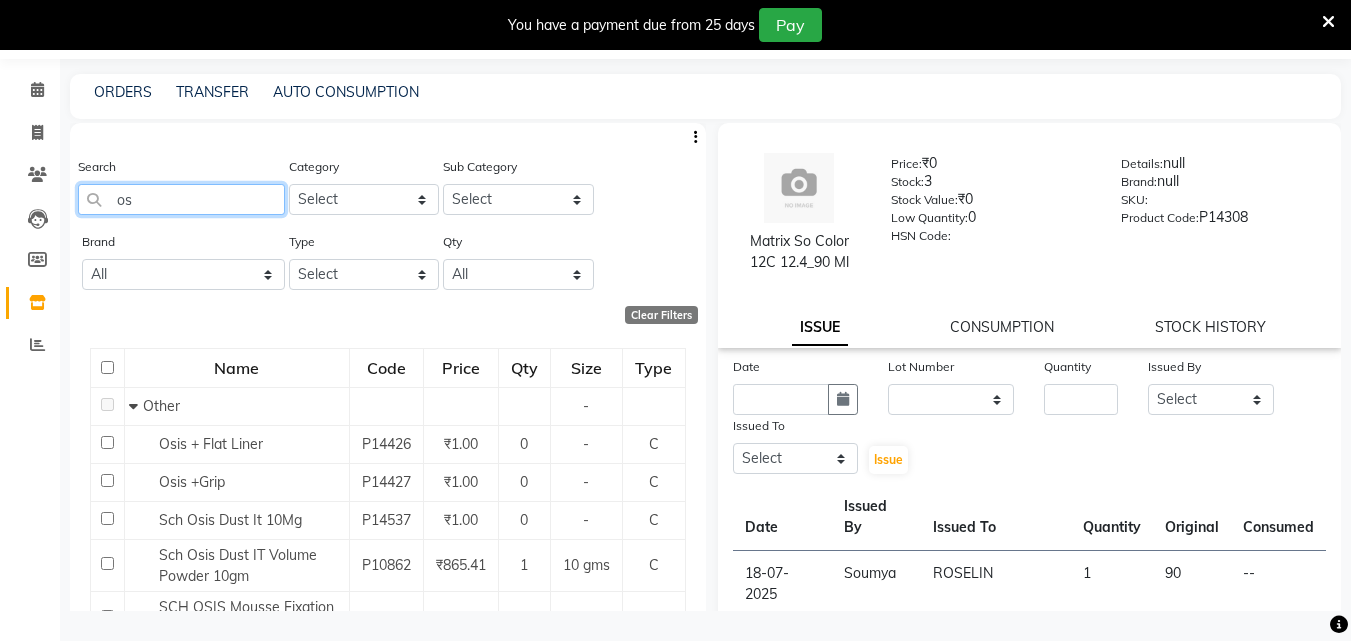 type on "o" 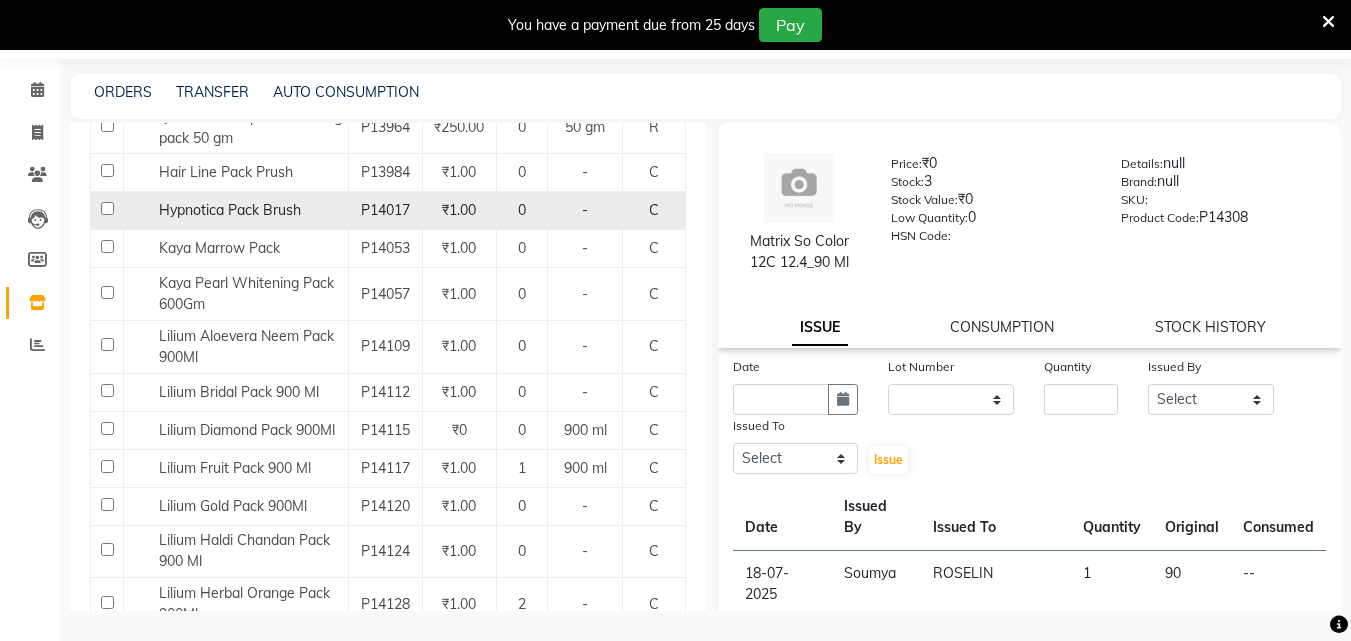 scroll, scrollTop: 0, scrollLeft: 0, axis: both 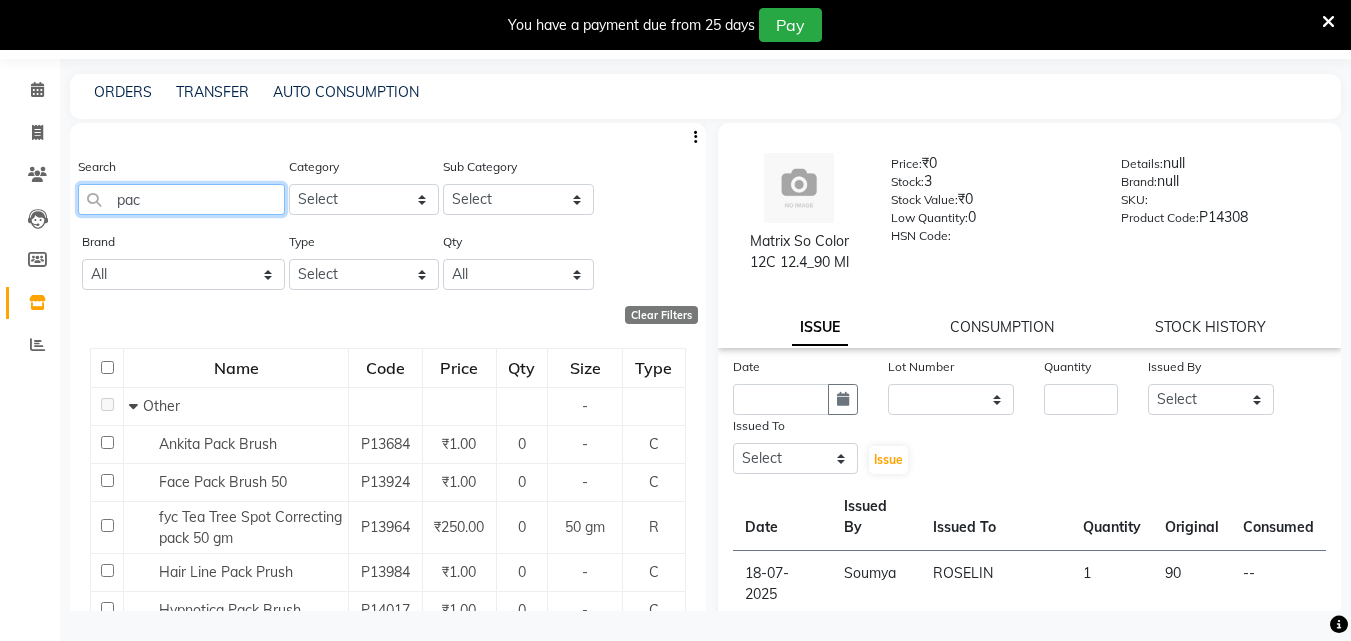 click on "pac" 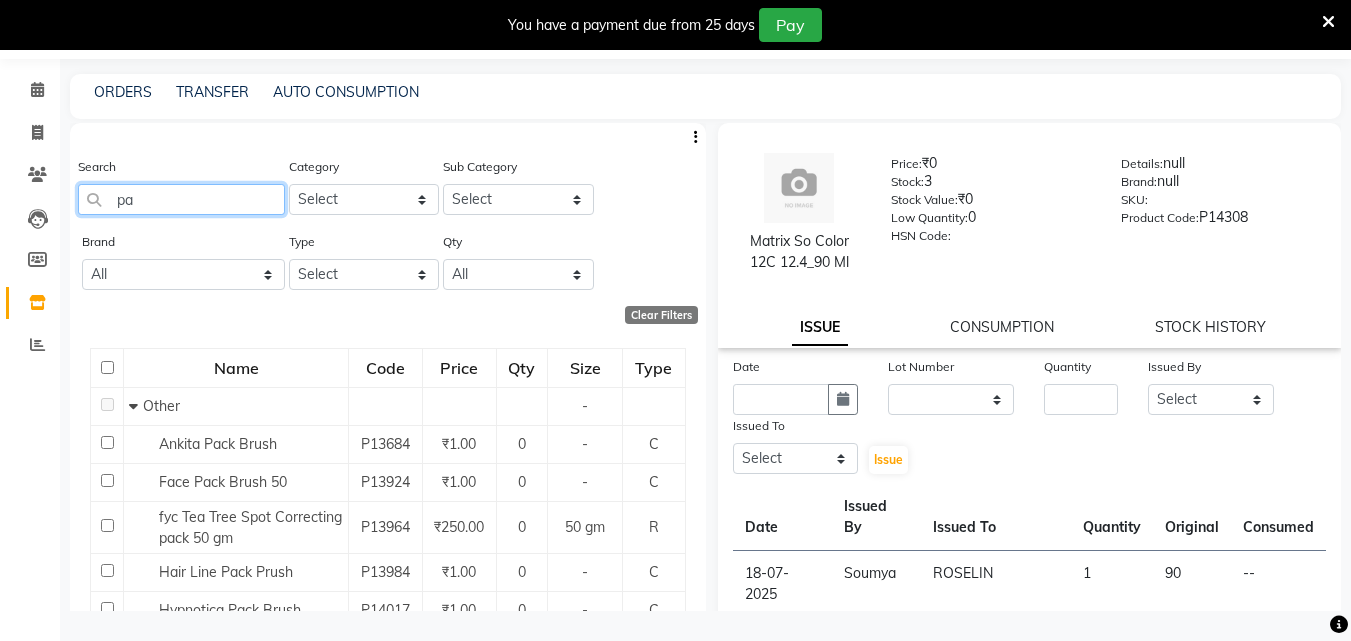 type on "p" 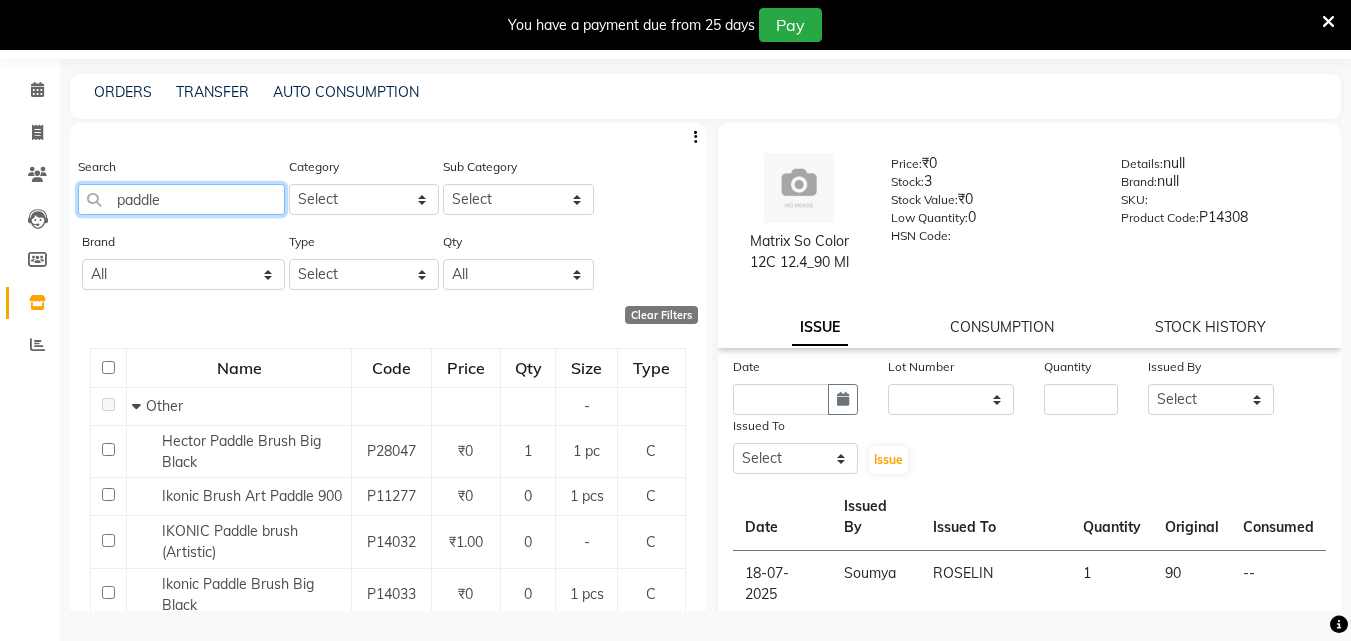type on "paddle" 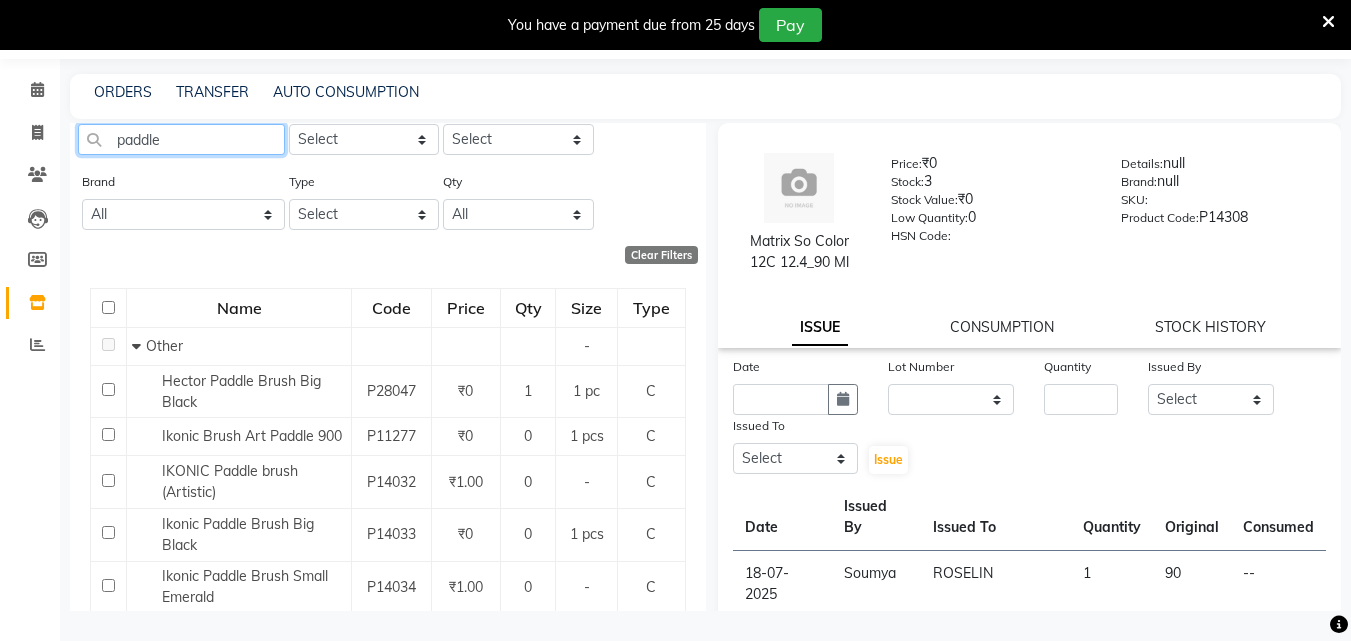 scroll, scrollTop: 0, scrollLeft: 0, axis: both 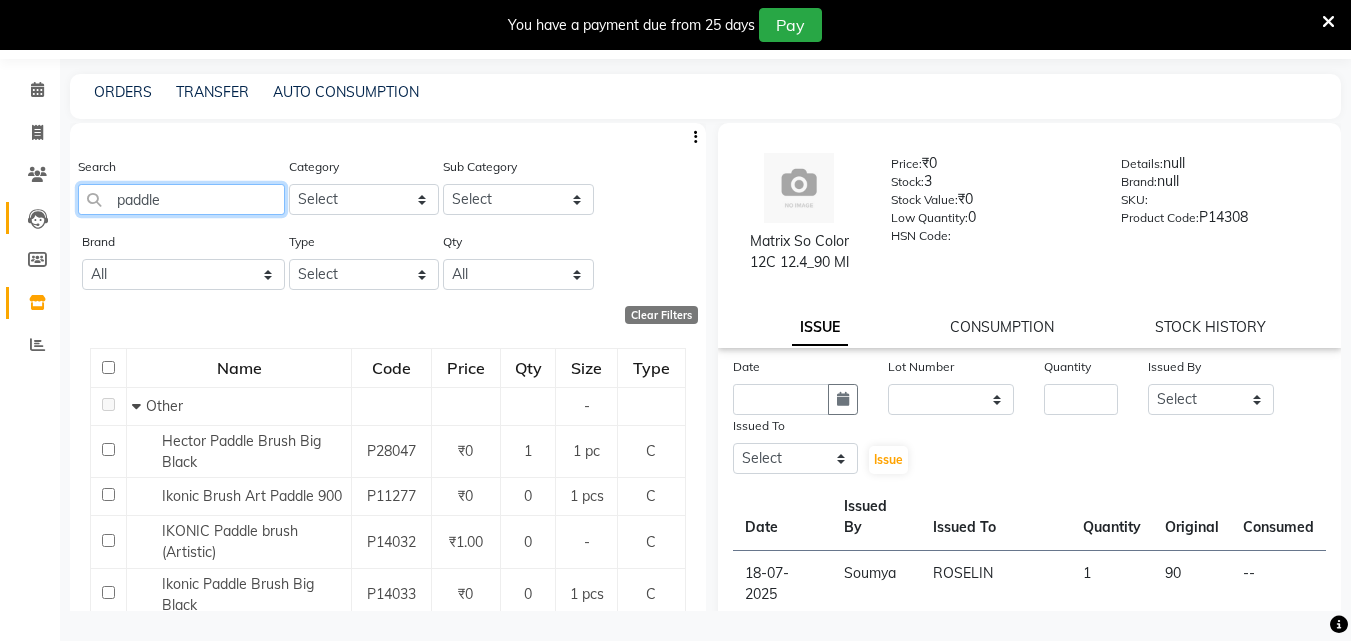 drag, startPoint x: 193, startPoint y: 206, endPoint x: 52, endPoint y: 205, distance: 141.00354 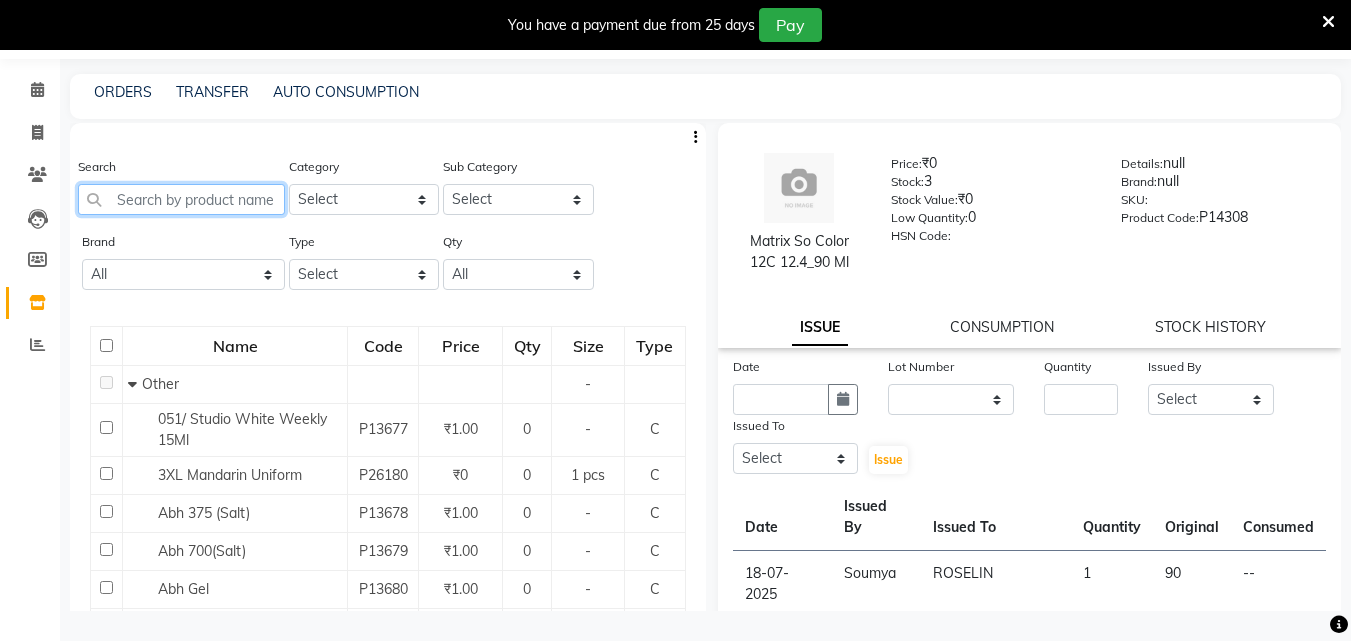 click 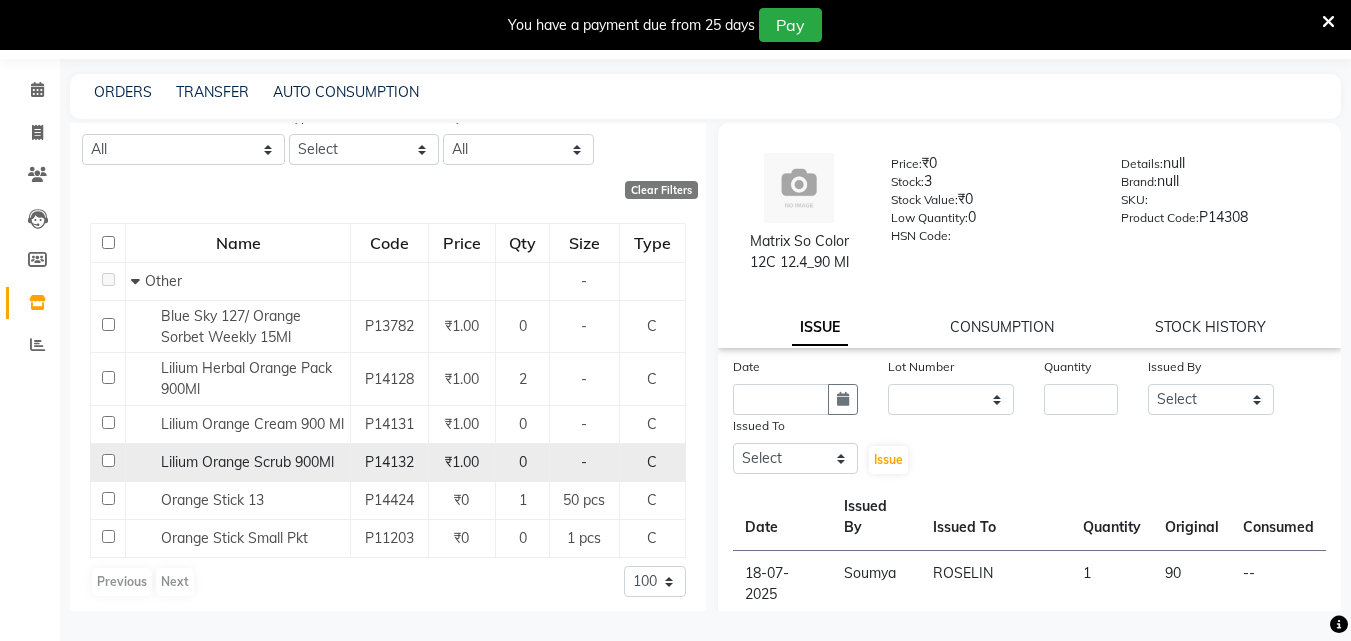 scroll, scrollTop: 132, scrollLeft: 0, axis: vertical 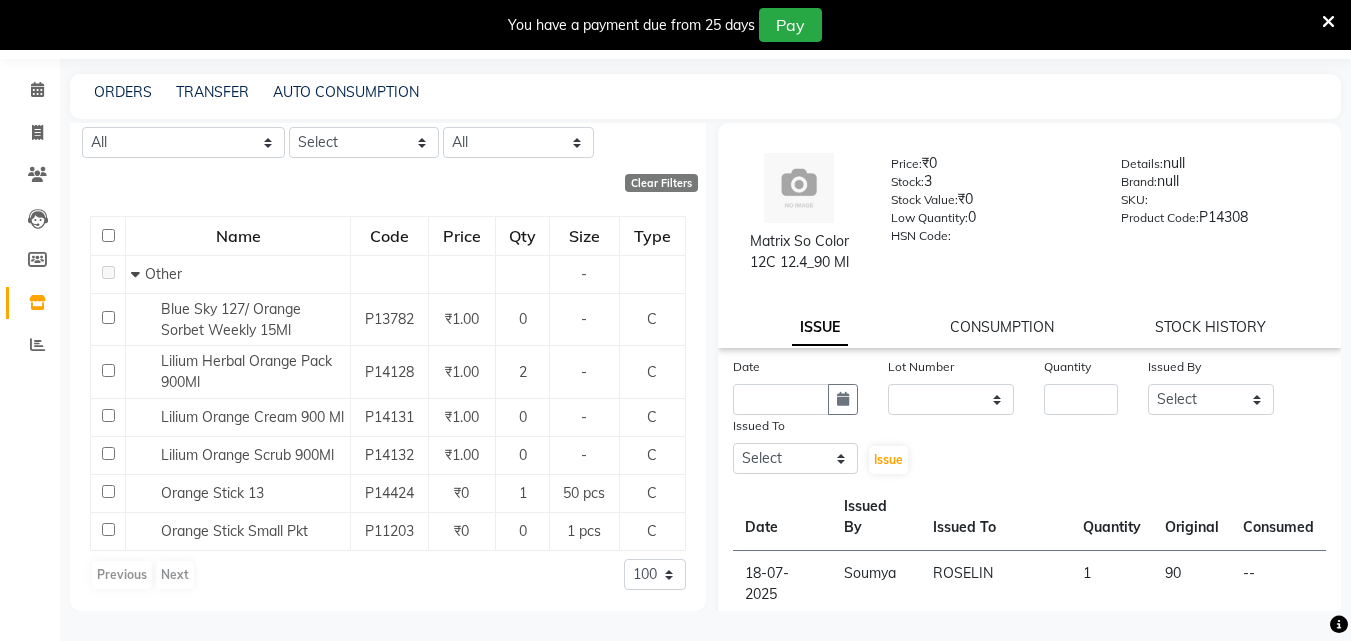 type on "orange" 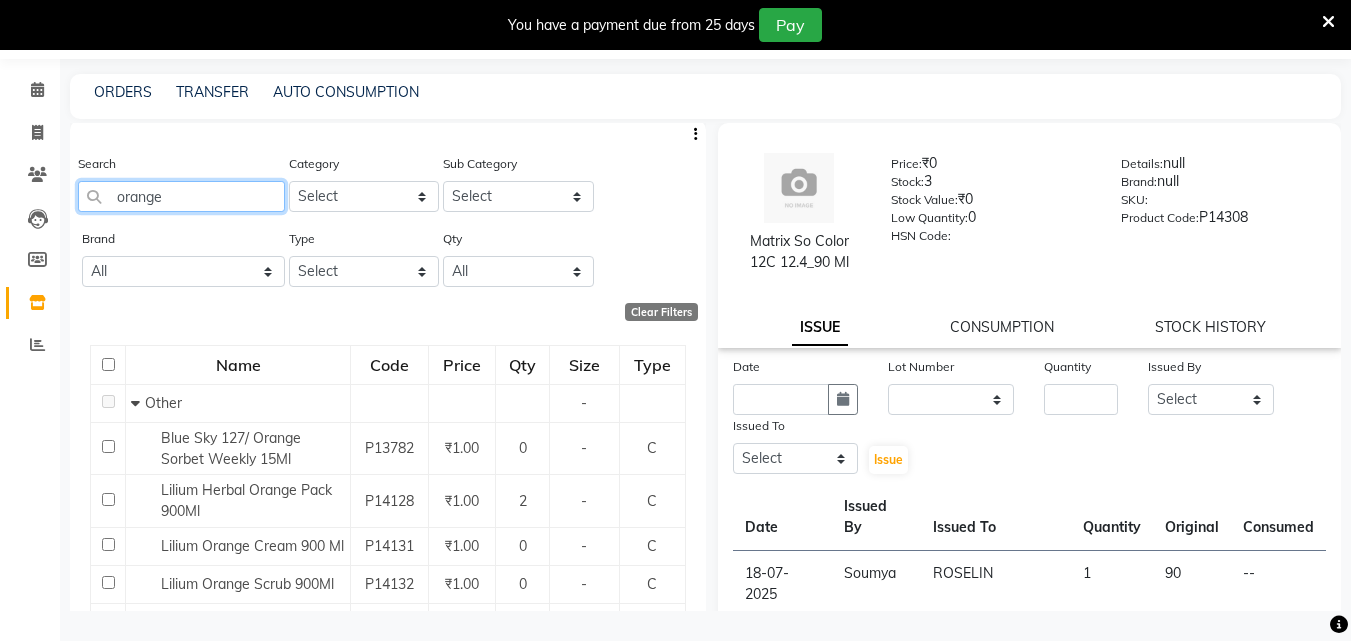 scroll, scrollTop: 0, scrollLeft: 0, axis: both 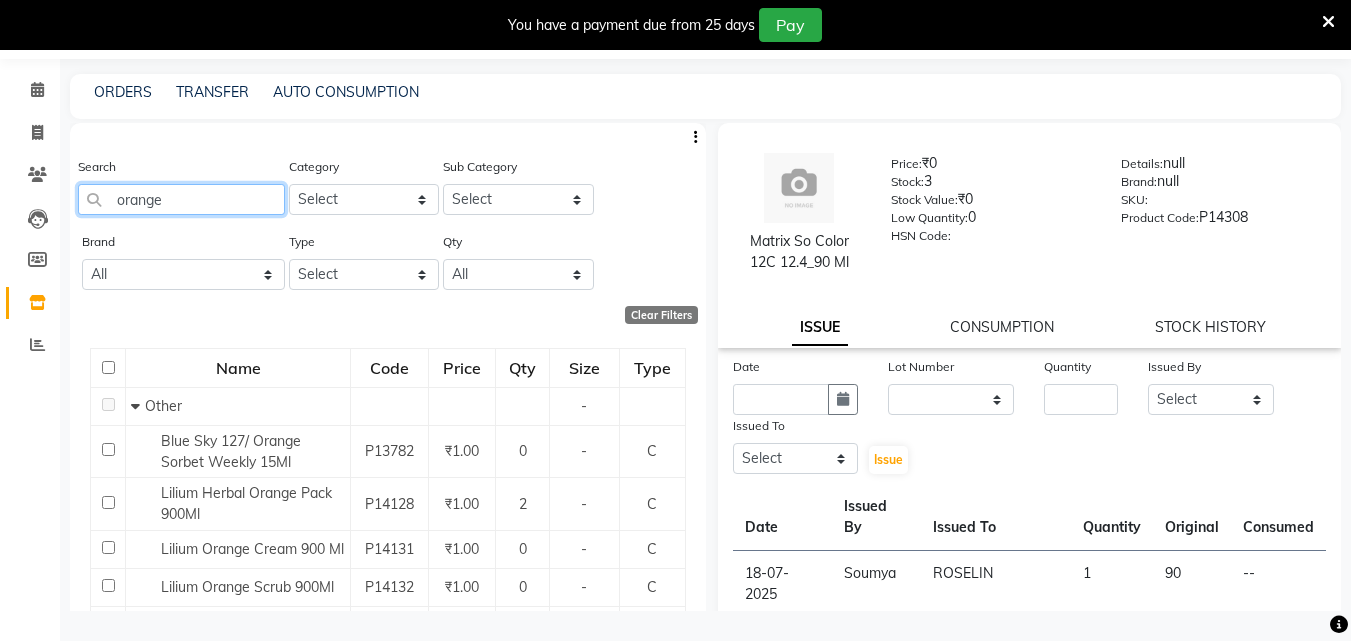 drag, startPoint x: 200, startPoint y: 192, endPoint x: 54, endPoint y: 187, distance: 146.08559 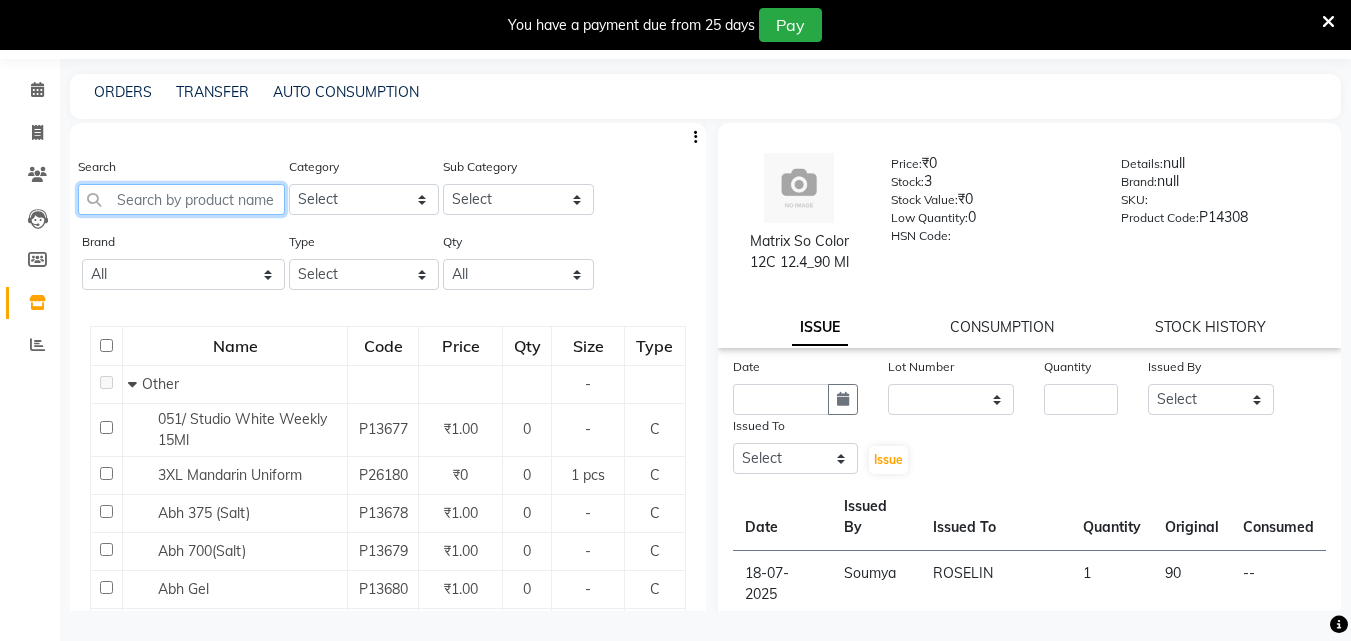 click 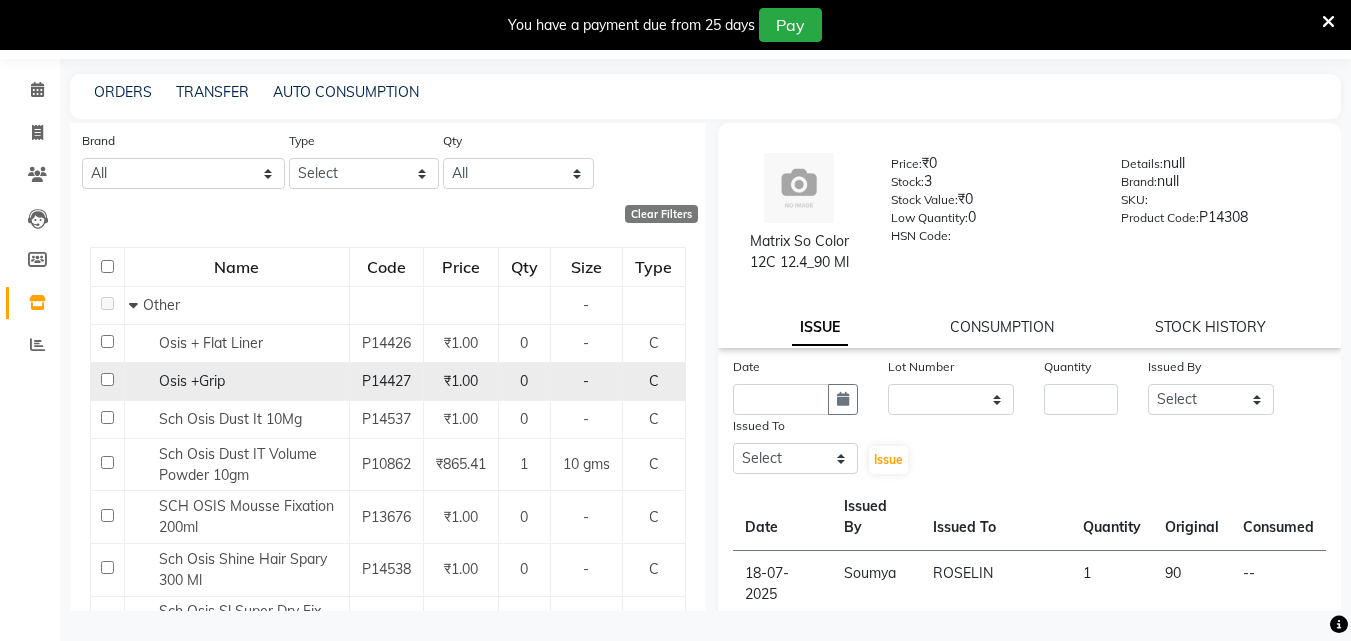 scroll, scrollTop: 200, scrollLeft: 0, axis: vertical 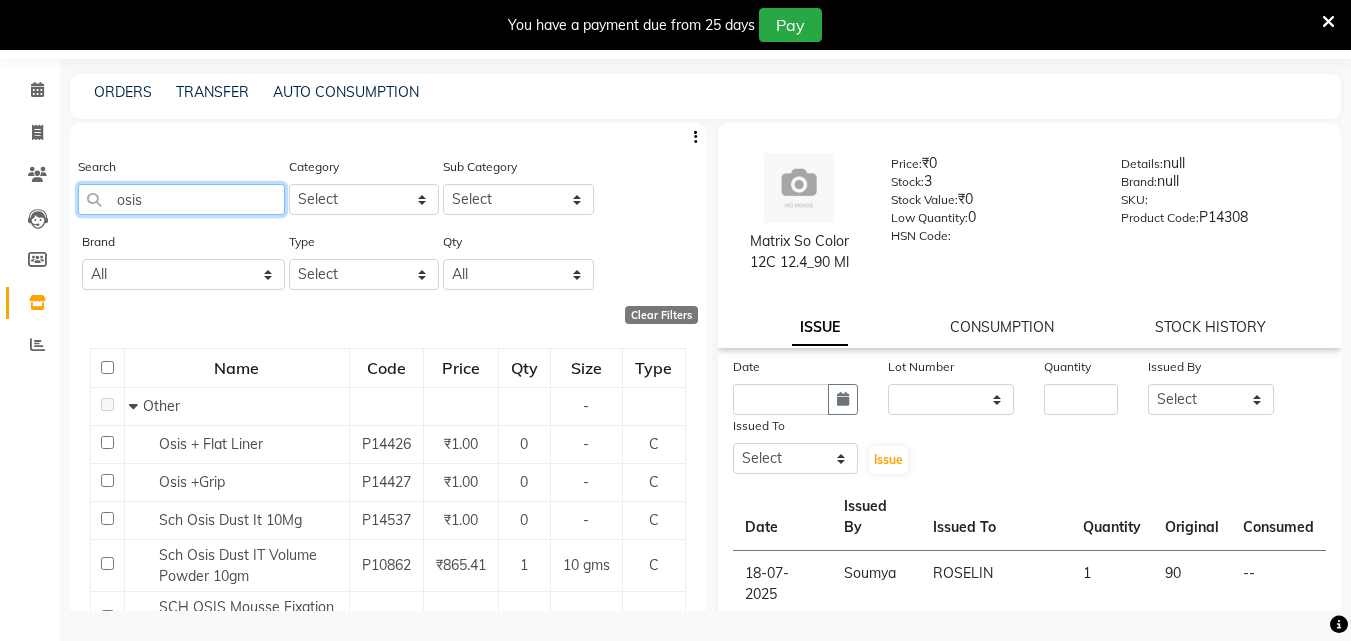 click on "osis" 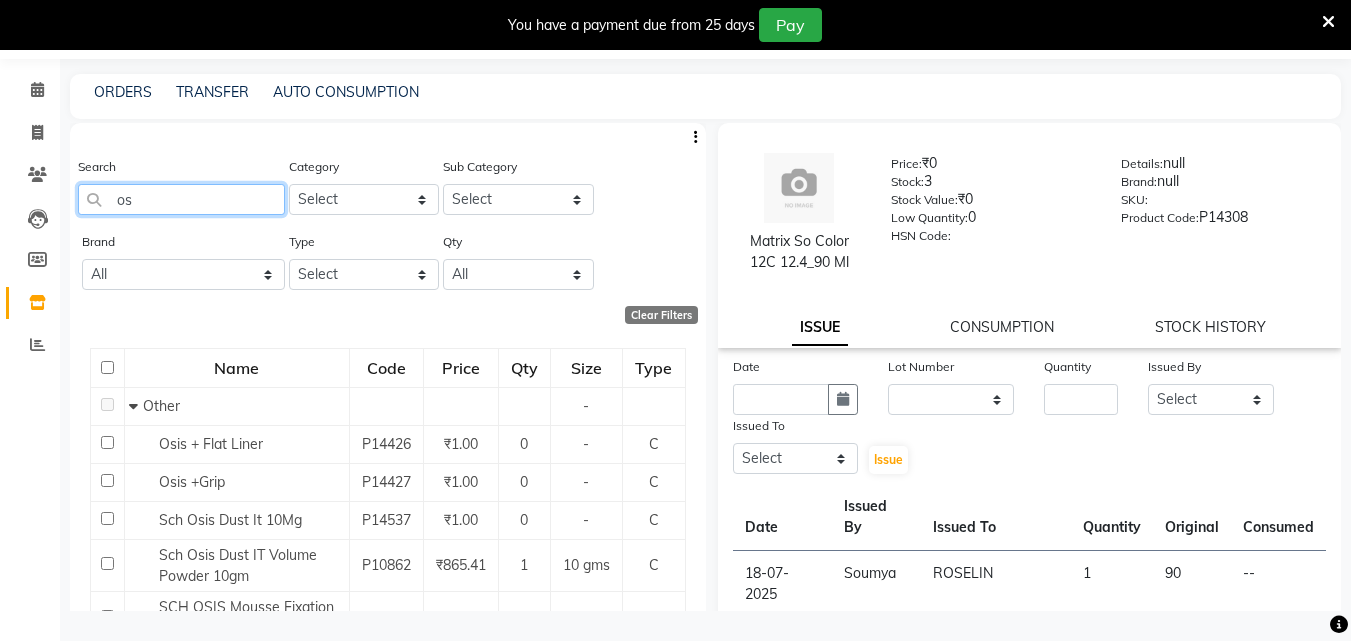 type on "o" 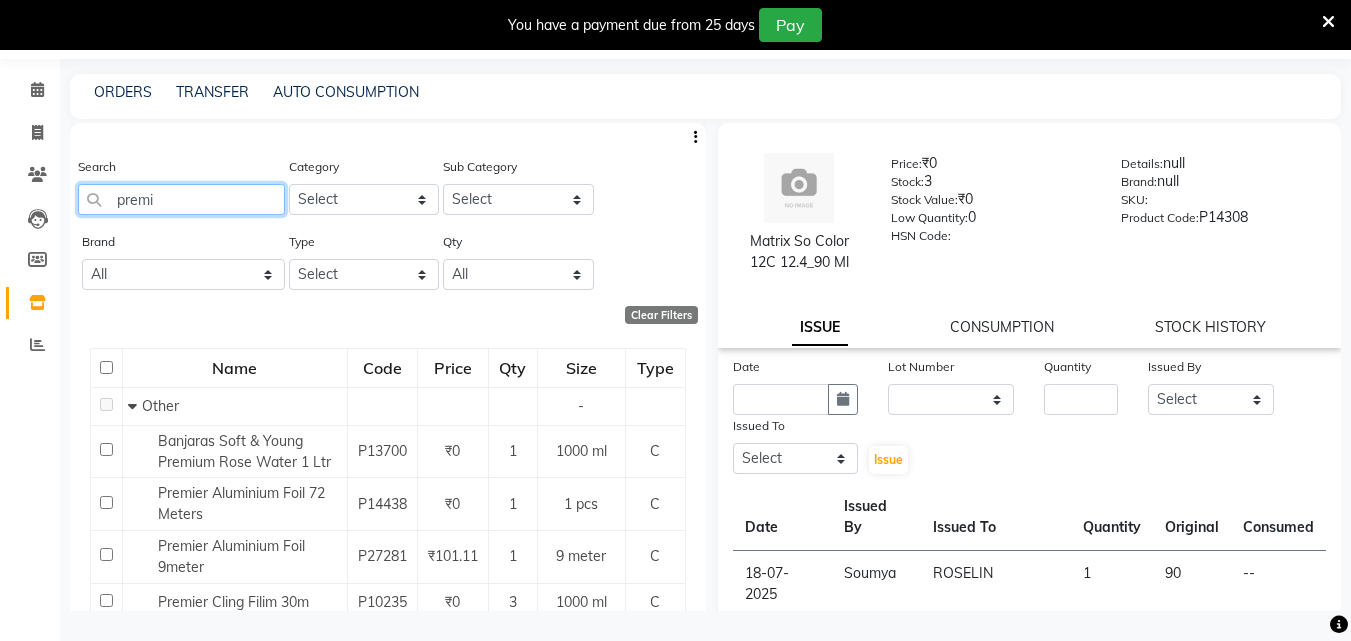 type on "premi" 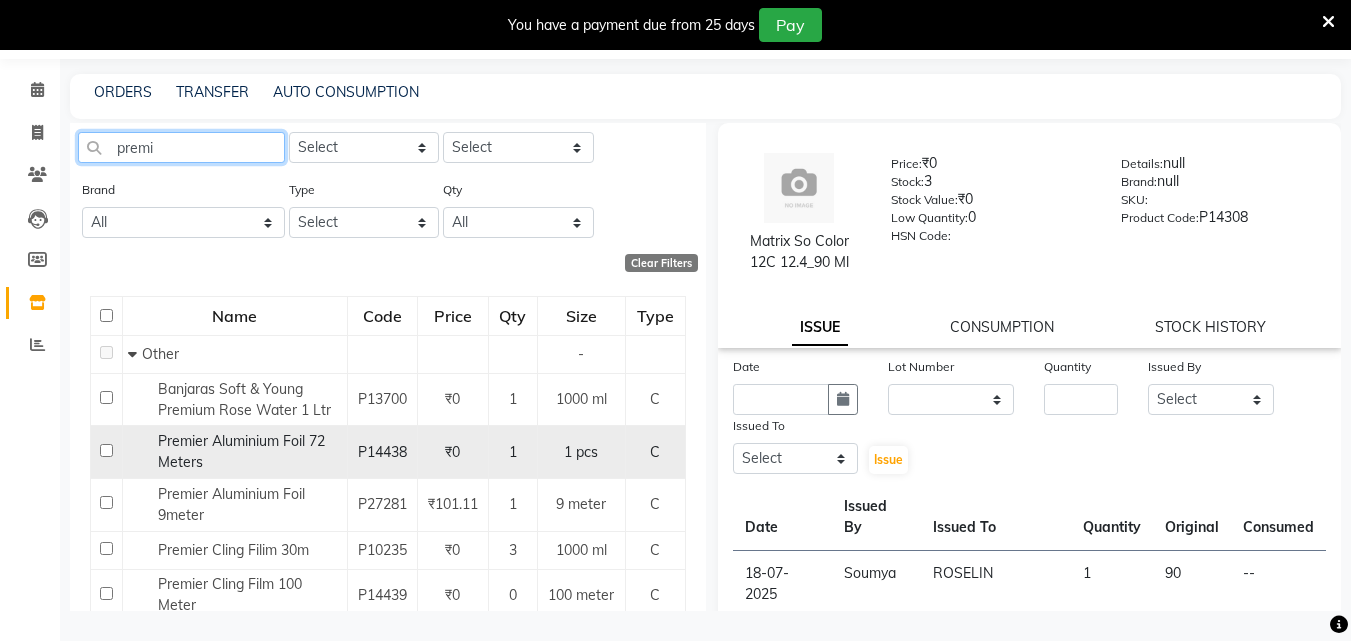 scroll, scrollTop: 100, scrollLeft: 0, axis: vertical 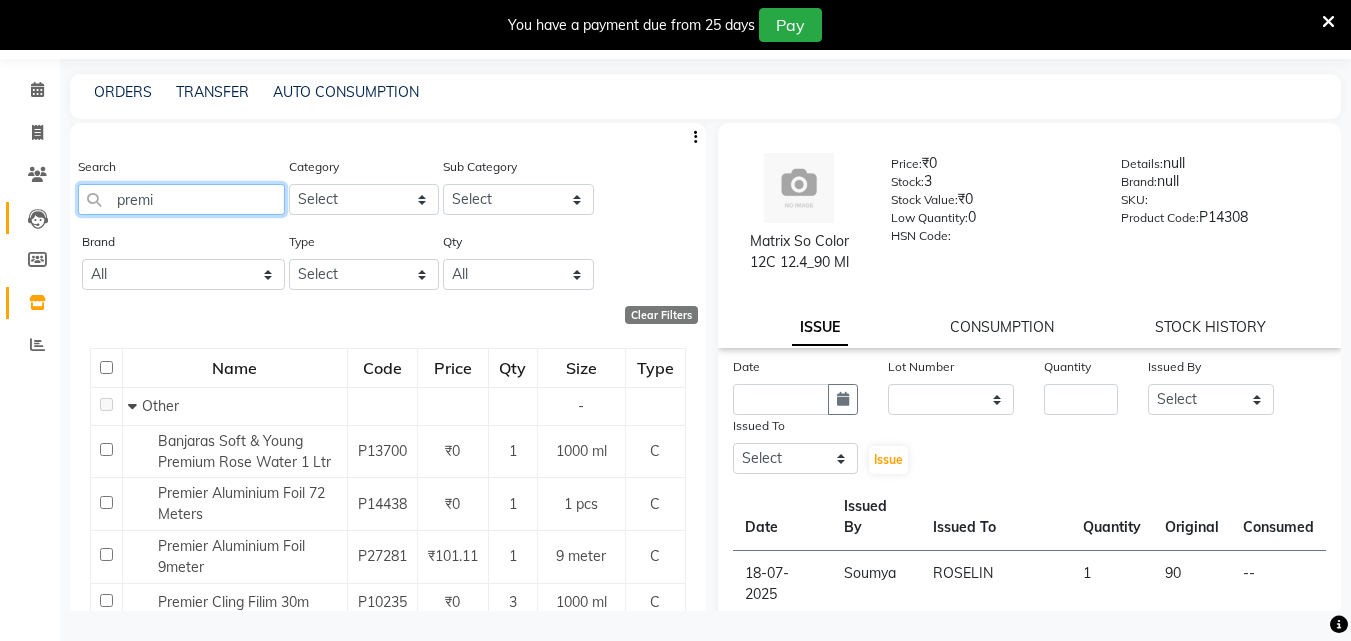 drag, startPoint x: 181, startPoint y: 204, endPoint x: 48, endPoint y: 201, distance: 133.03383 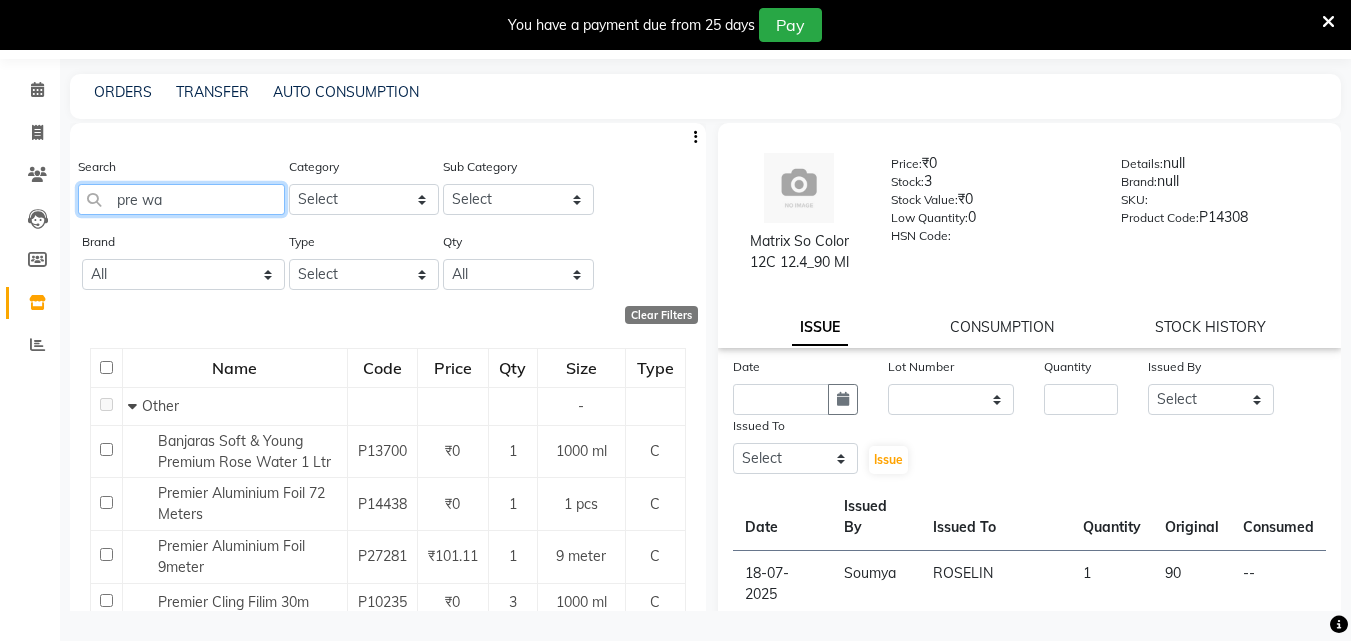 type on "pre wax" 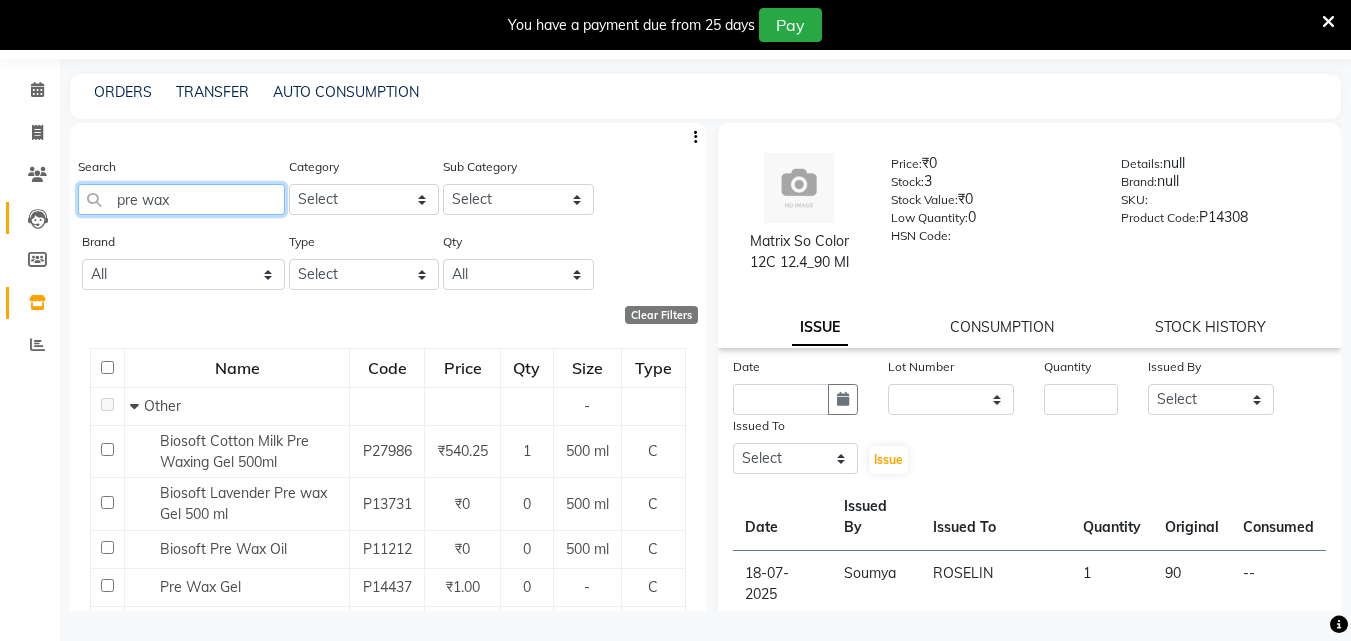 drag, startPoint x: 189, startPoint y: 200, endPoint x: 44, endPoint y: 207, distance: 145.16887 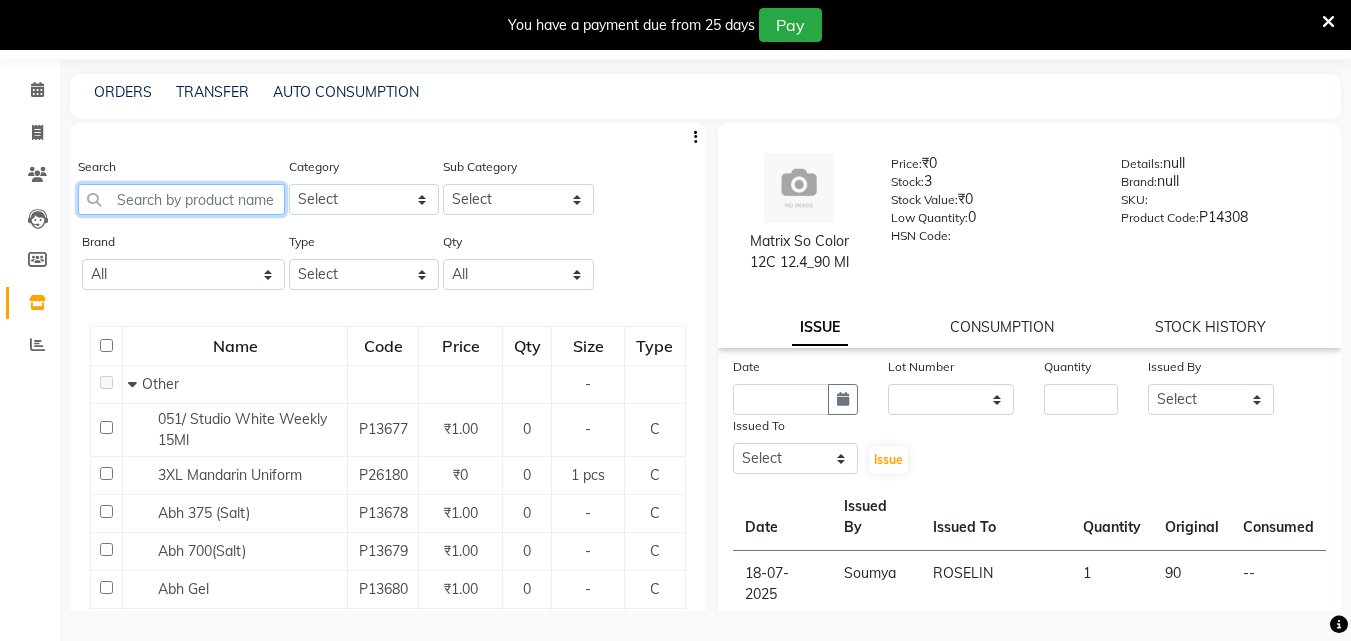click 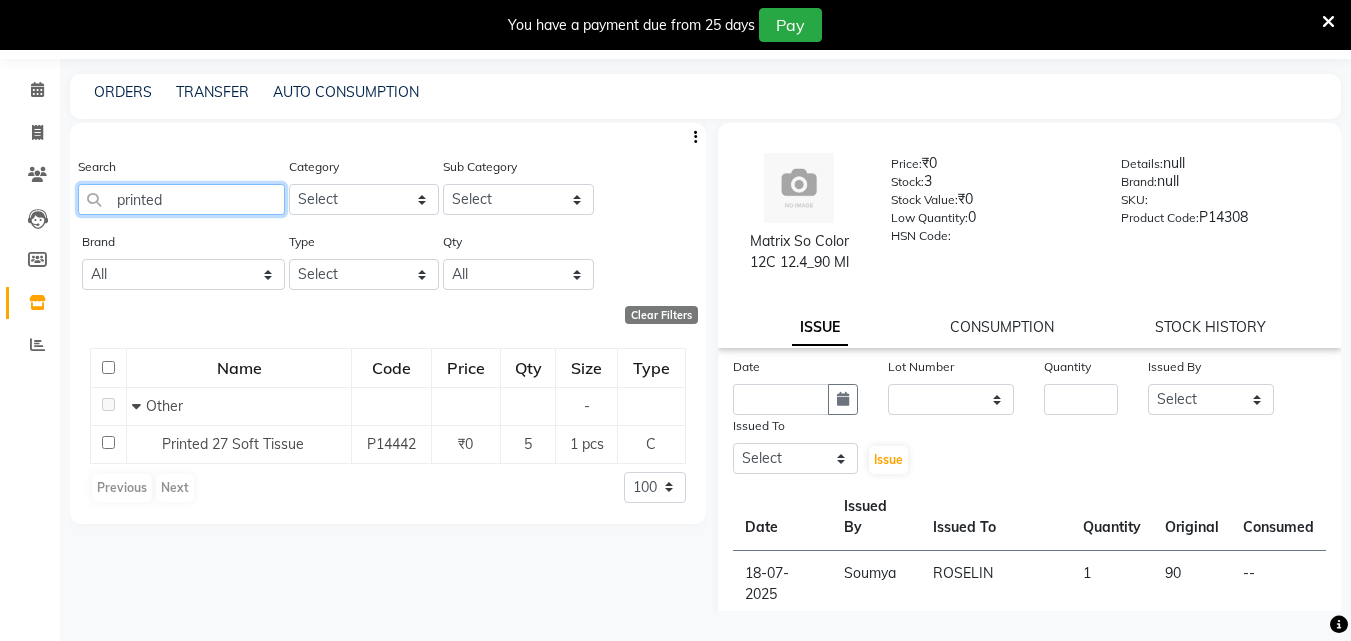 click on "printed" 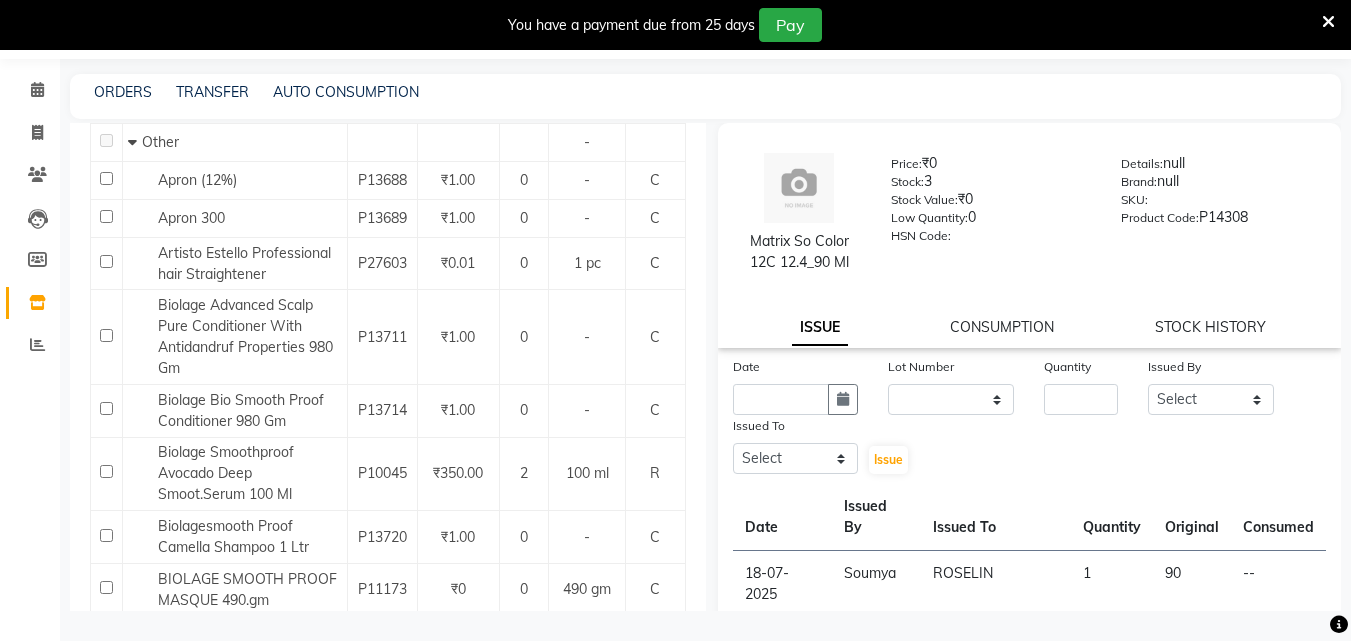 scroll, scrollTop: 0, scrollLeft: 0, axis: both 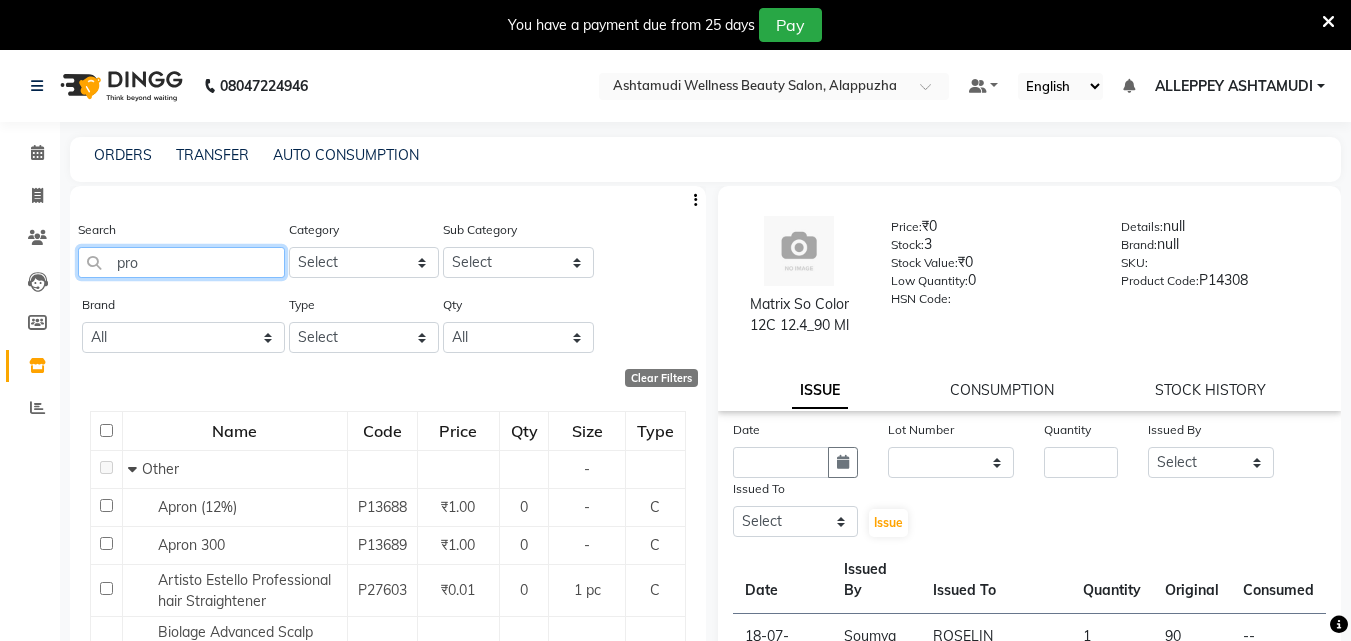 drag, startPoint x: 160, startPoint y: 254, endPoint x: 117, endPoint y: 258, distance: 43.185646 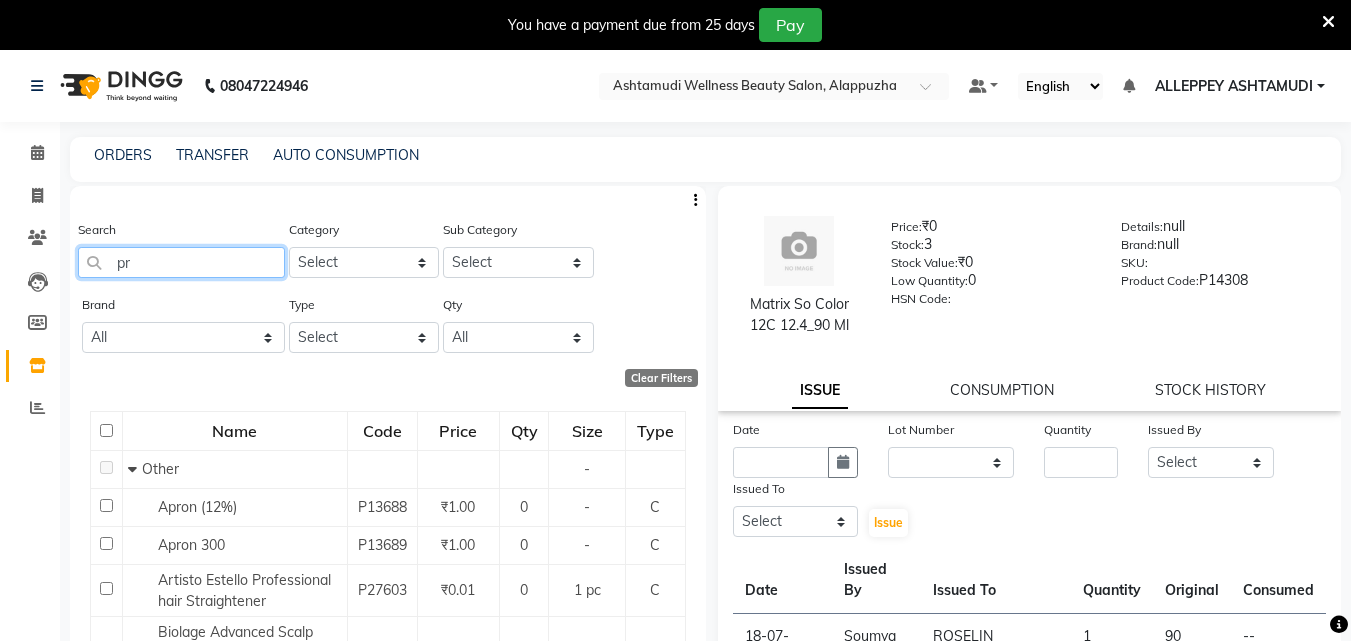 type on "p" 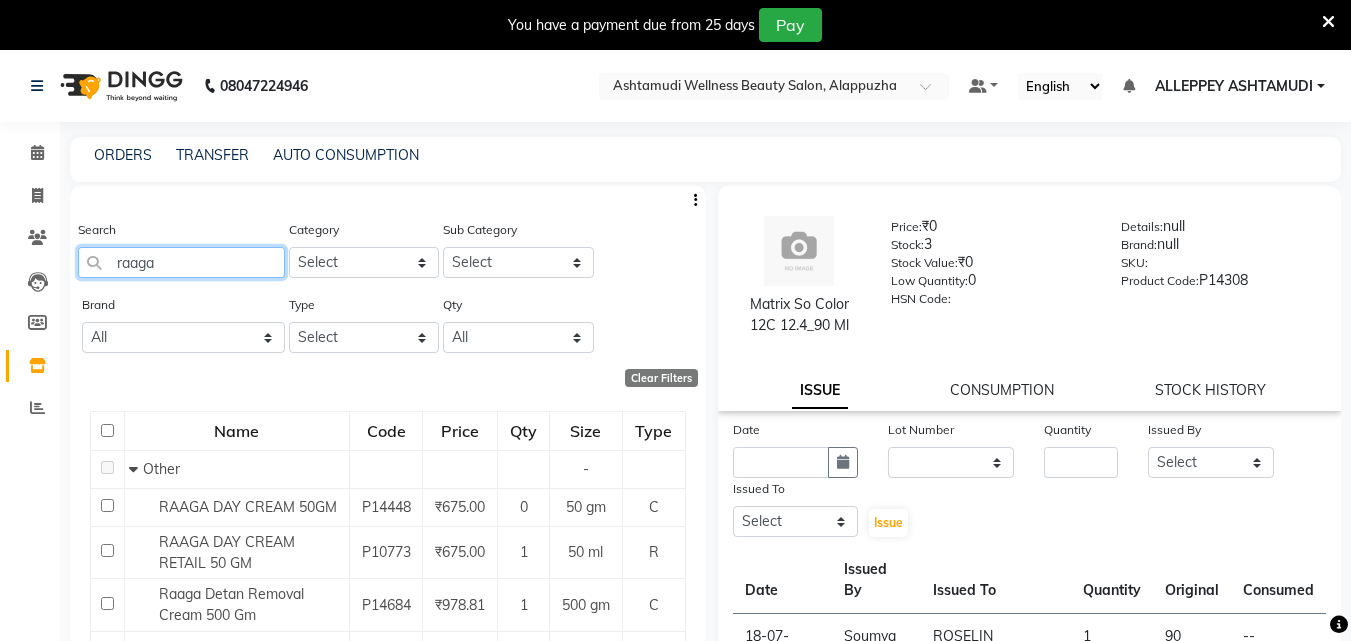 type on "raaga" 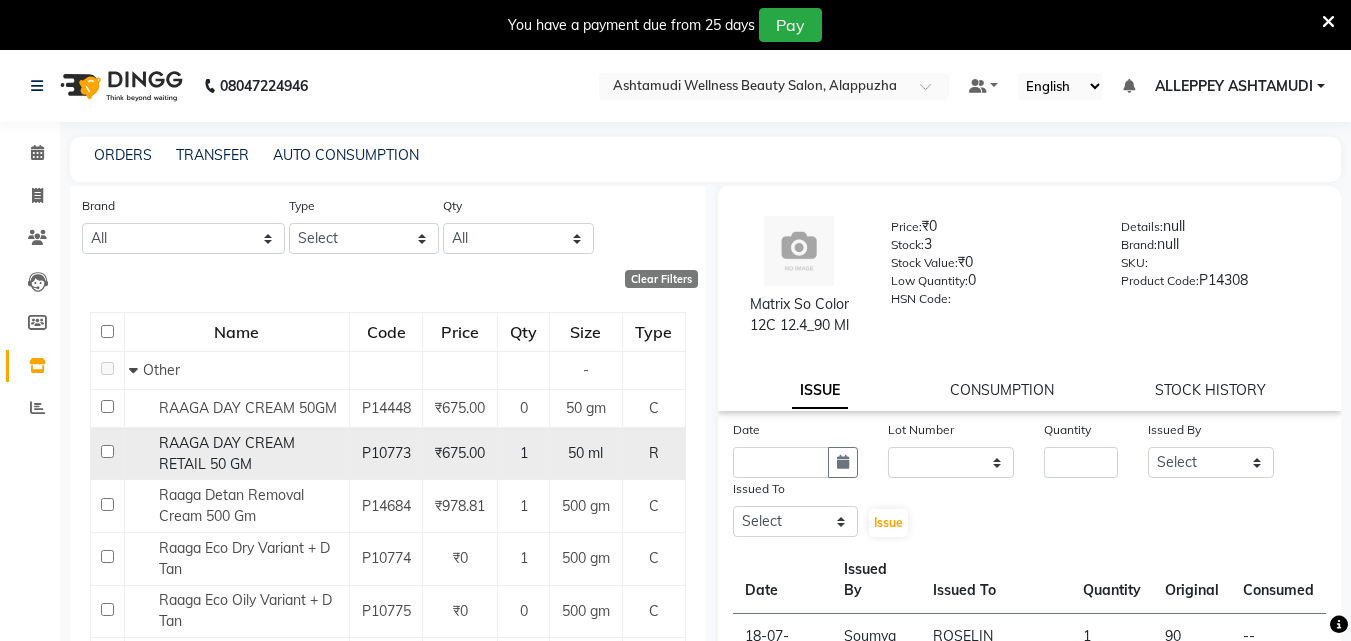 scroll, scrollTop: 100, scrollLeft: 0, axis: vertical 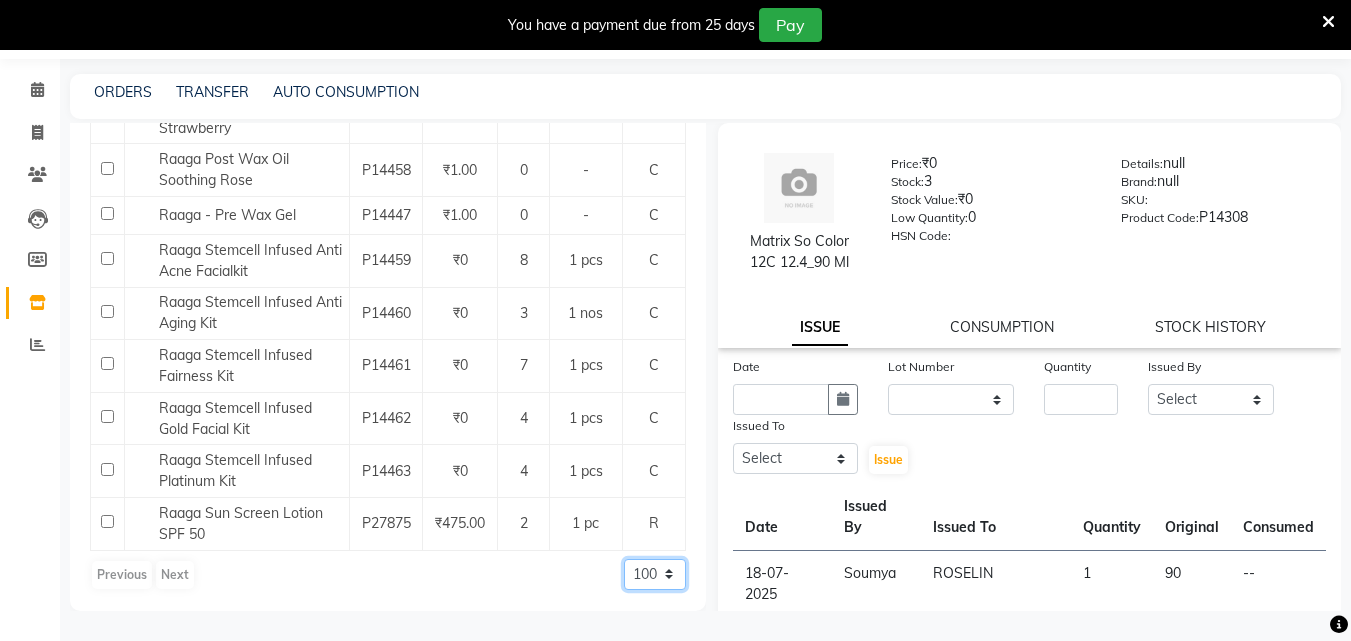 click on "50 100 500" 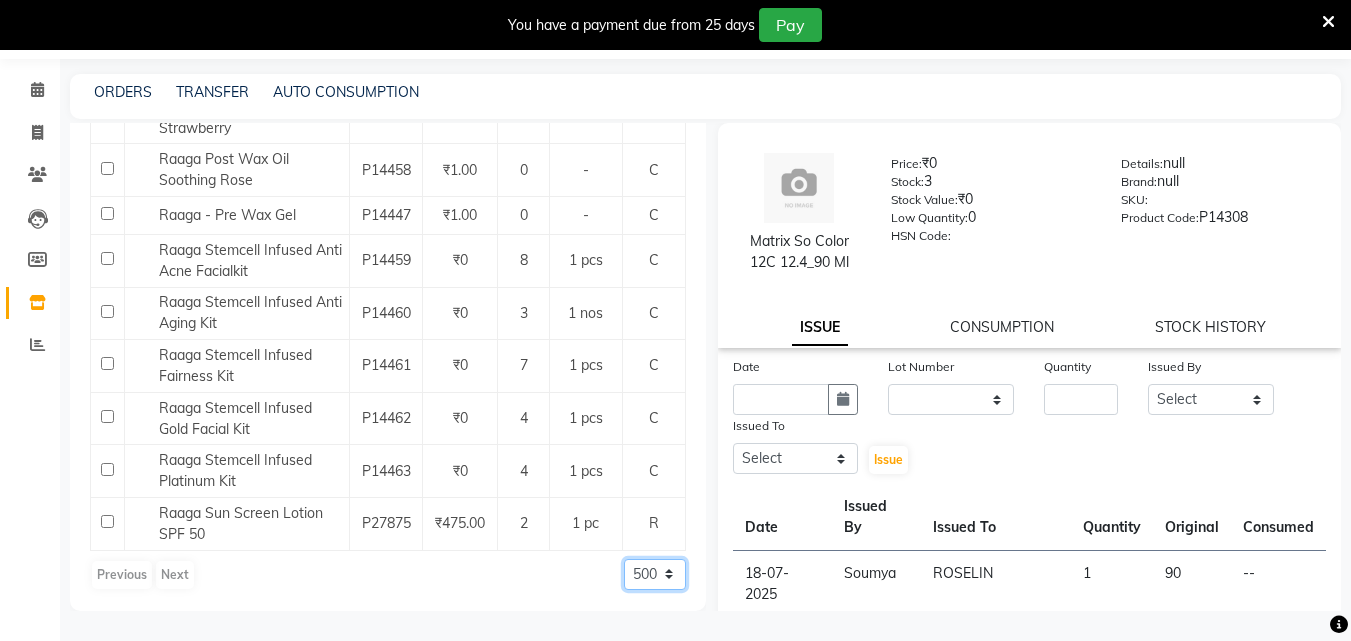 click on "50 100 500" 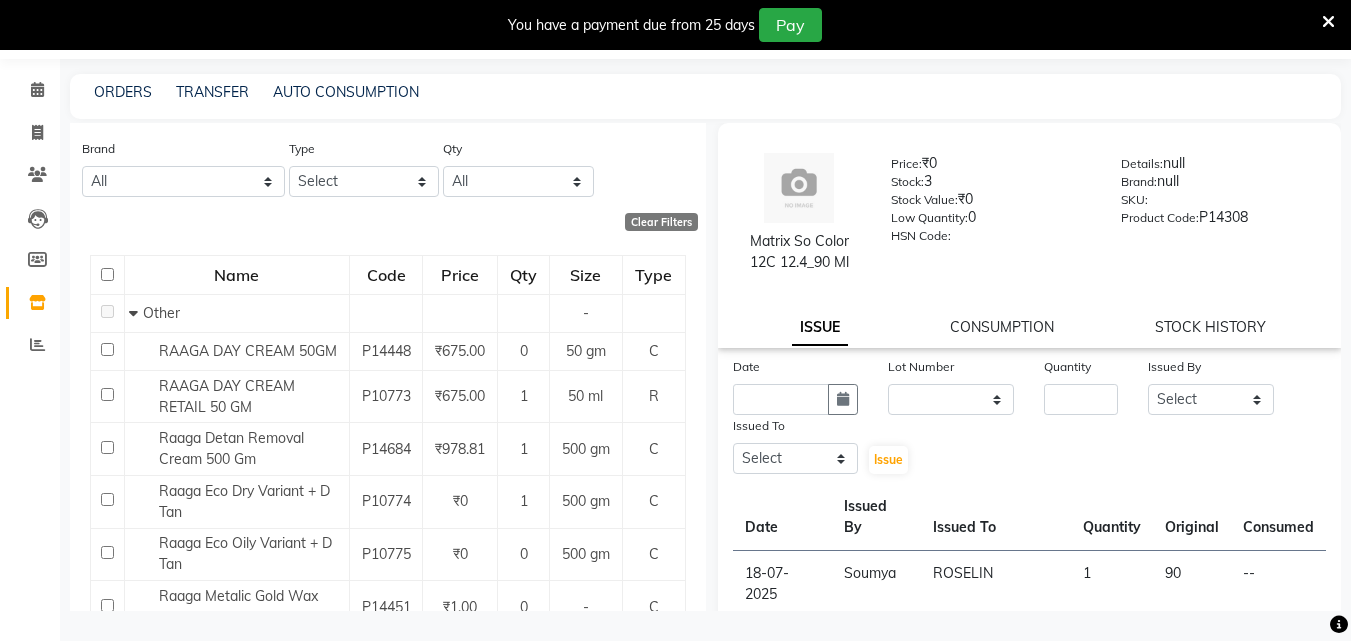 scroll, scrollTop: 0, scrollLeft: 0, axis: both 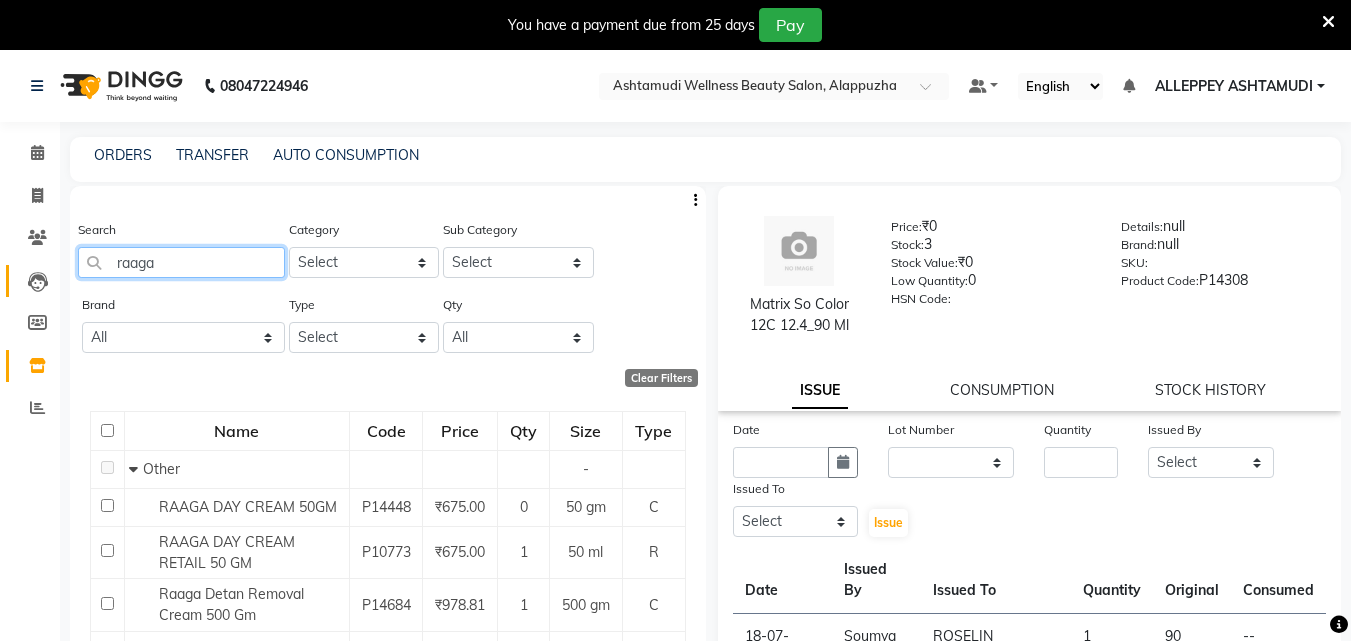 drag, startPoint x: 192, startPoint y: 263, endPoint x: 37, endPoint y: 265, distance: 155.01291 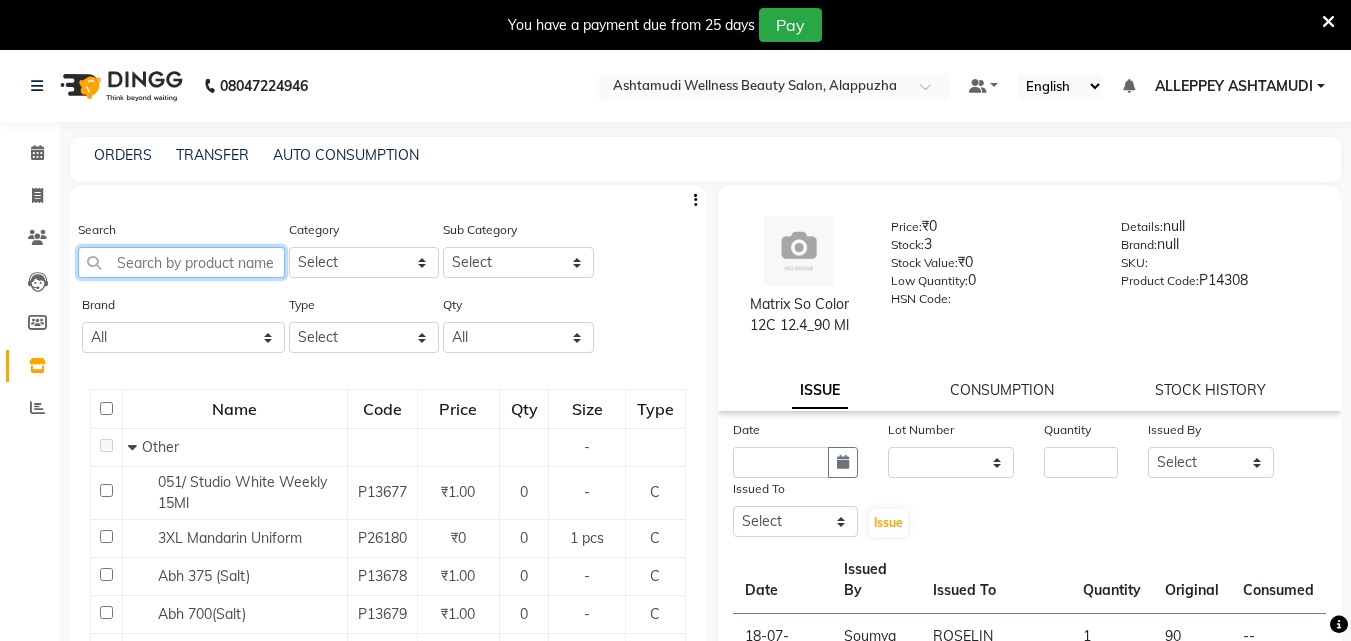 click 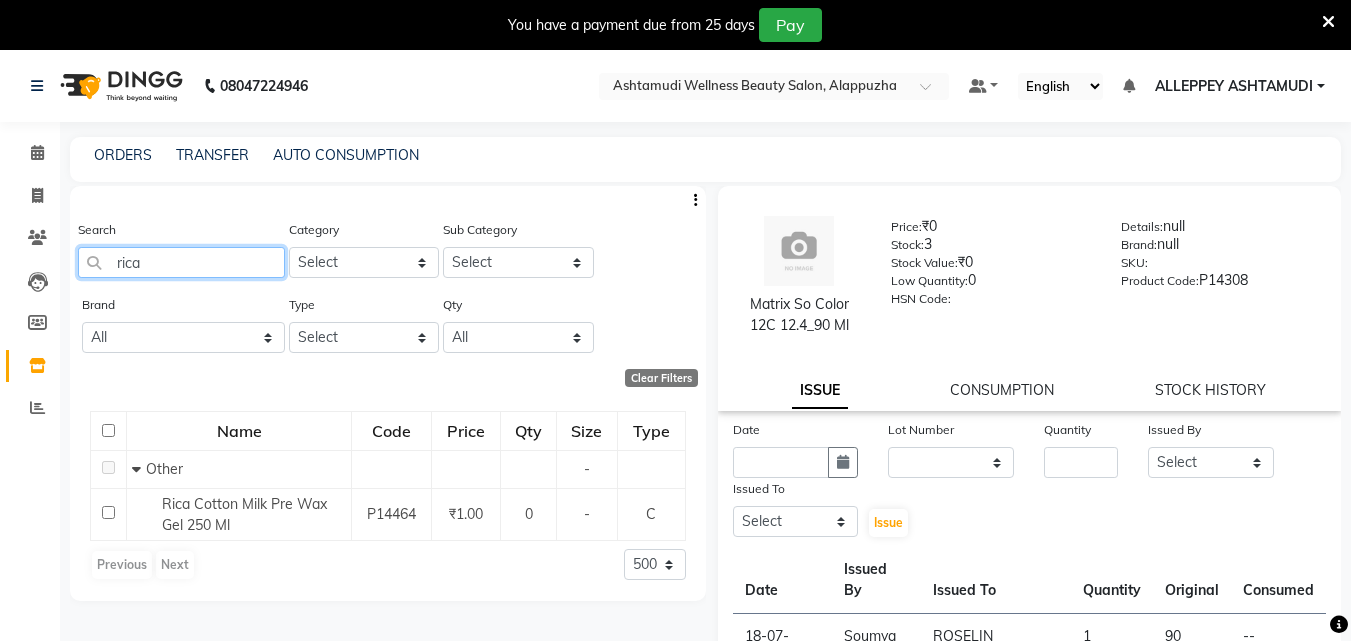 type on "rica" 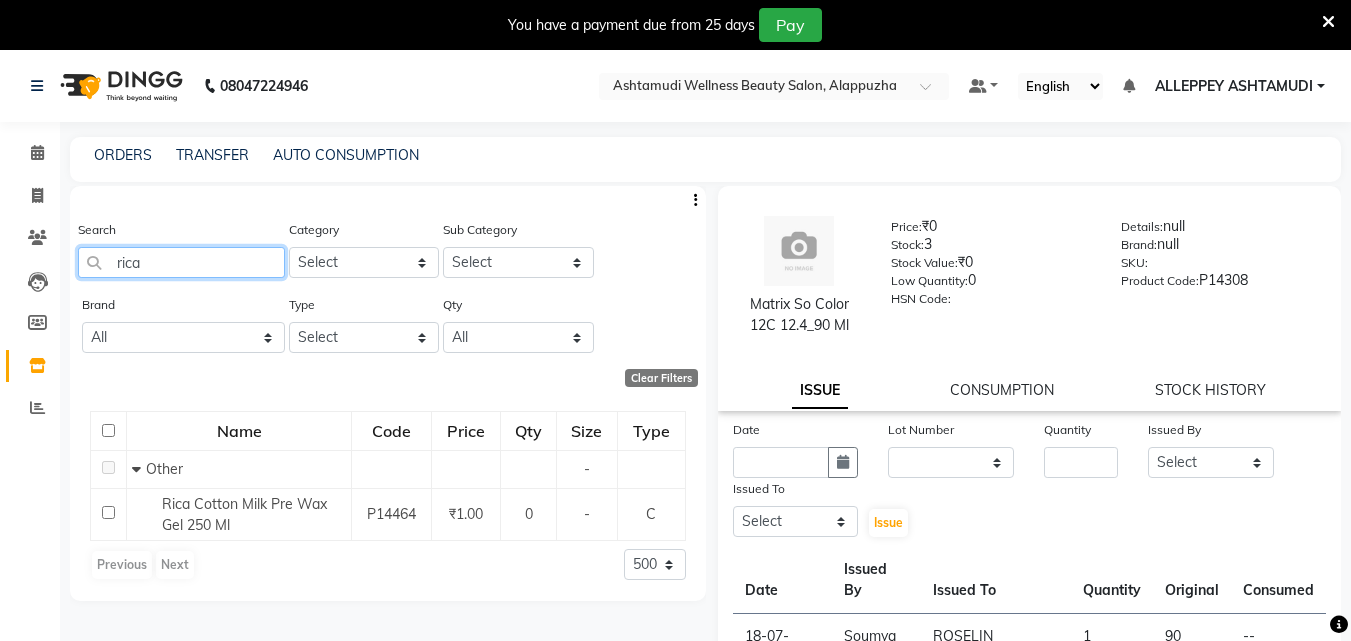 drag, startPoint x: 162, startPoint y: 259, endPoint x: 85, endPoint y: 276, distance: 78.854294 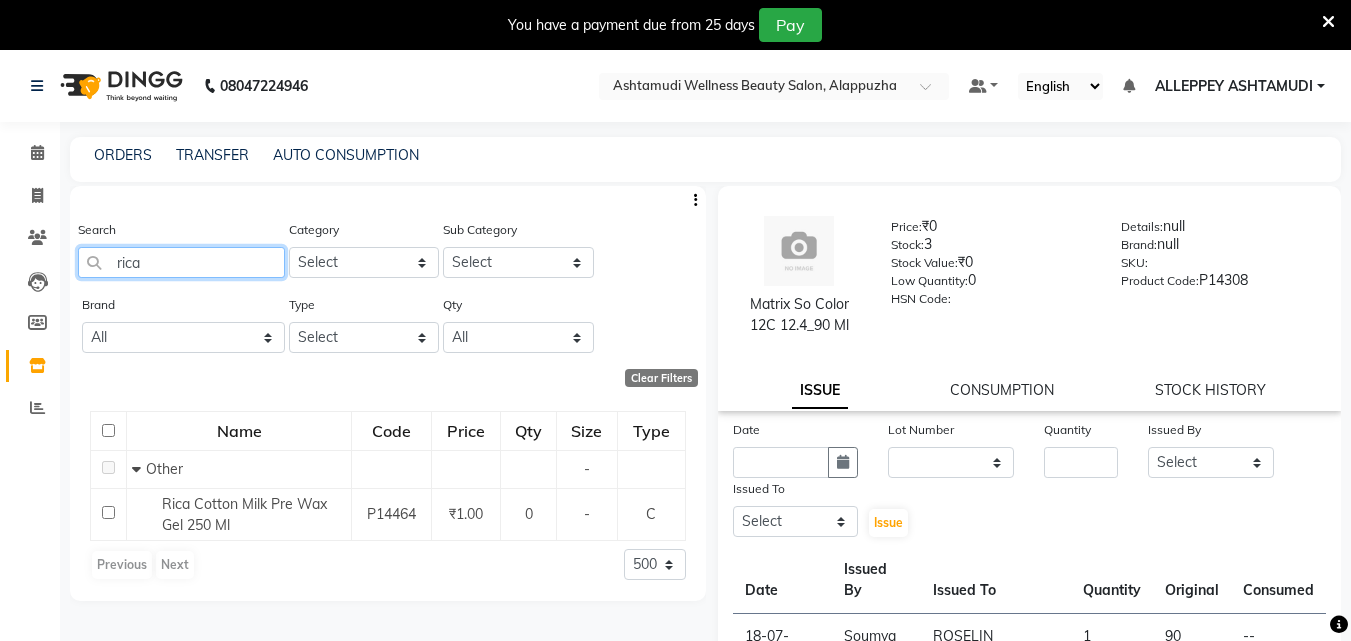 click on "rica" 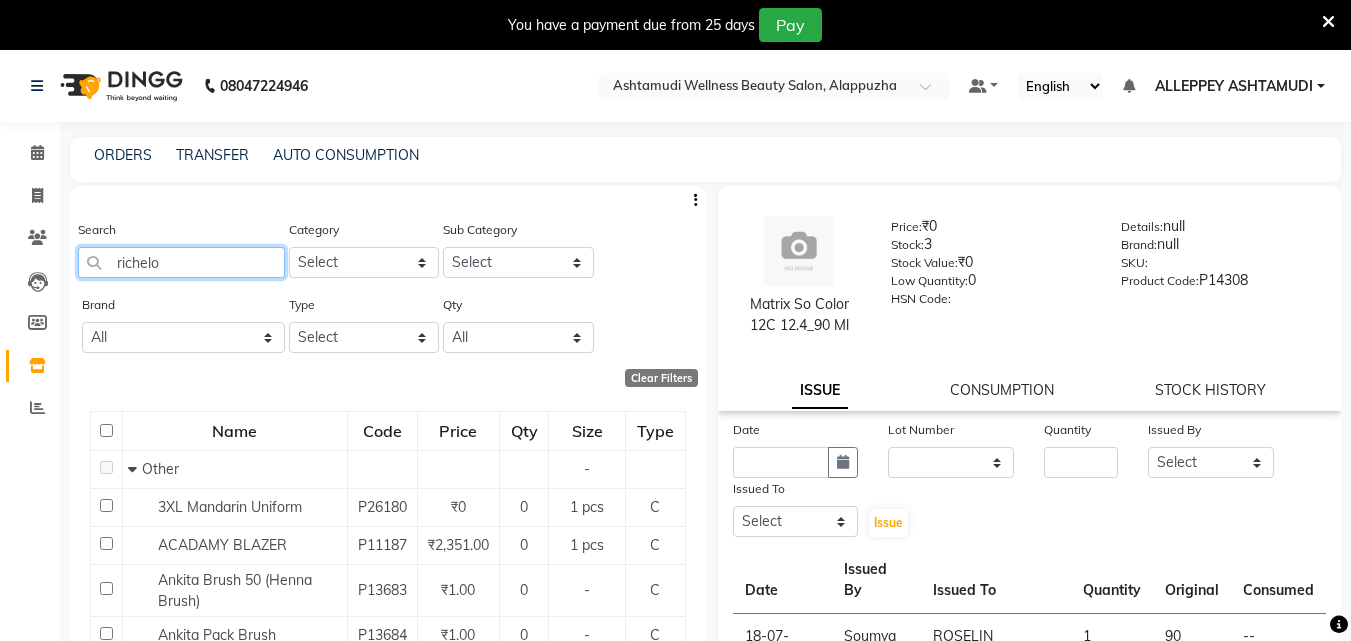 type on "richelon" 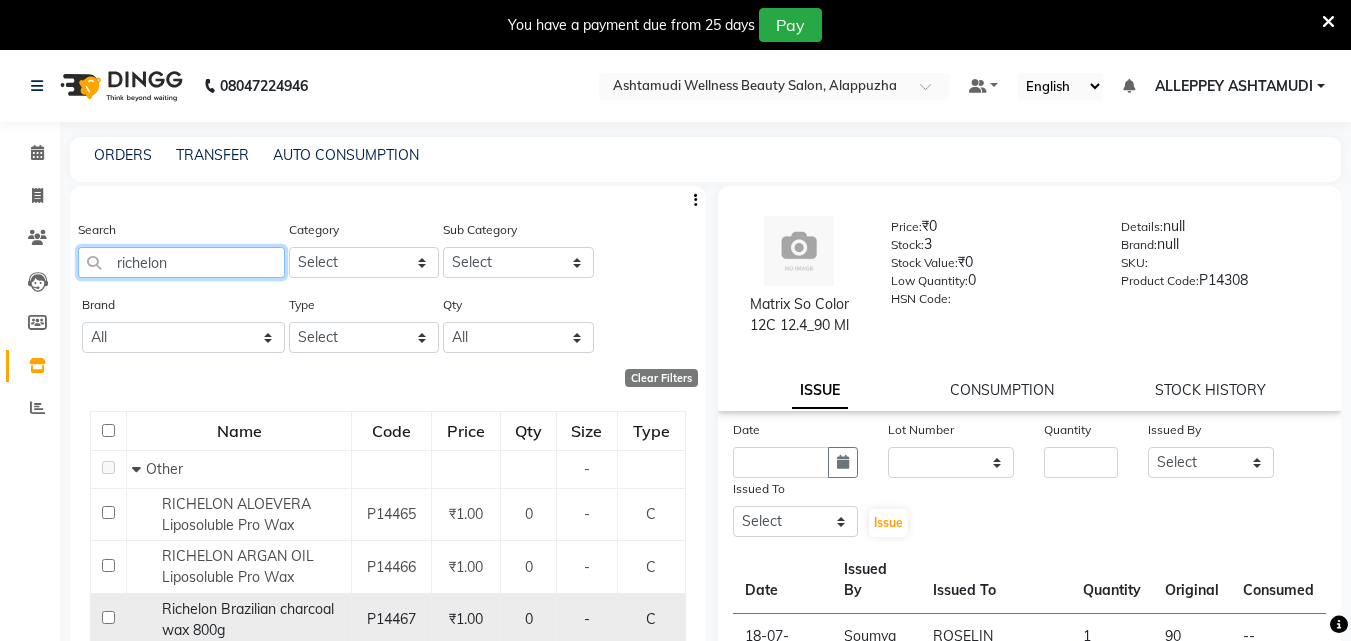 scroll, scrollTop: 390, scrollLeft: 0, axis: vertical 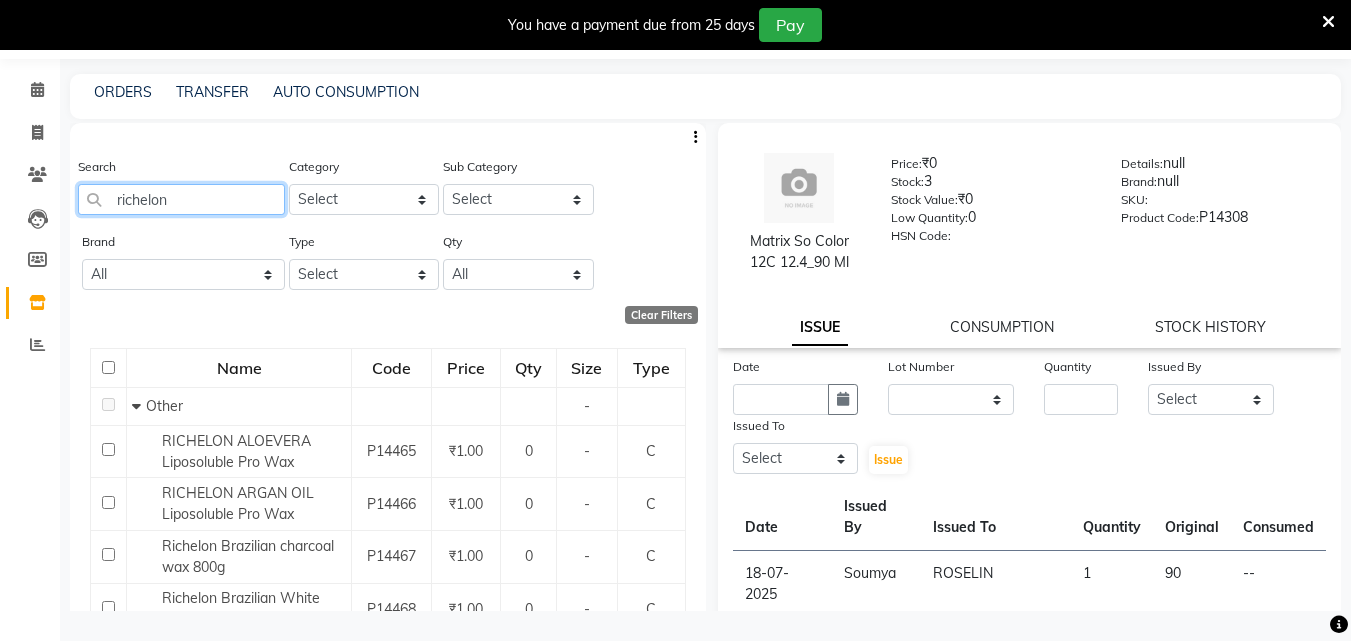 drag, startPoint x: 186, startPoint y: 207, endPoint x: 0, endPoint y: 196, distance: 186.32498 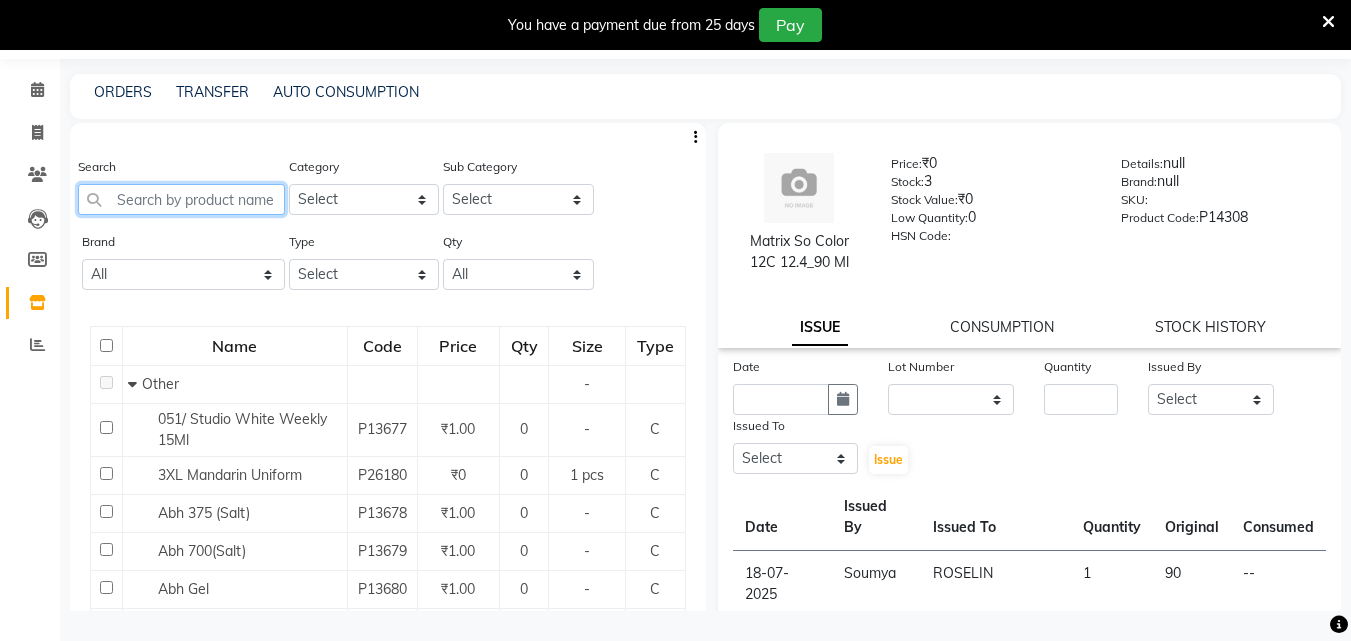 click 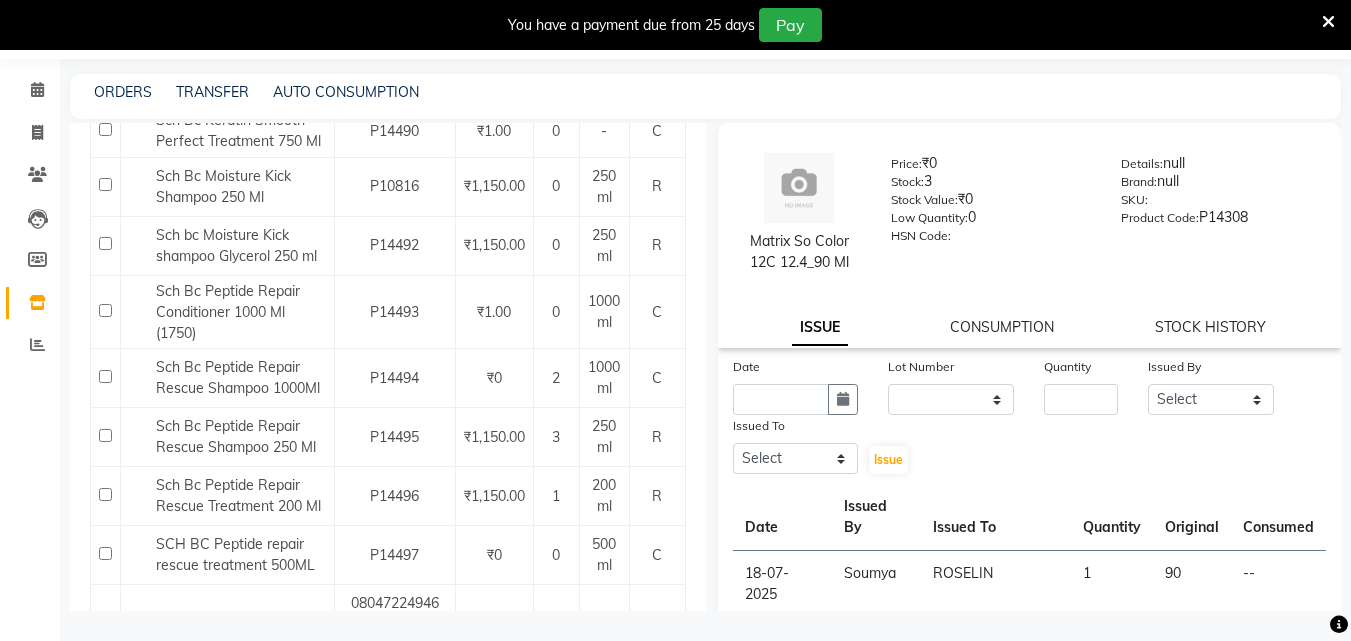 scroll, scrollTop: 800, scrollLeft: 0, axis: vertical 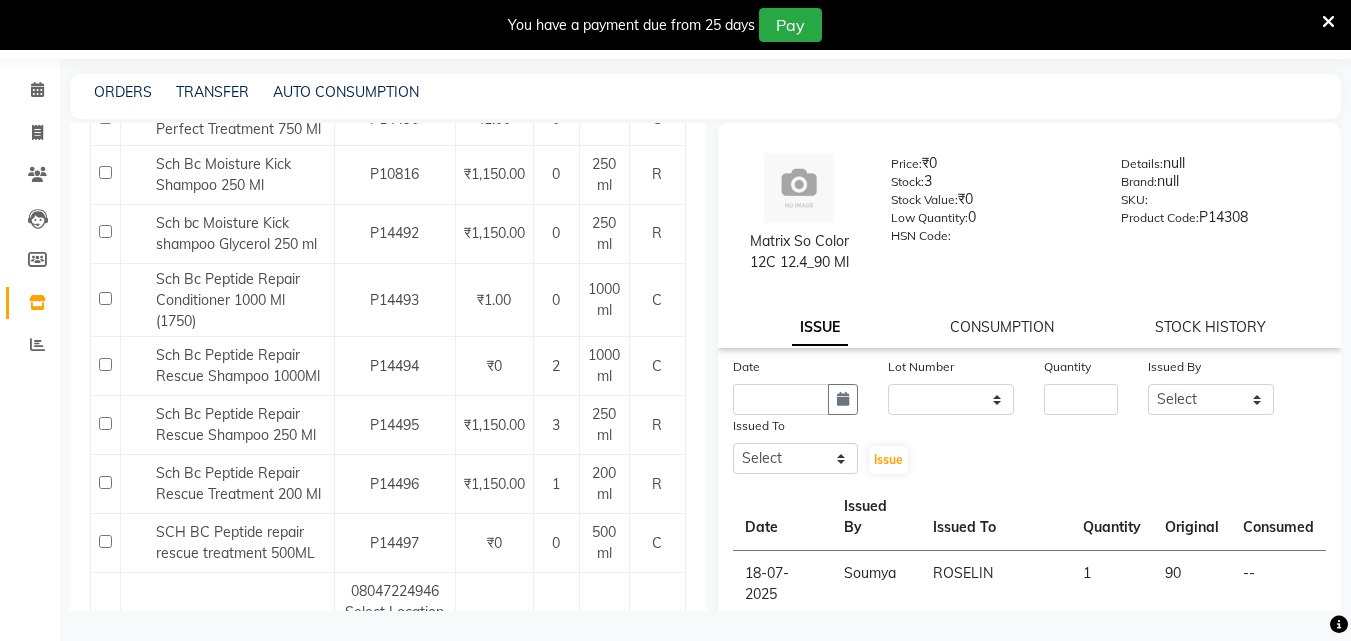 type on "sch" 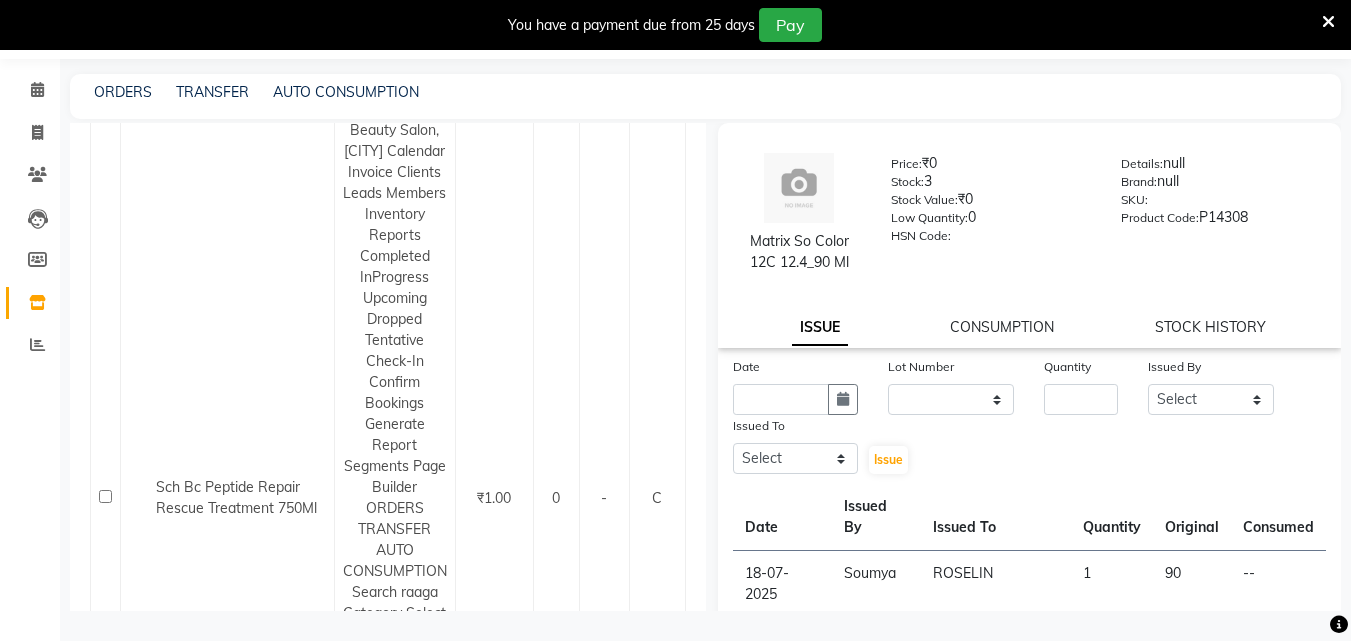 scroll, scrollTop: 1800, scrollLeft: 0, axis: vertical 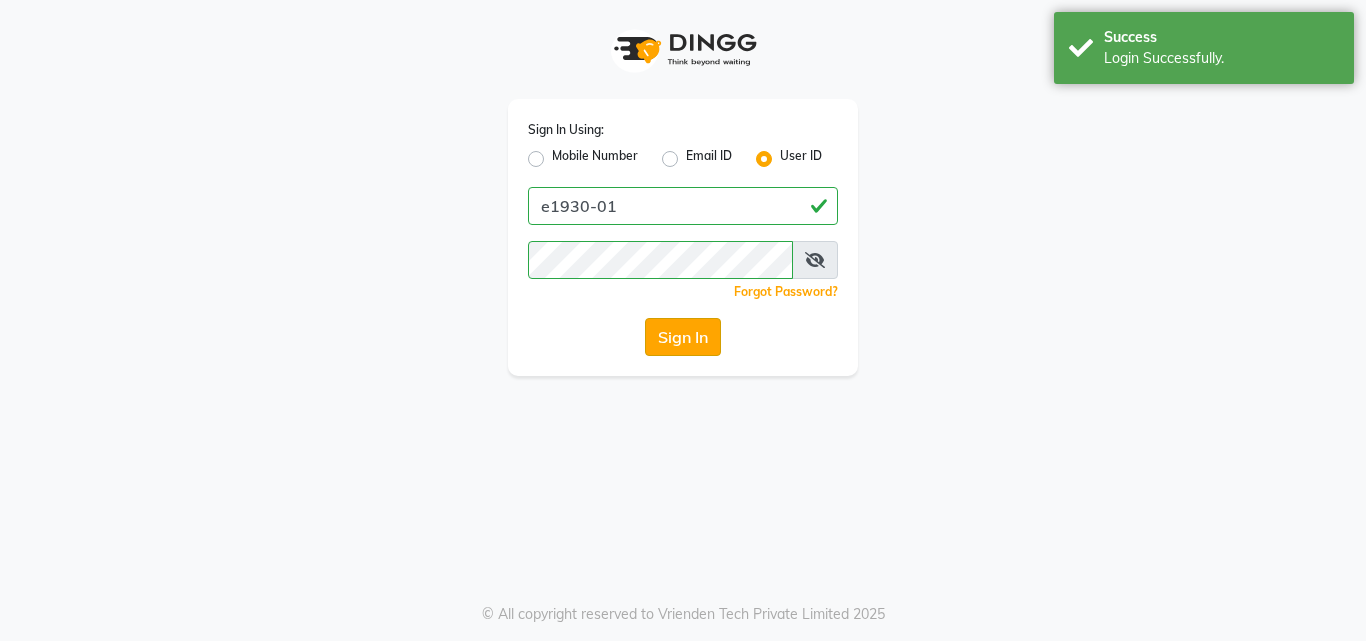 click on "Sign In" 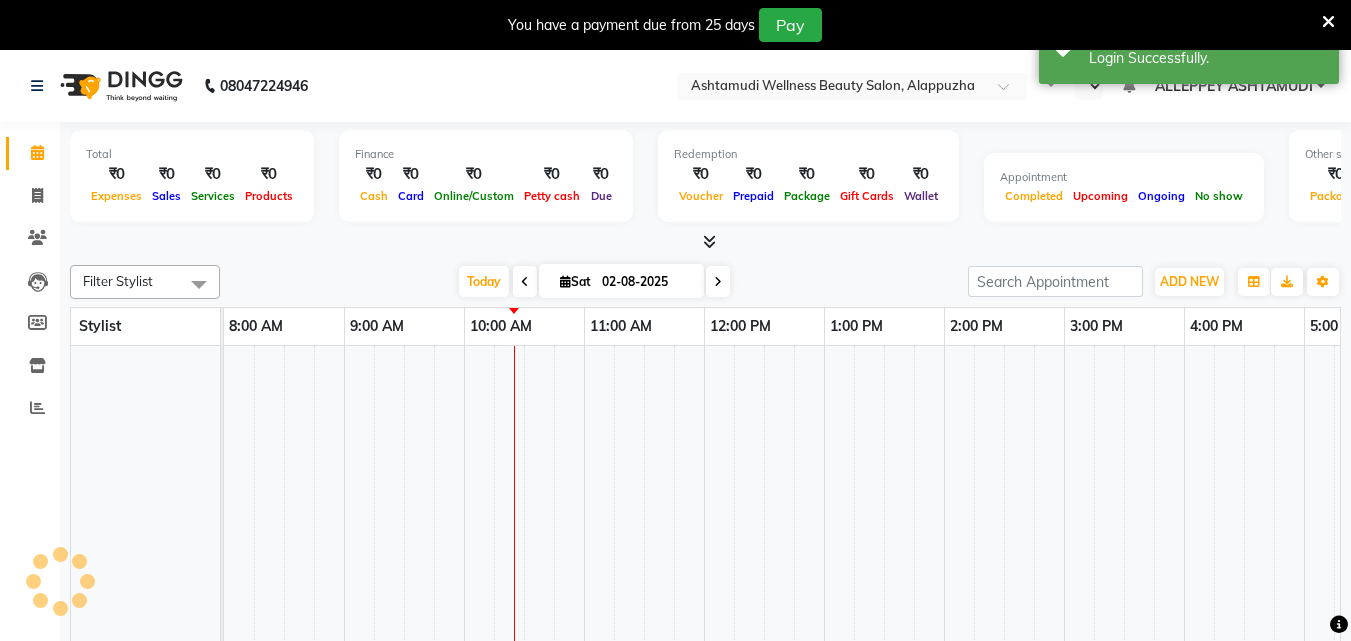 select on "en" 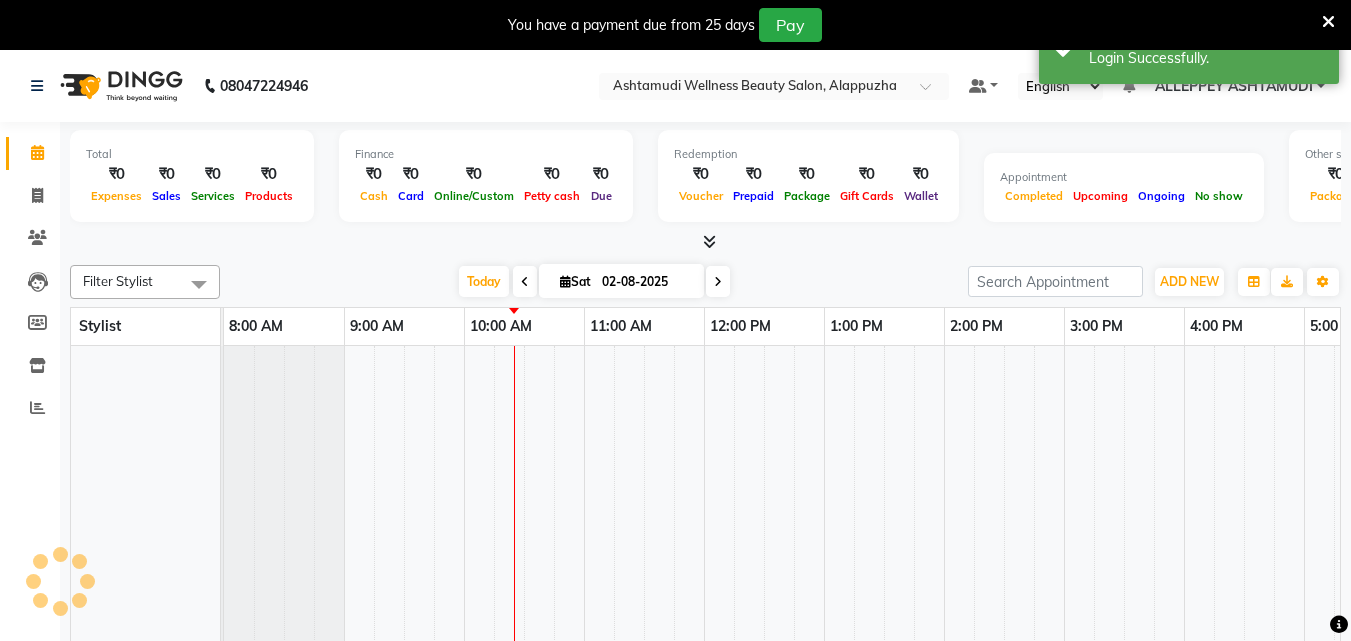 scroll, scrollTop: 0, scrollLeft: 241, axis: horizontal 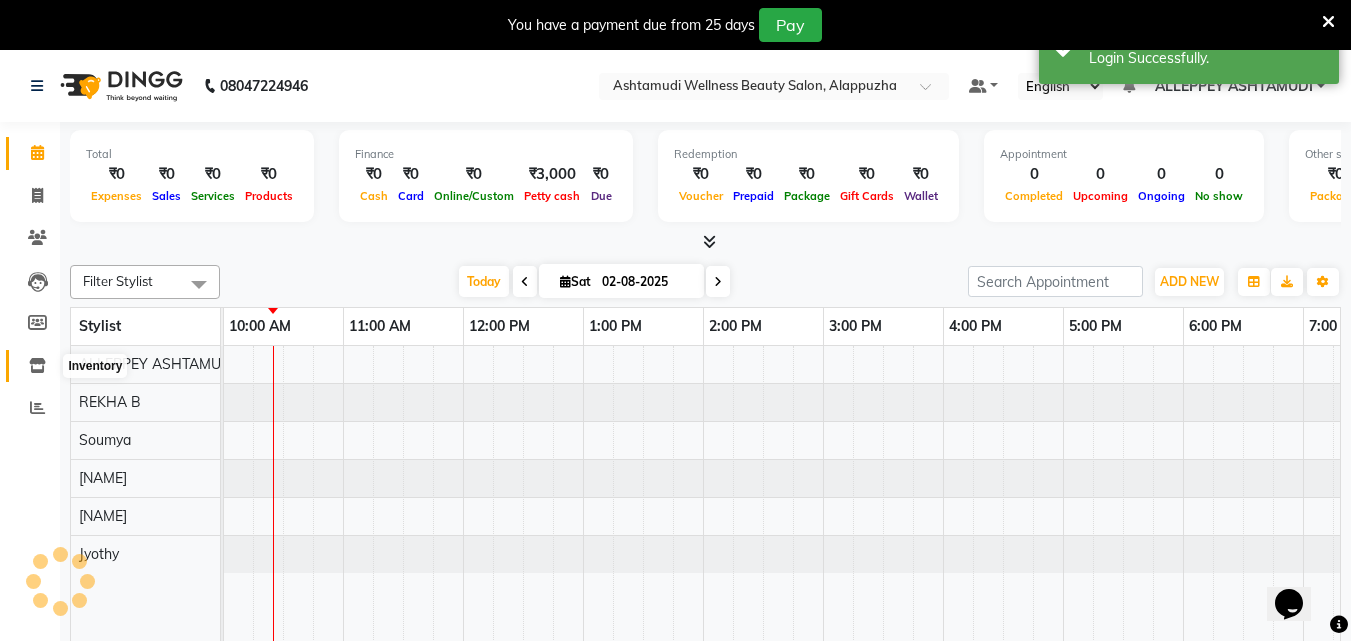 click 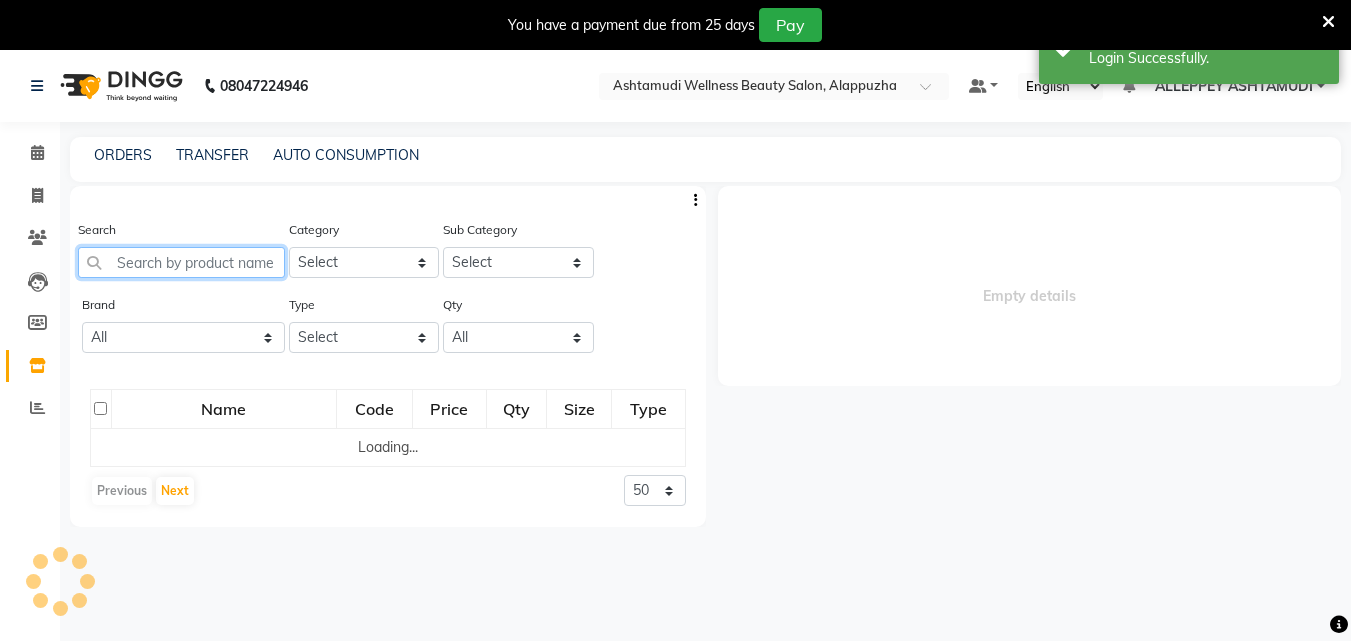 click 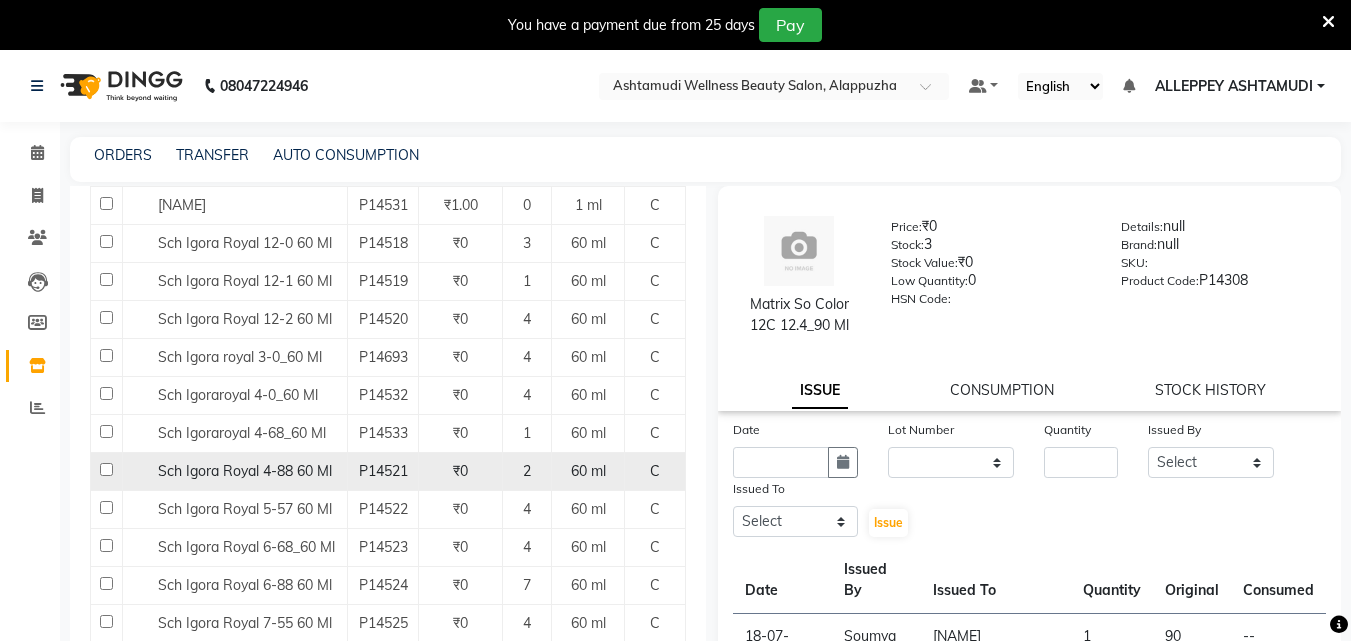 scroll, scrollTop: 2160, scrollLeft: 0, axis: vertical 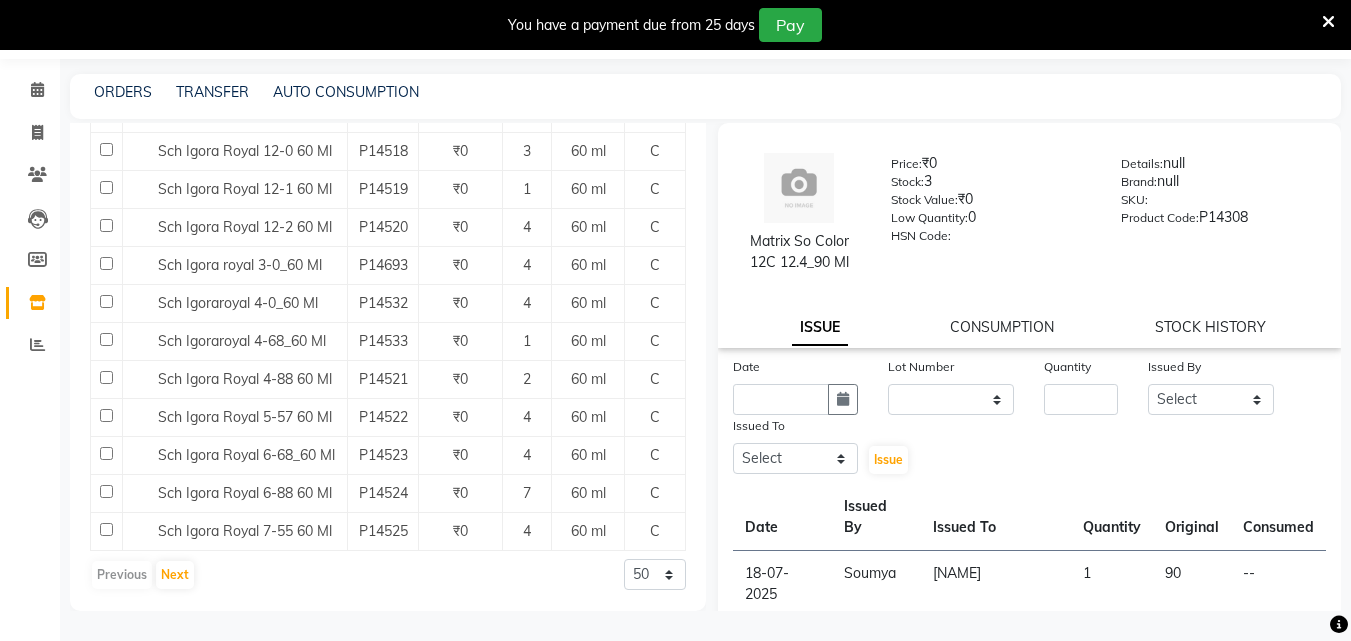 type on "sch" 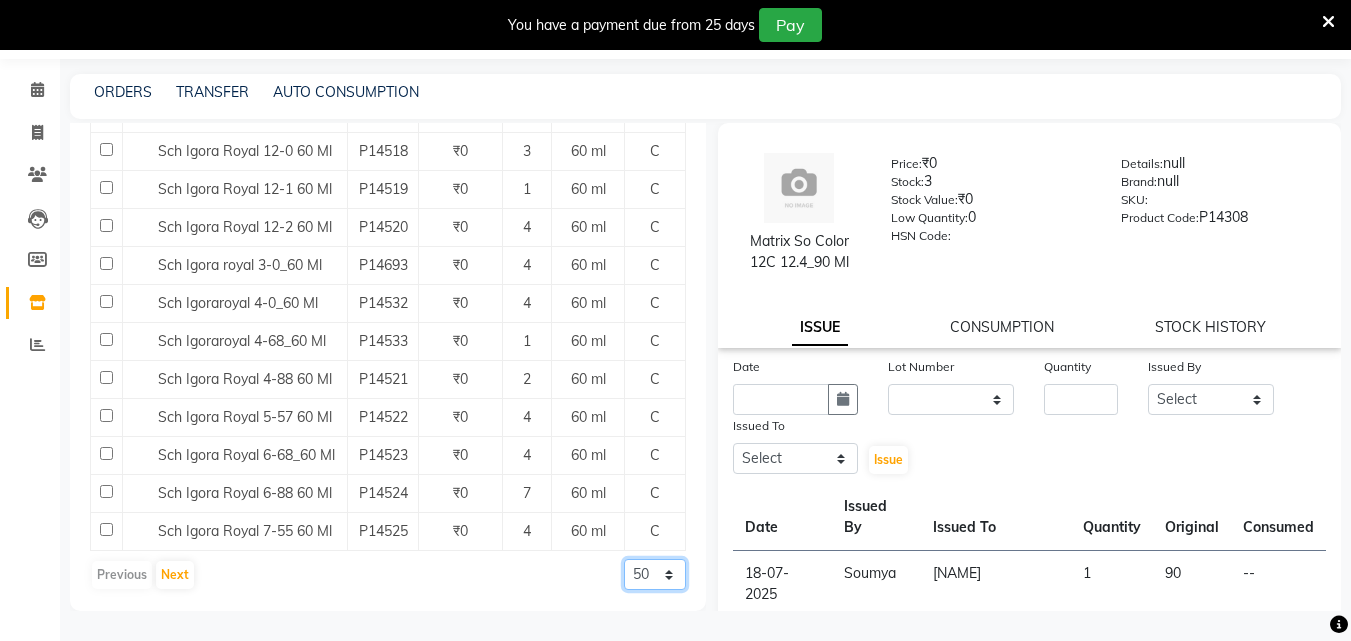 click on "50 100 500" 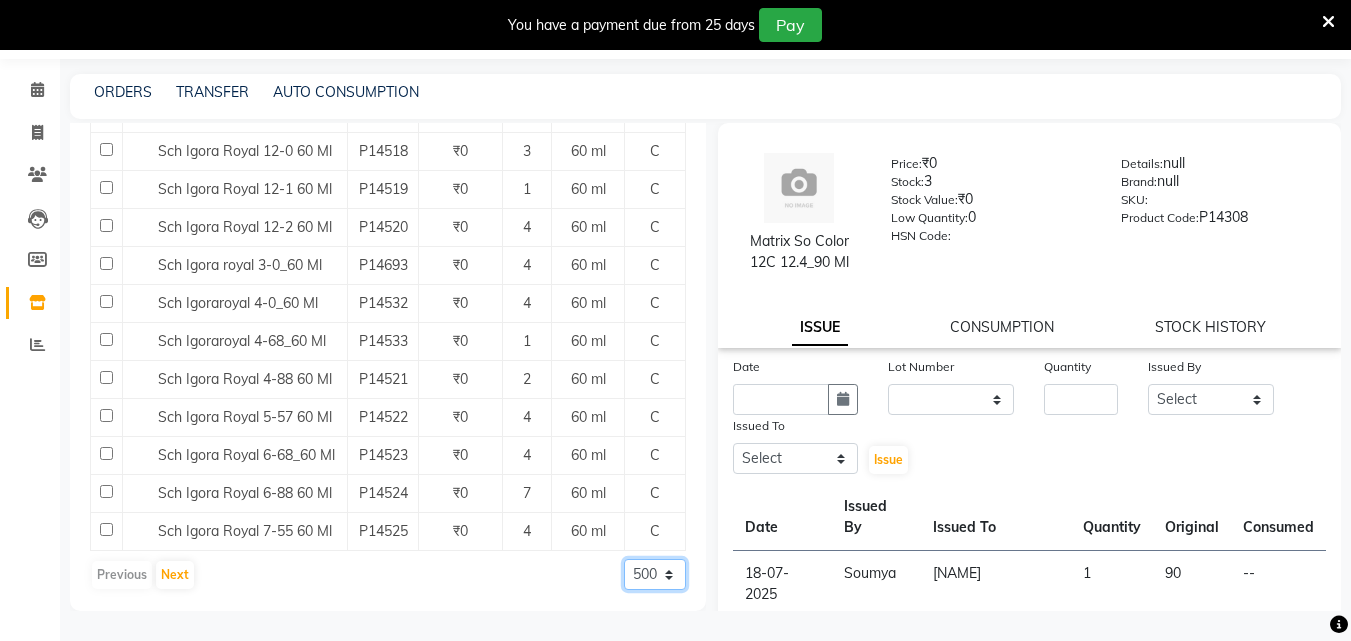 click on "50 100 500" 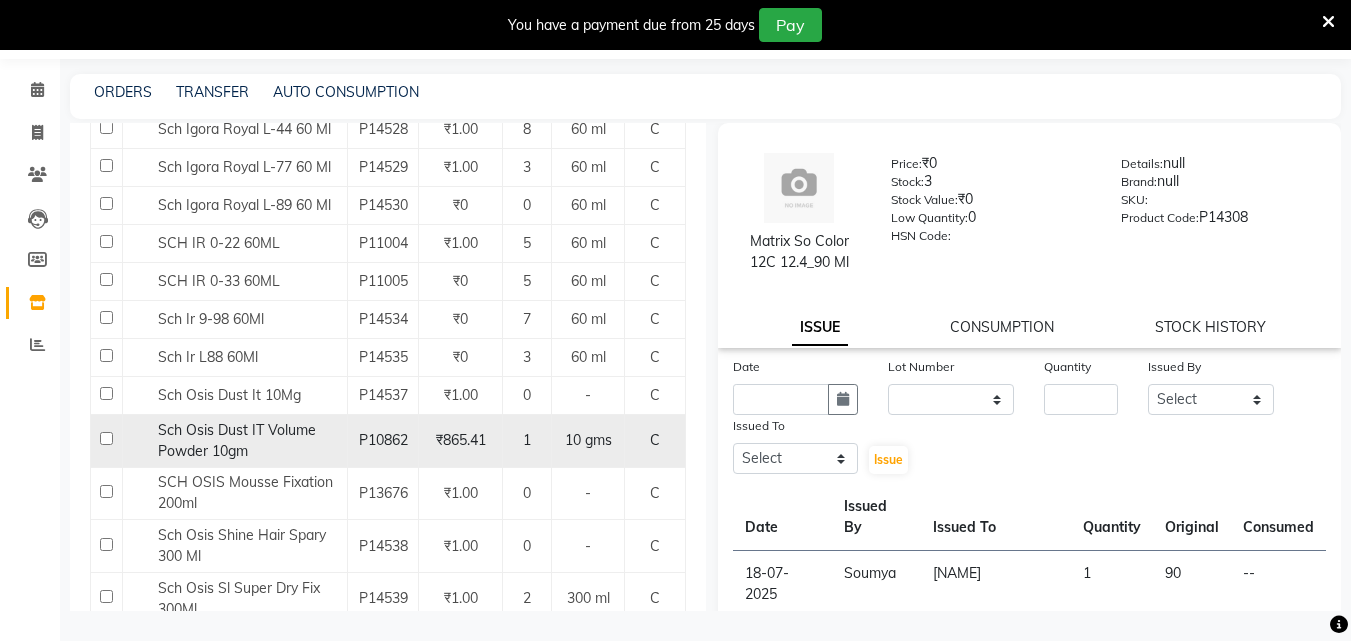 scroll, scrollTop: 2776, scrollLeft: 0, axis: vertical 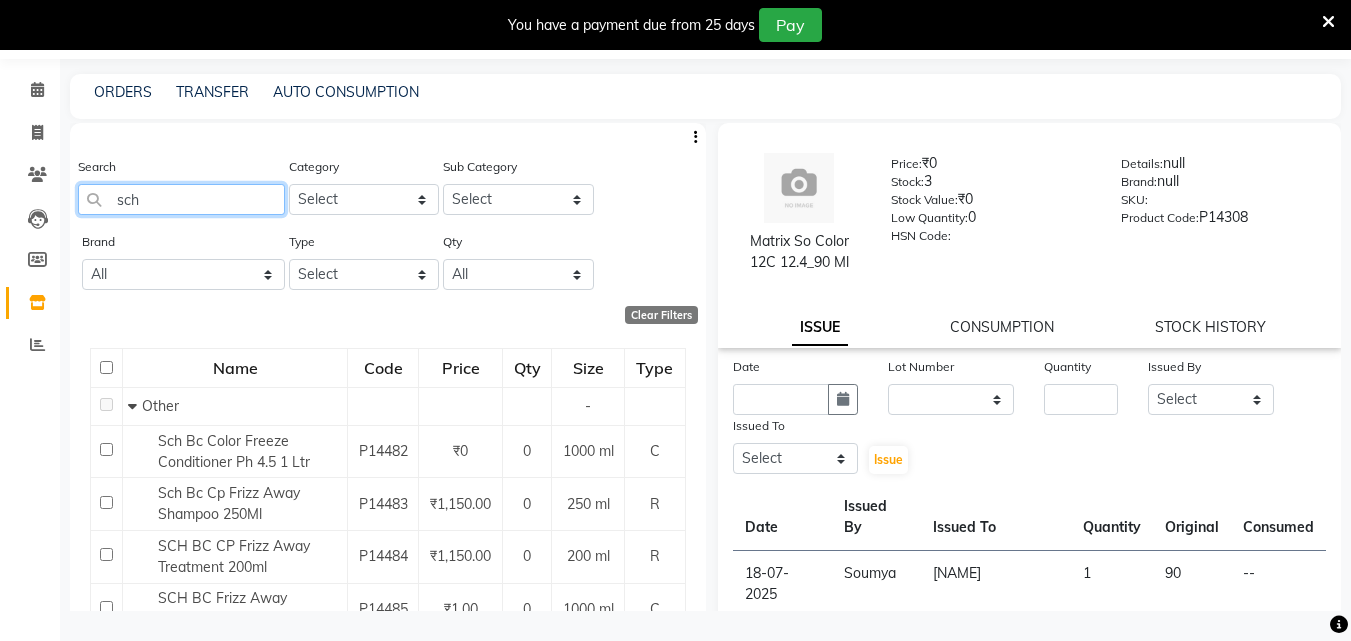 drag, startPoint x: 221, startPoint y: 196, endPoint x: 111, endPoint y: 202, distance: 110.16351 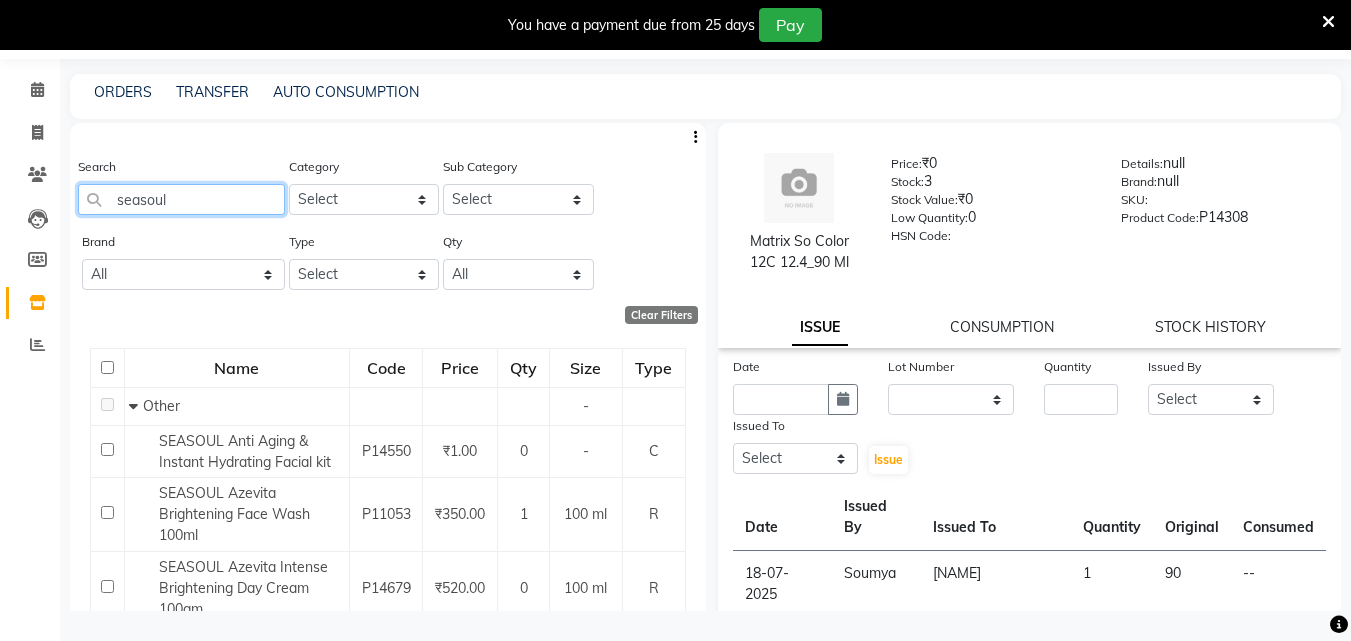 type on "seasoul" 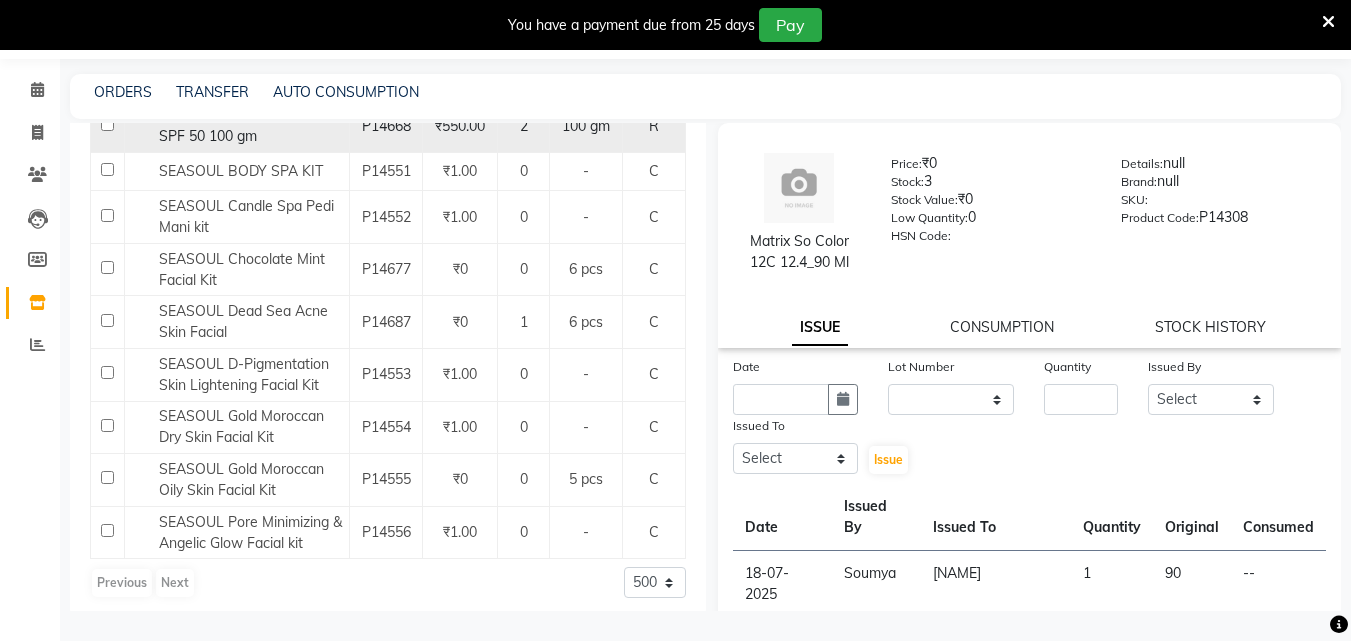 scroll, scrollTop: 533, scrollLeft: 0, axis: vertical 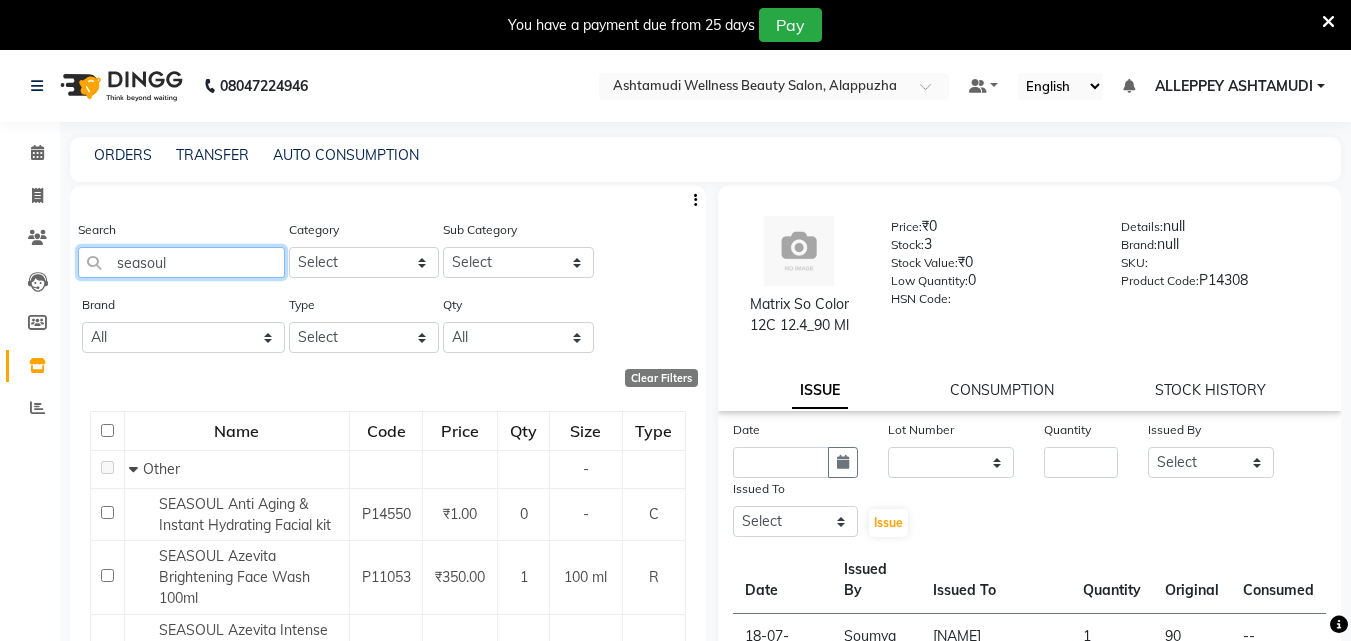 drag, startPoint x: 206, startPoint y: 250, endPoint x: 67, endPoint y: 276, distance: 141.41075 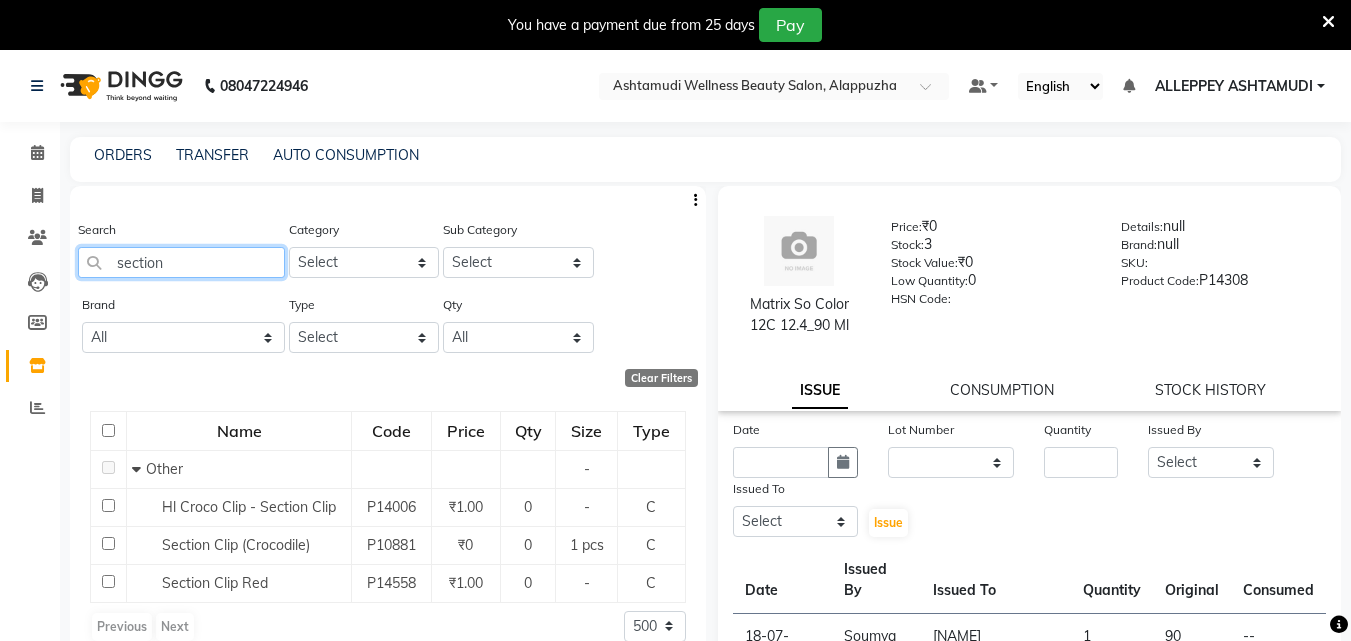 type on "section" 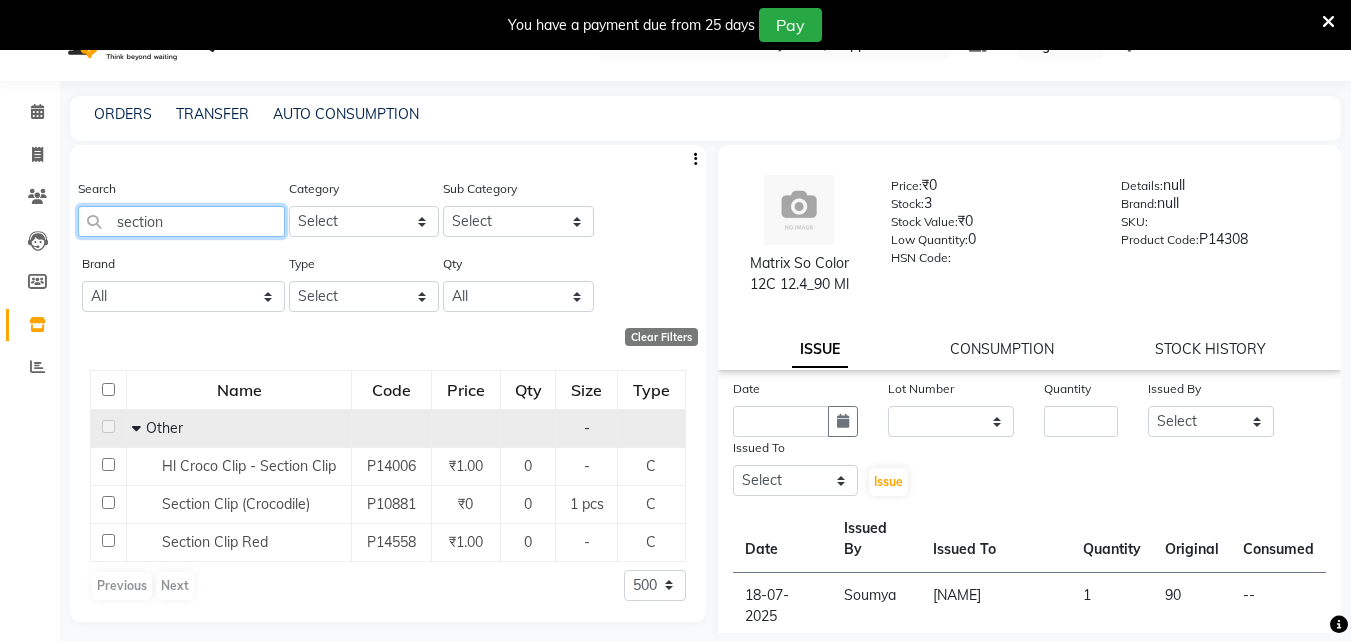 scroll, scrollTop: 63, scrollLeft: 0, axis: vertical 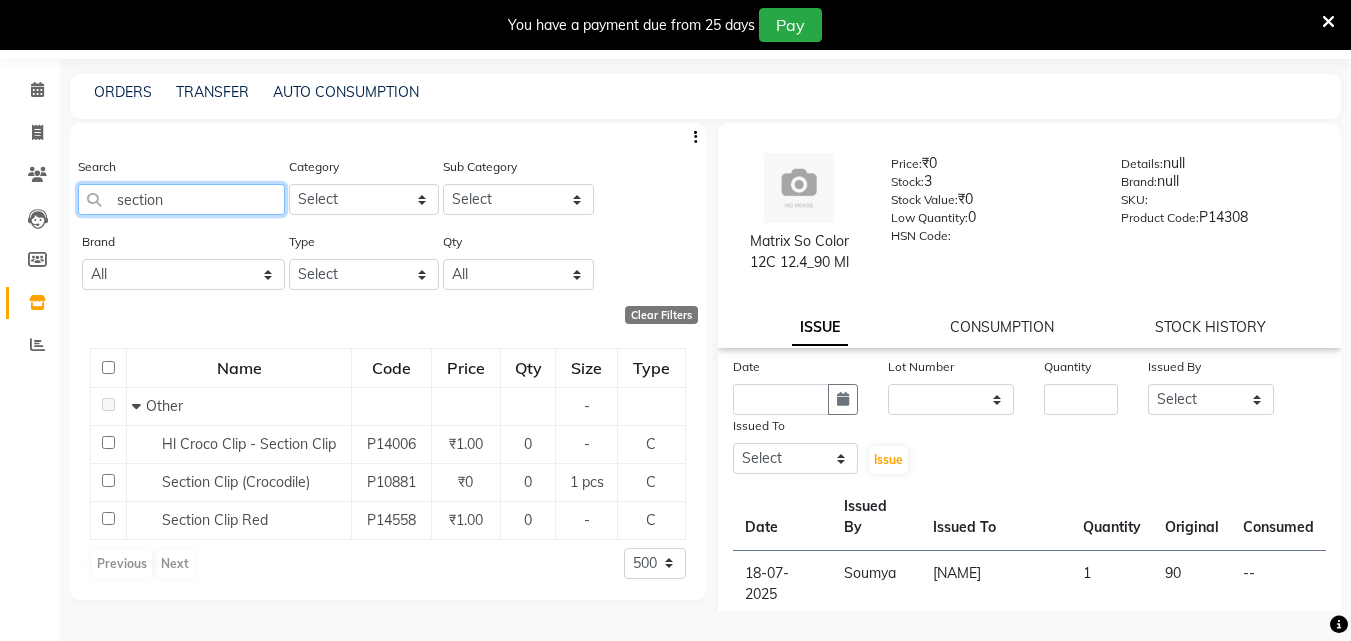 drag, startPoint x: 172, startPoint y: 200, endPoint x: 118, endPoint y: 206, distance: 54.33231 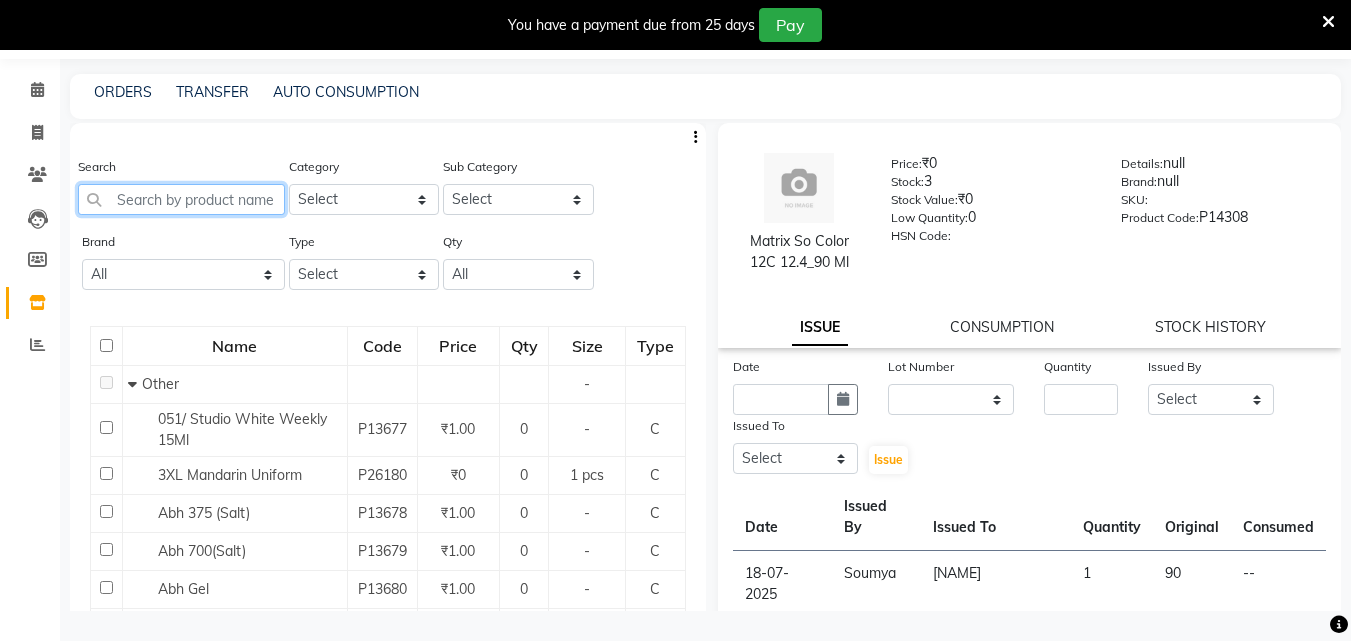 click 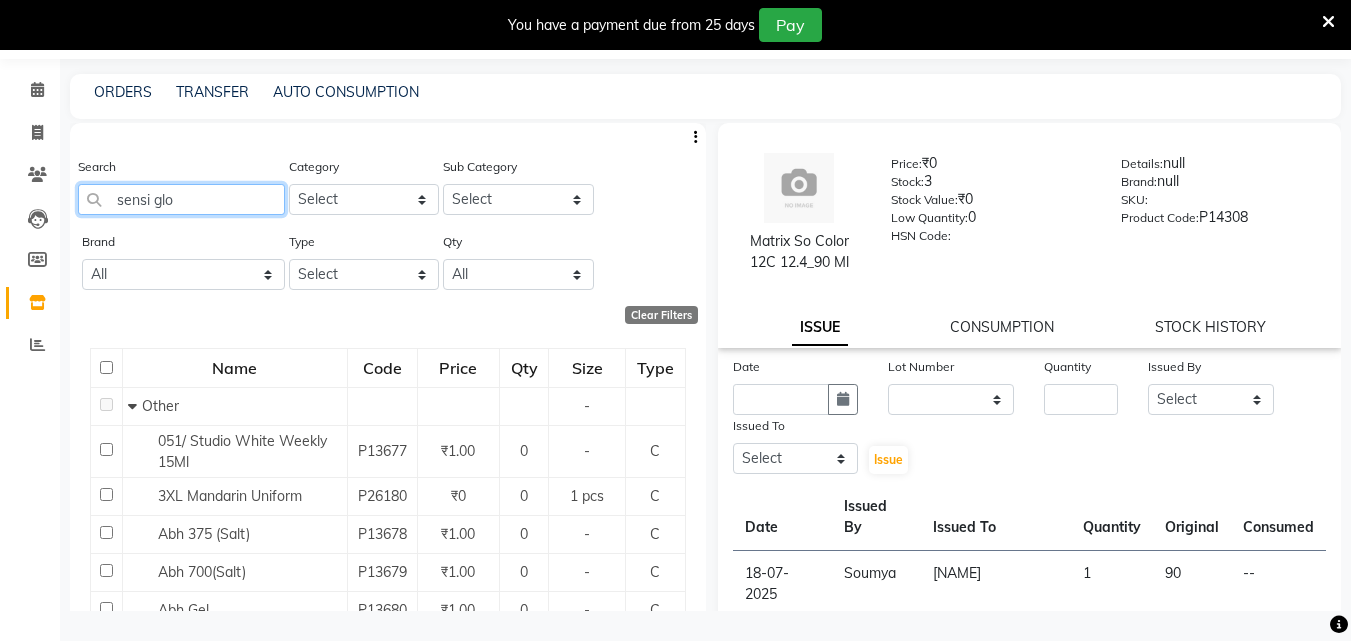 type on "sensi glow" 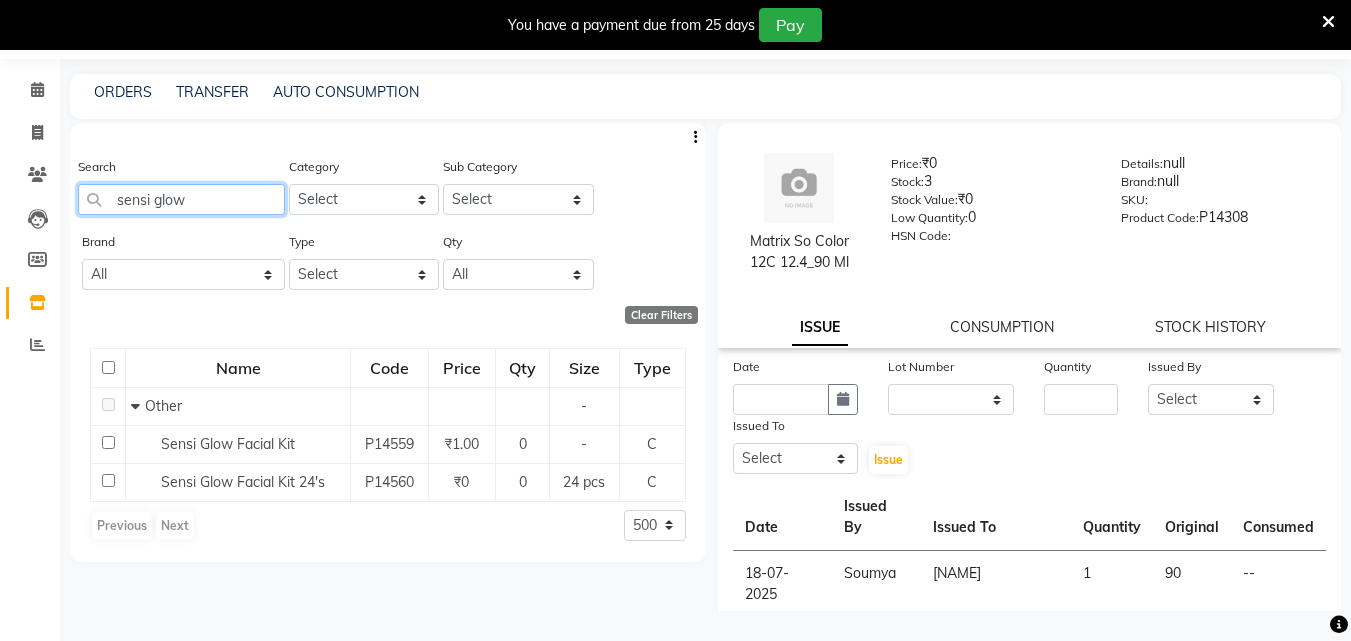 drag, startPoint x: 151, startPoint y: 204, endPoint x: 109, endPoint y: 206, distance: 42.047592 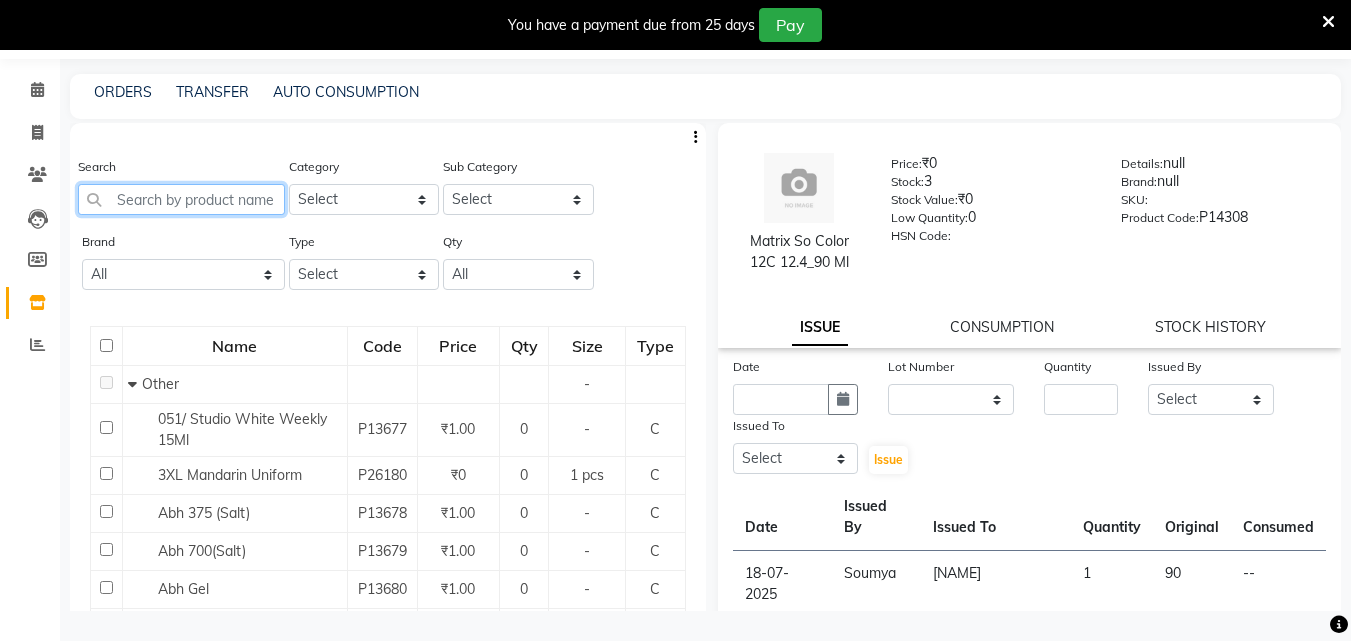 click 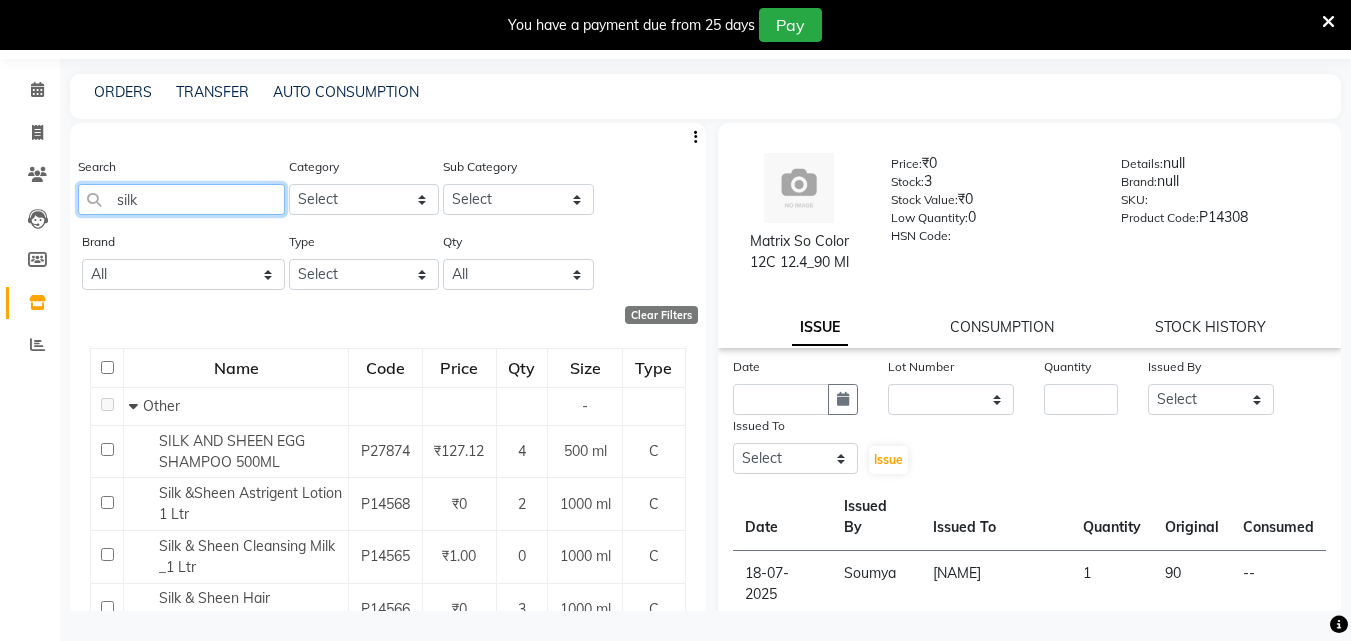 type on "silk" 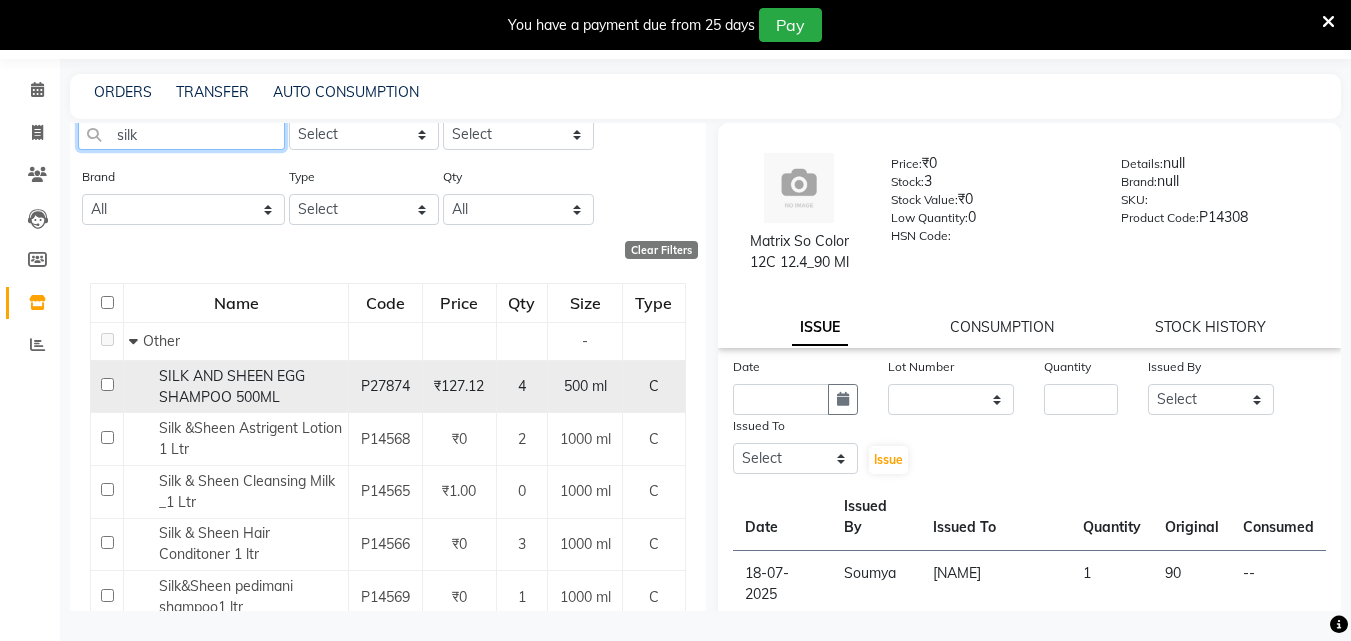 scroll, scrollTop: 100, scrollLeft: 0, axis: vertical 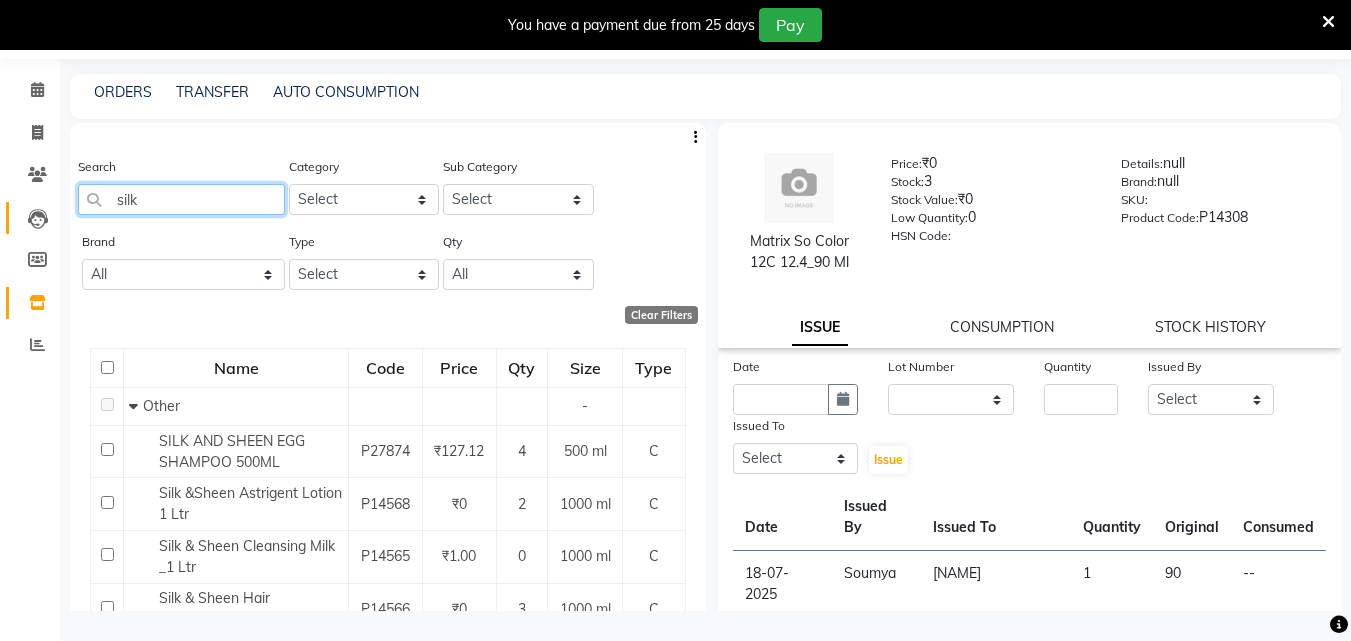 drag, startPoint x: 98, startPoint y: 215, endPoint x: 44, endPoint y: 221, distance: 54.33231 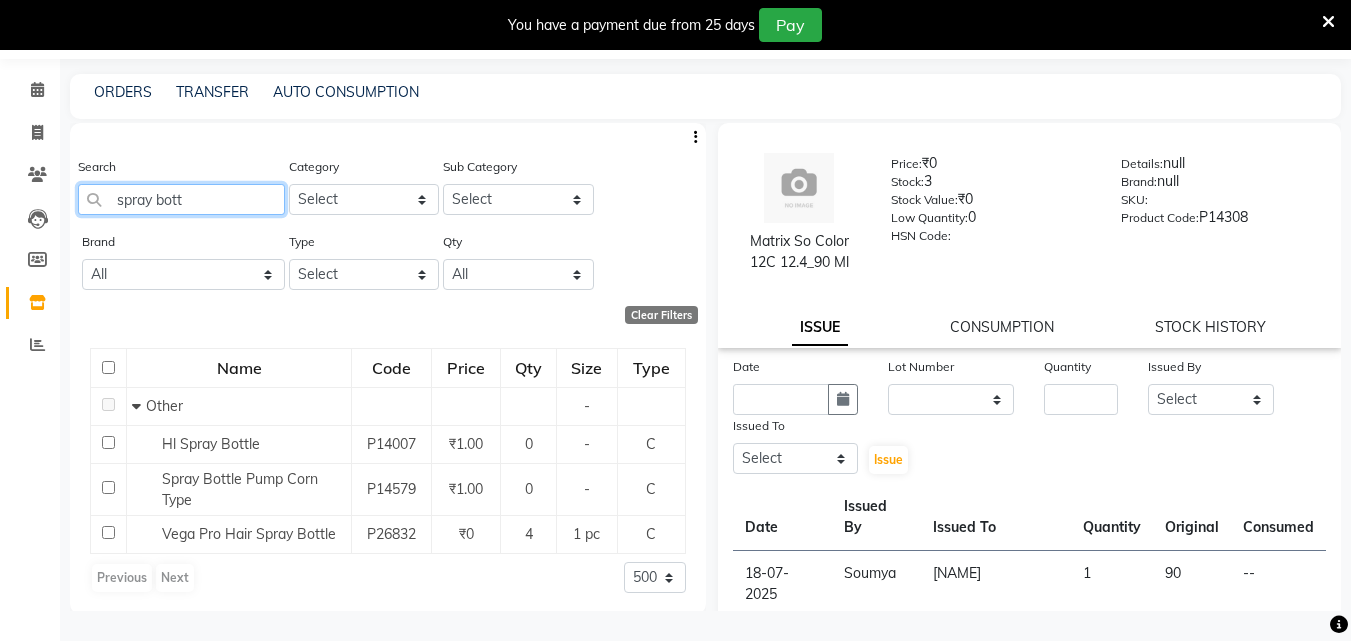 type on "spray bott" 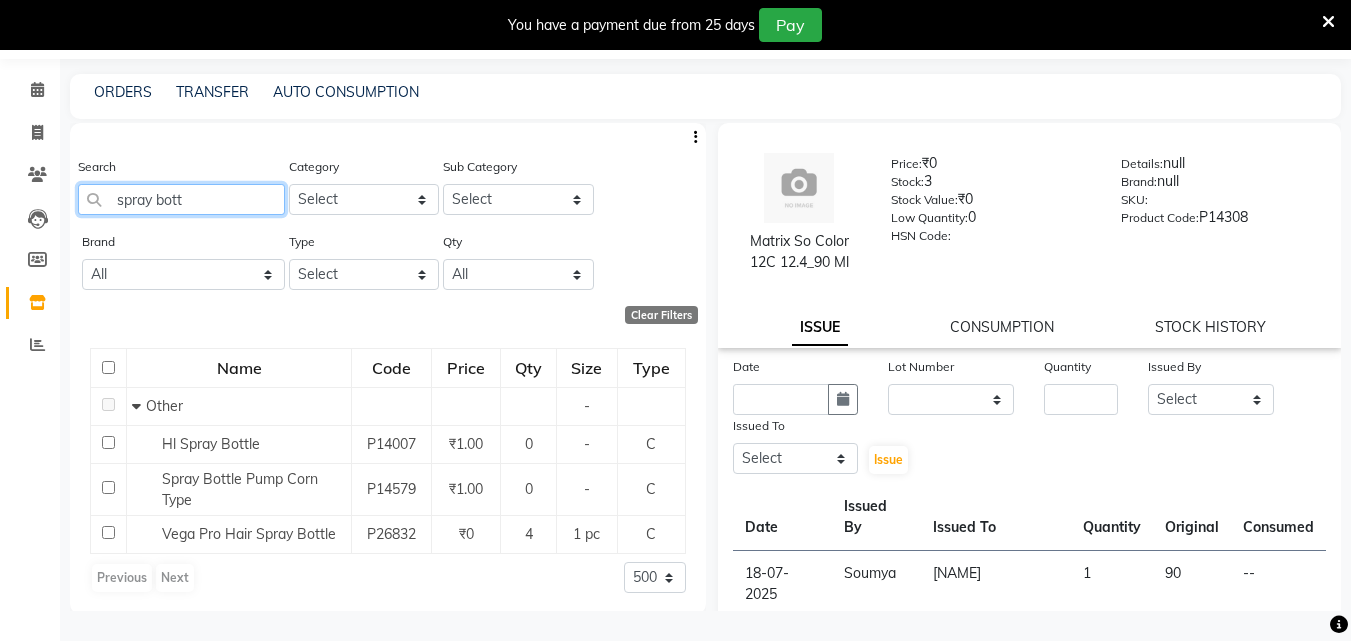 drag, startPoint x: 243, startPoint y: 199, endPoint x: 73, endPoint y: 191, distance: 170.18813 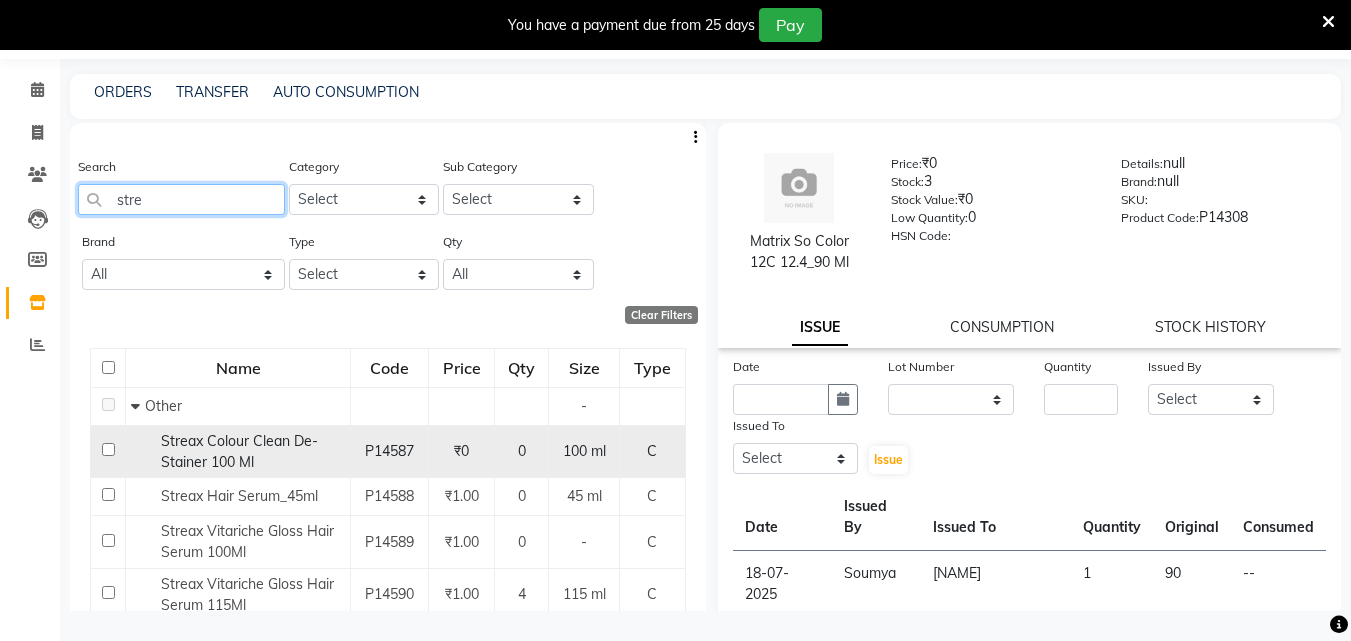 scroll, scrollTop: 100, scrollLeft: 0, axis: vertical 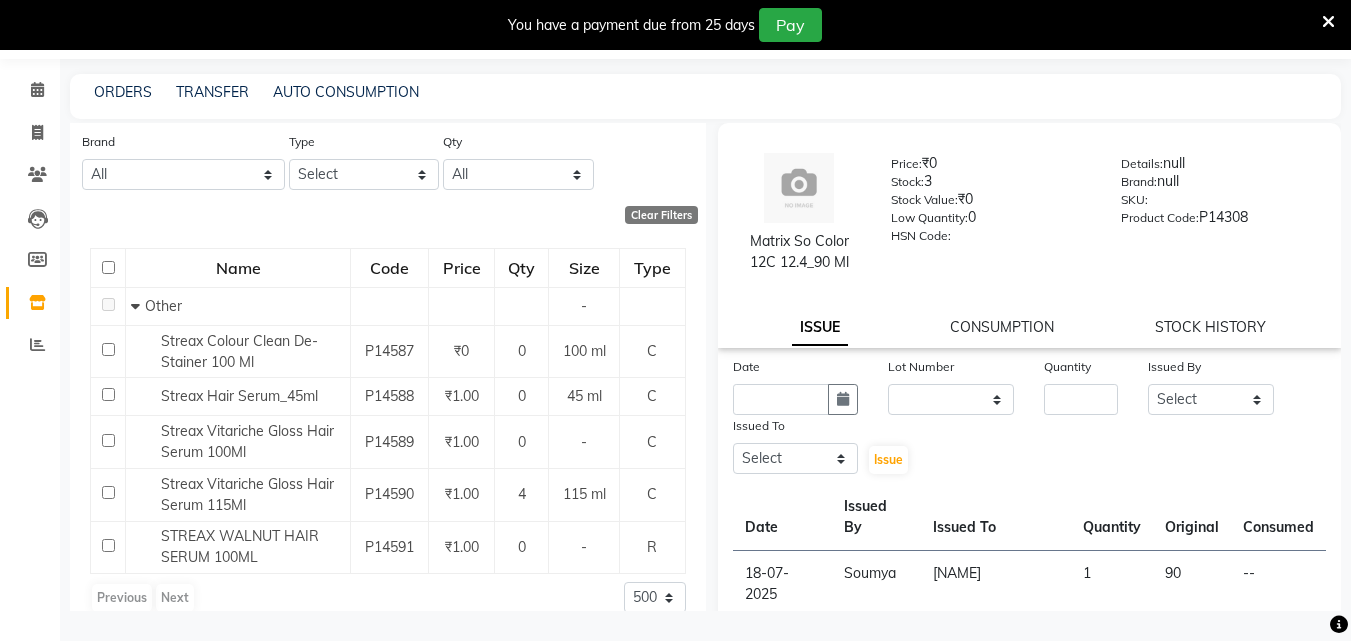 type on "stre" 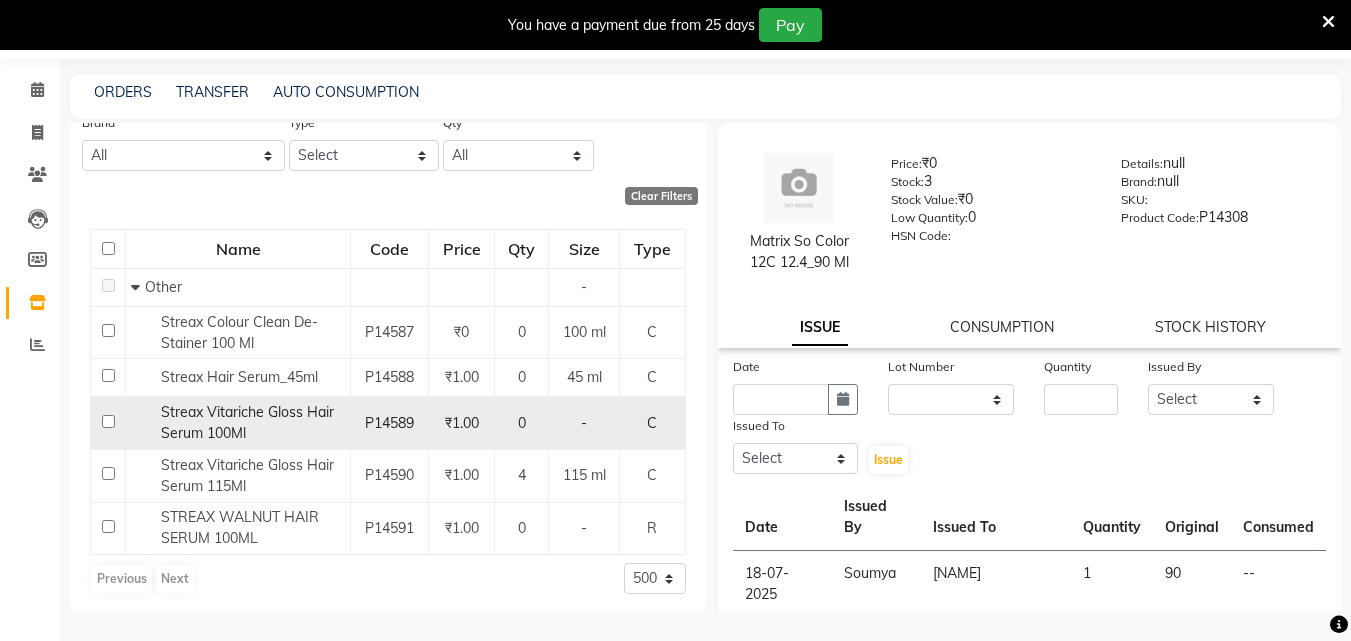 scroll, scrollTop: 123, scrollLeft: 0, axis: vertical 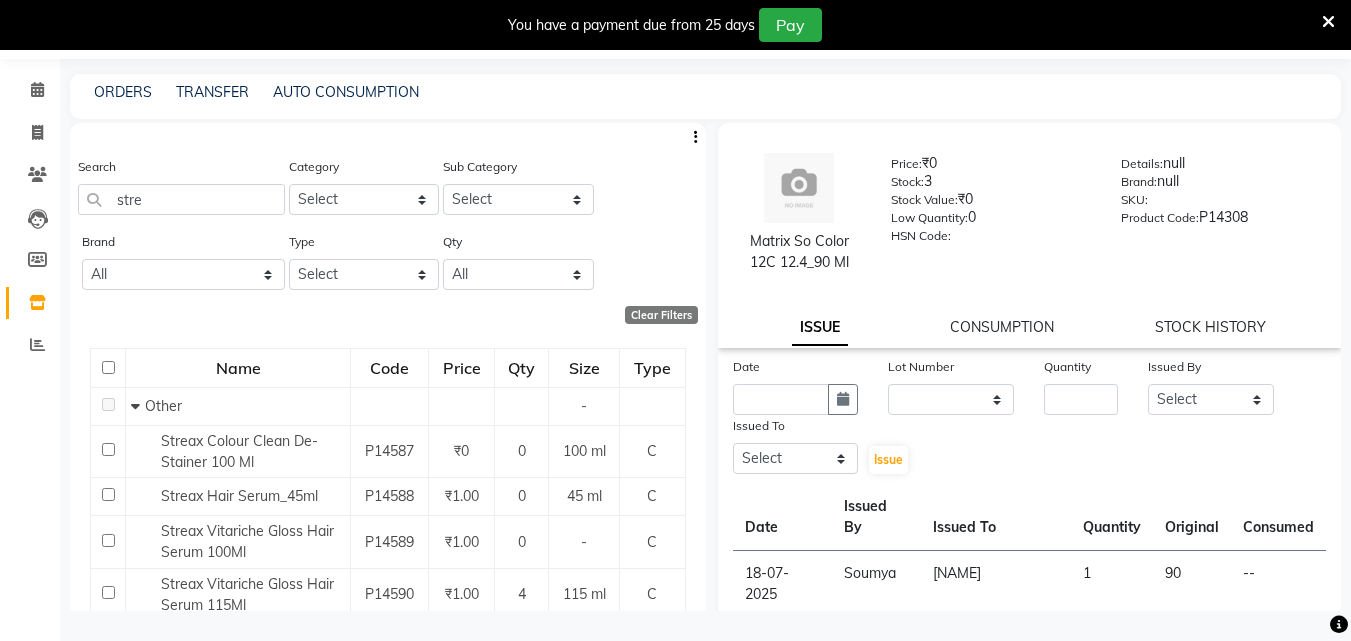 drag, startPoint x: 190, startPoint y: 181, endPoint x: 67, endPoint y: 195, distance: 123.79418 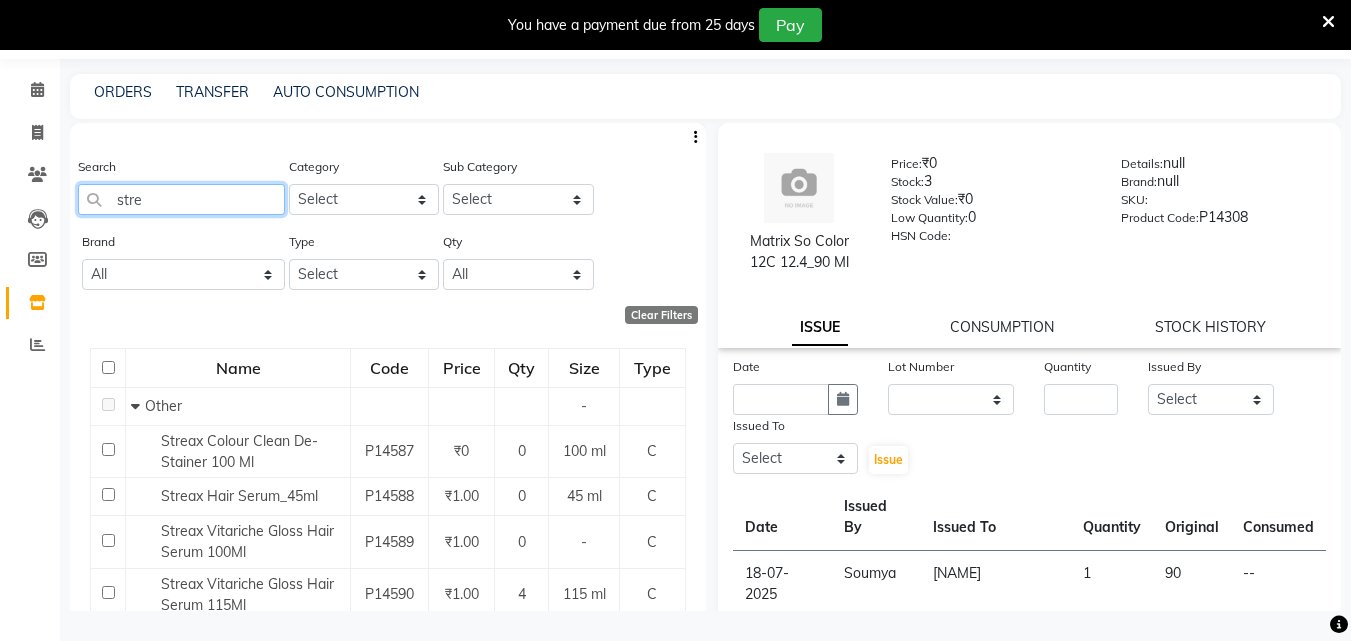 drag, startPoint x: 147, startPoint y: 193, endPoint x: 83, endPoint y: 208, distance: 65.734314 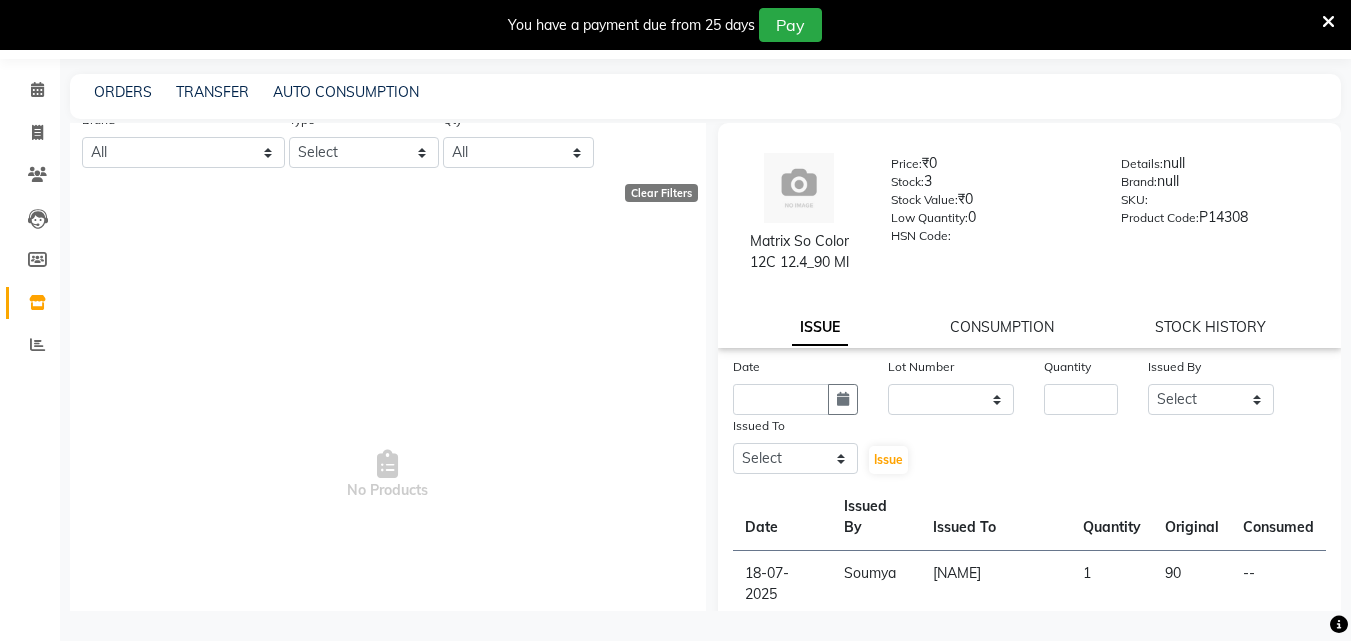 scroll, scrollTop: 0, scrollLeft: 0, axis: both 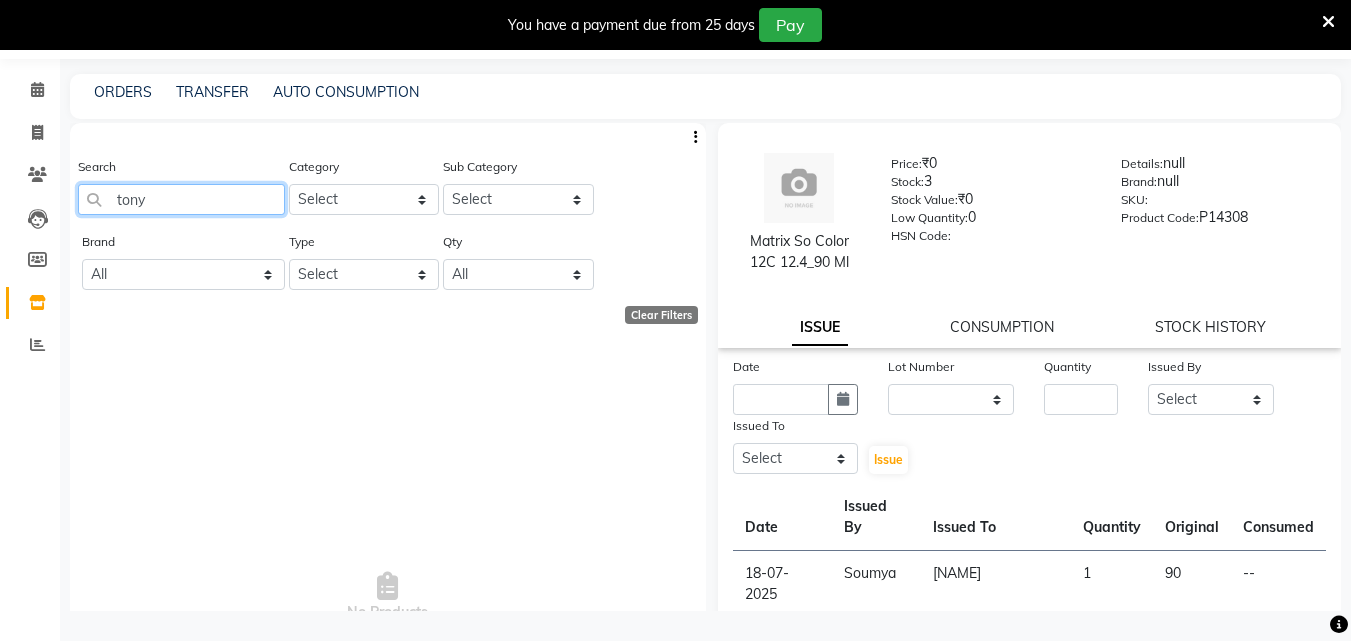 click on "tony" 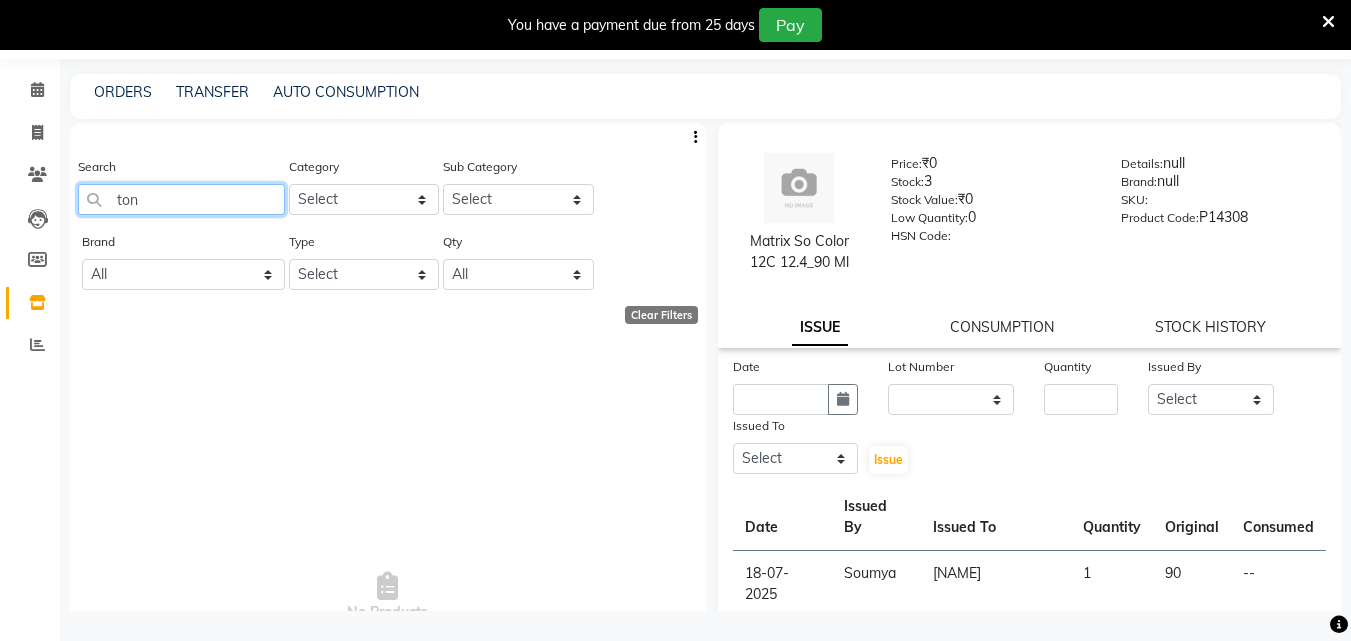type on "toni" 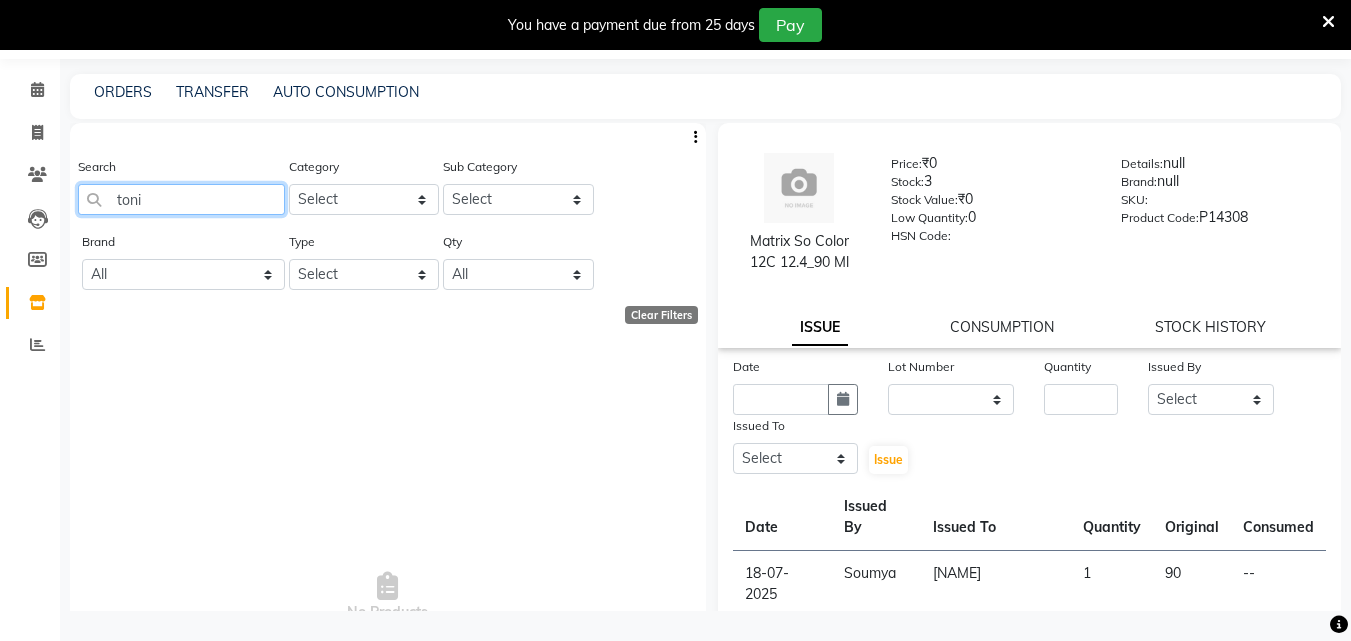 select on "500" 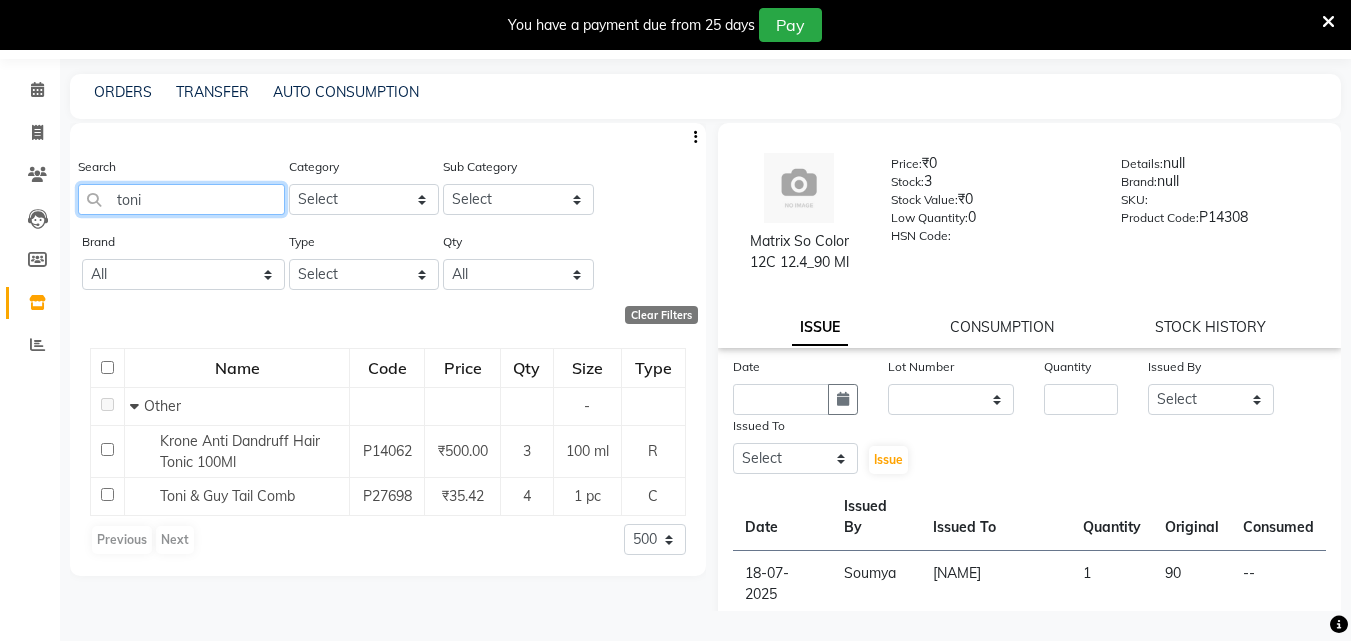 type on "toni" 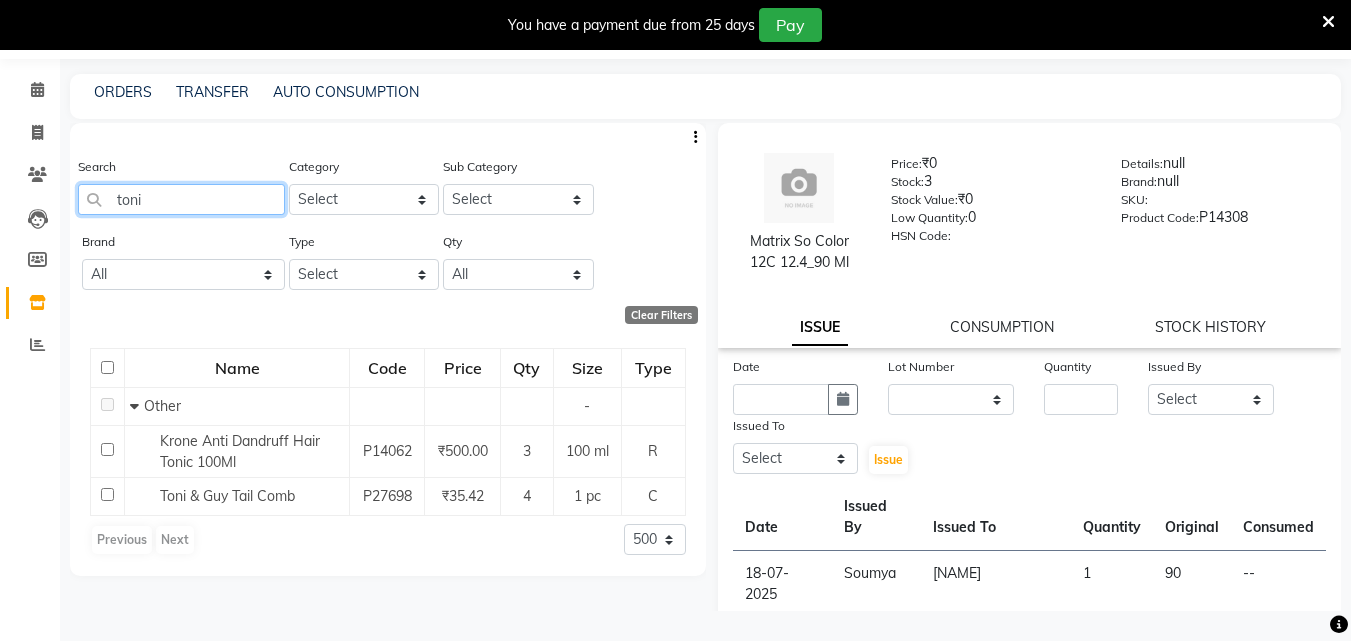 drag, startPoint x: 194, startPoint y: 197, endPoint x: 84, endPoint y: 224, distance: 113.265175 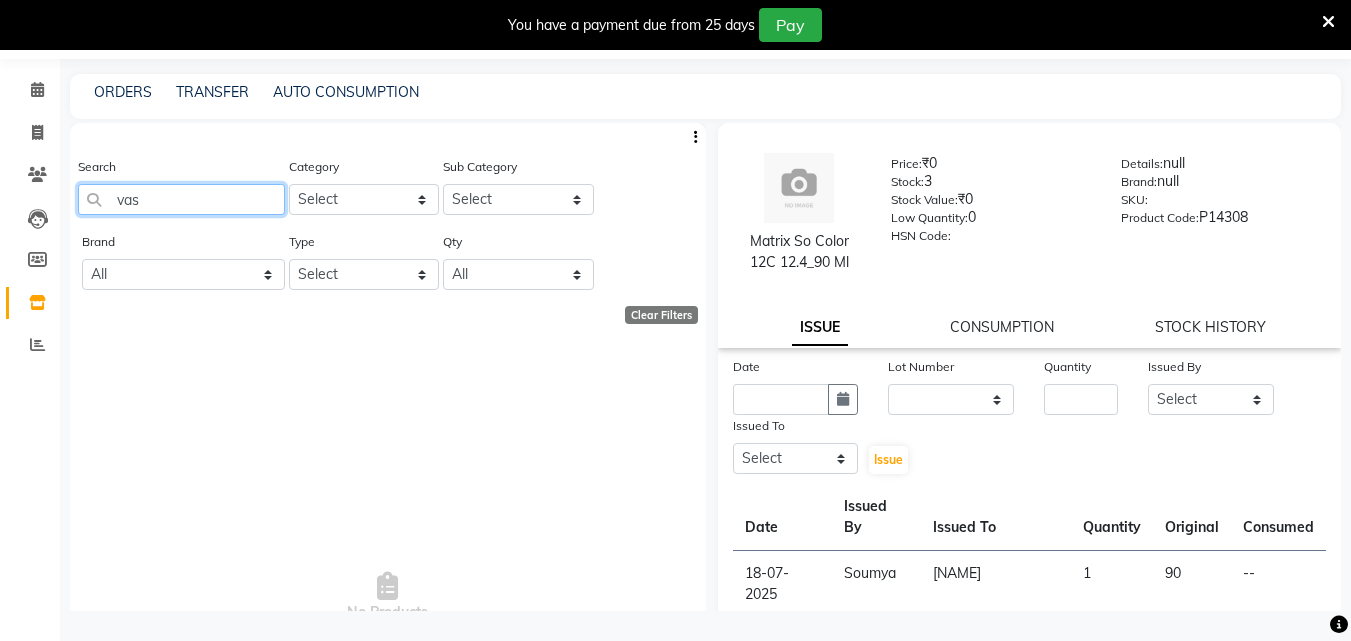 type on "va" 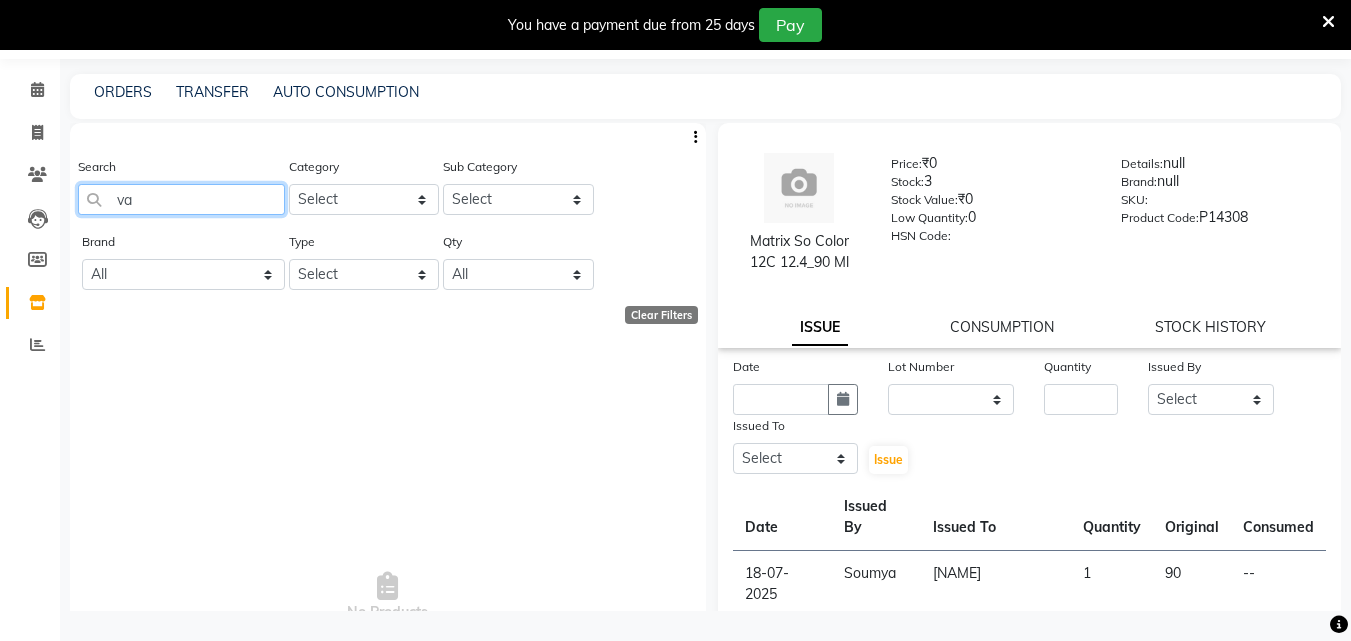 select on "500" 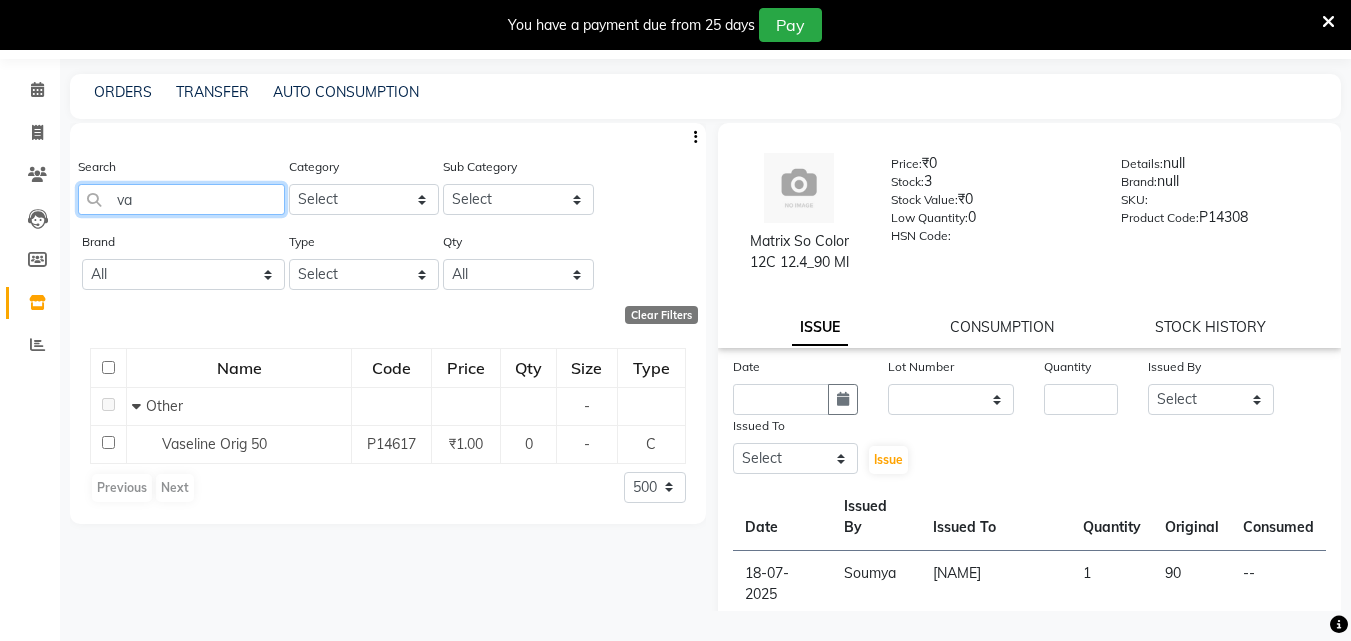 type on "v" 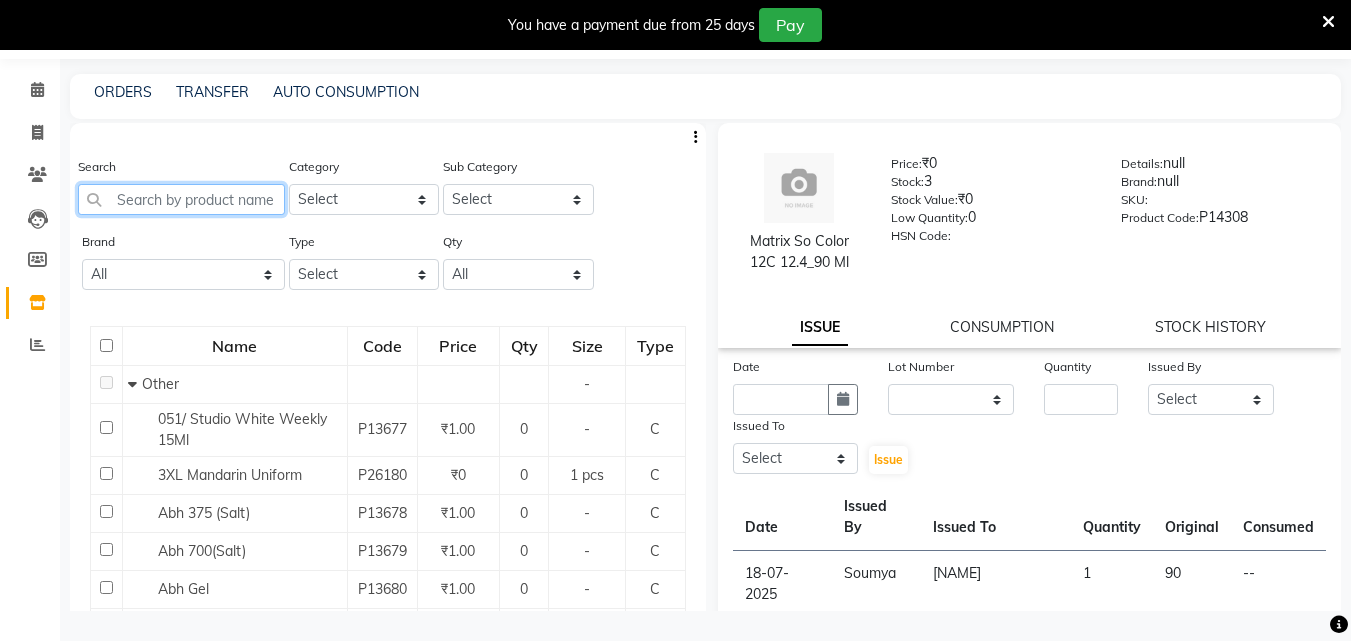 click 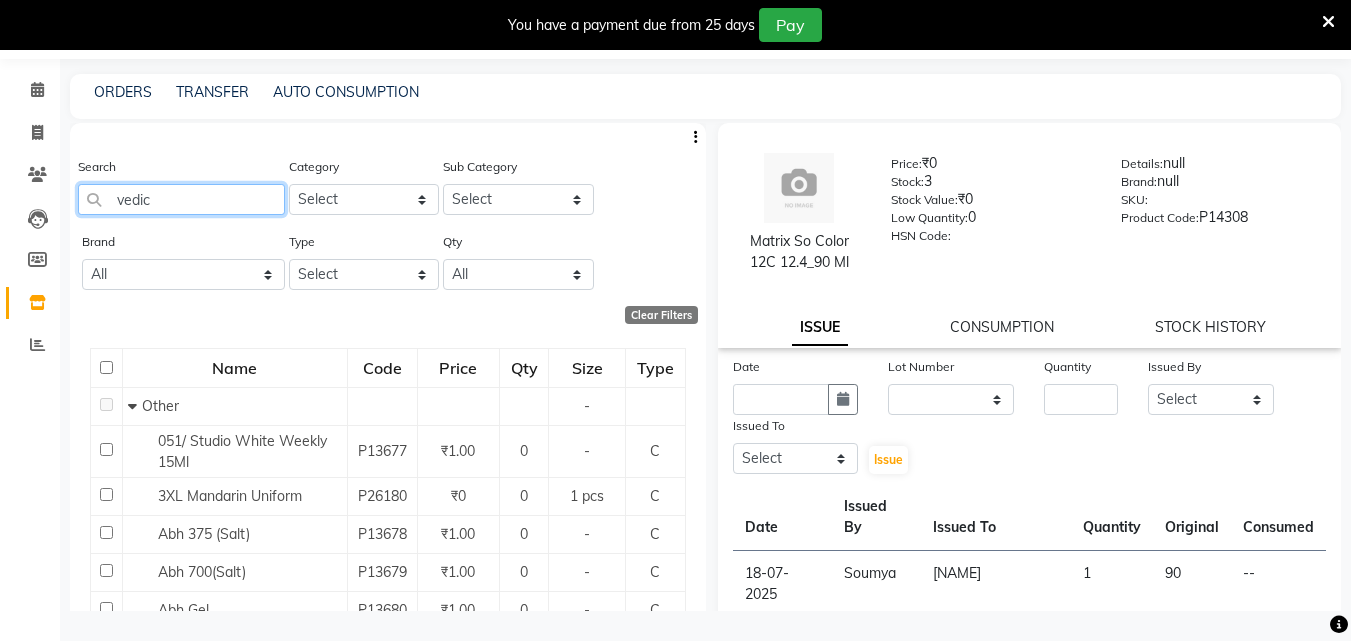 type on "vedic" 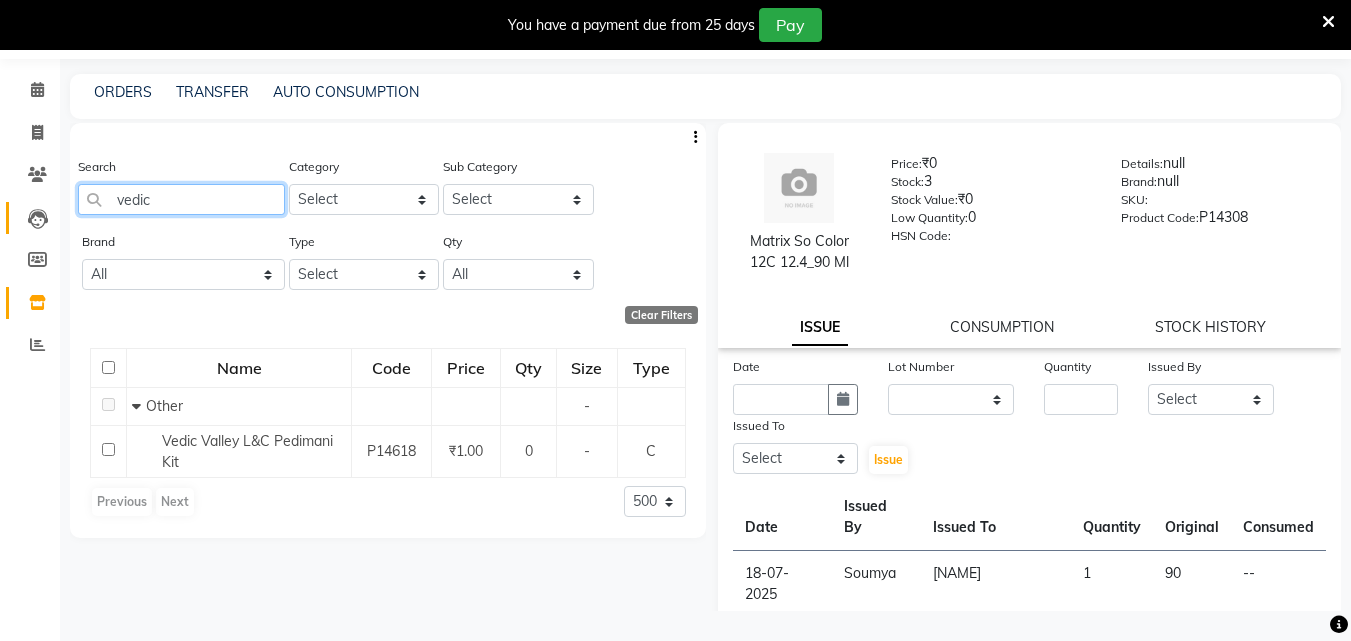 drag, startPoint x: 168, startPoint y: 207, endPoint x: 30, endPoint y: 215, distance: 138.23169 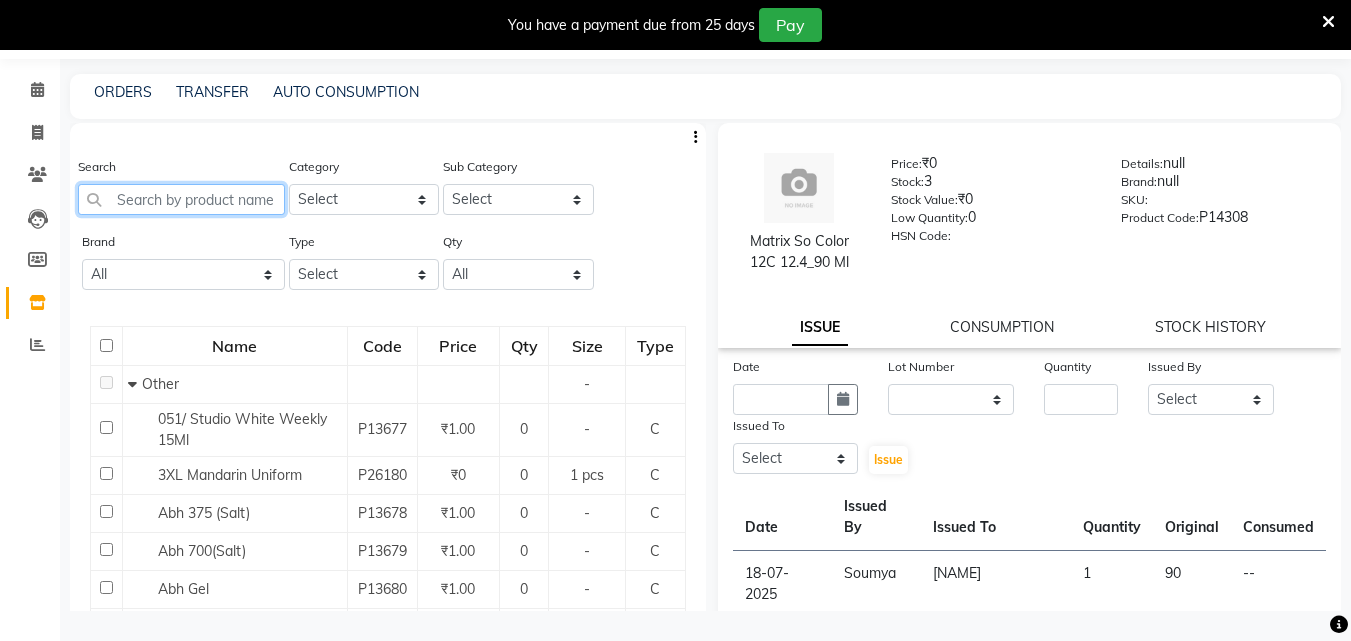 click 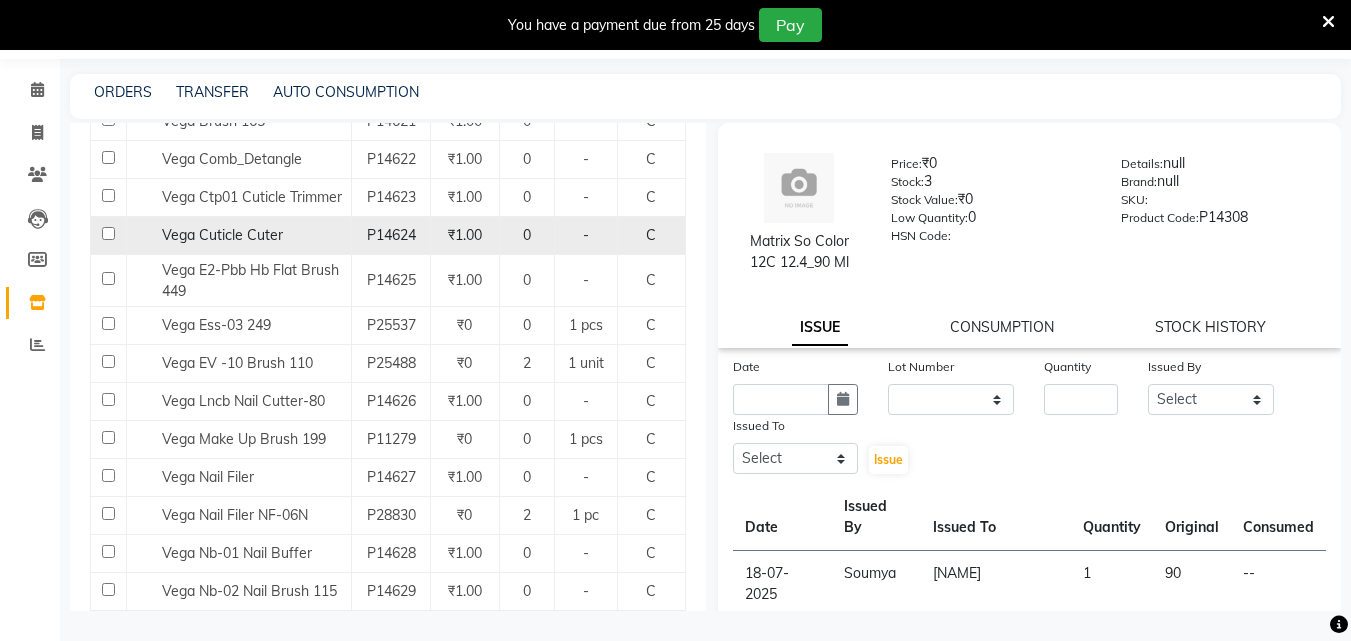 scroll, scrollTop: 700, scrollLeft: 0, axis: vertical 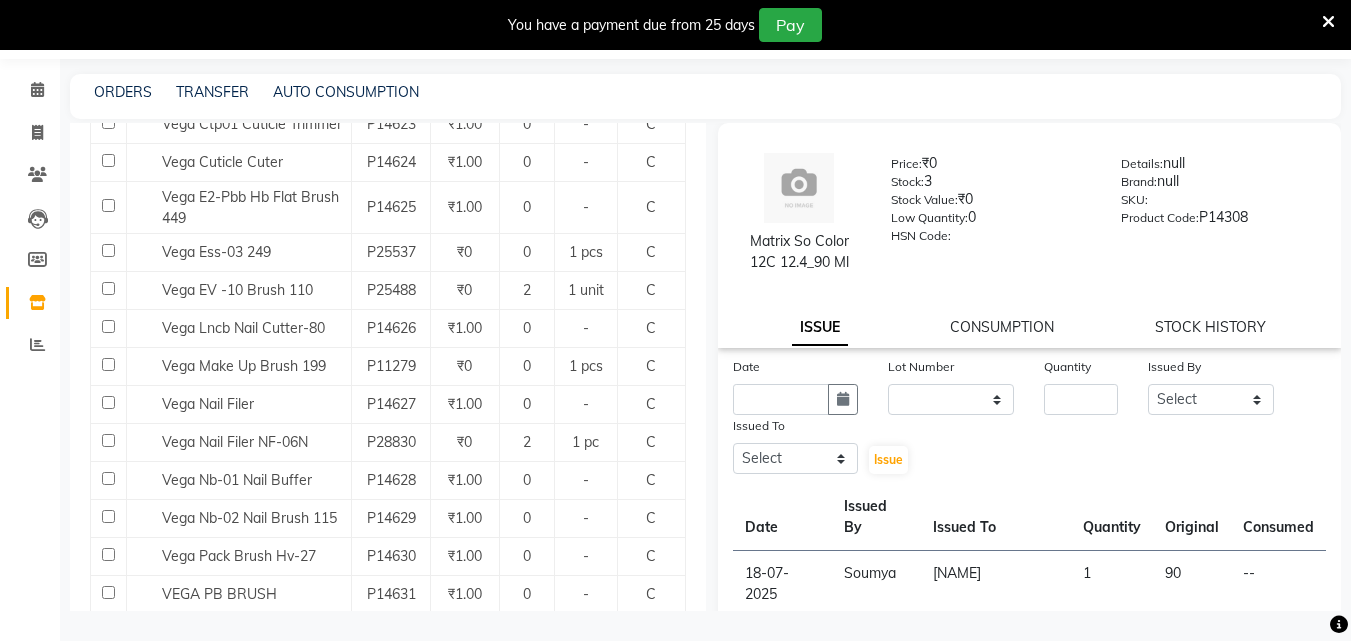 type on "vega" 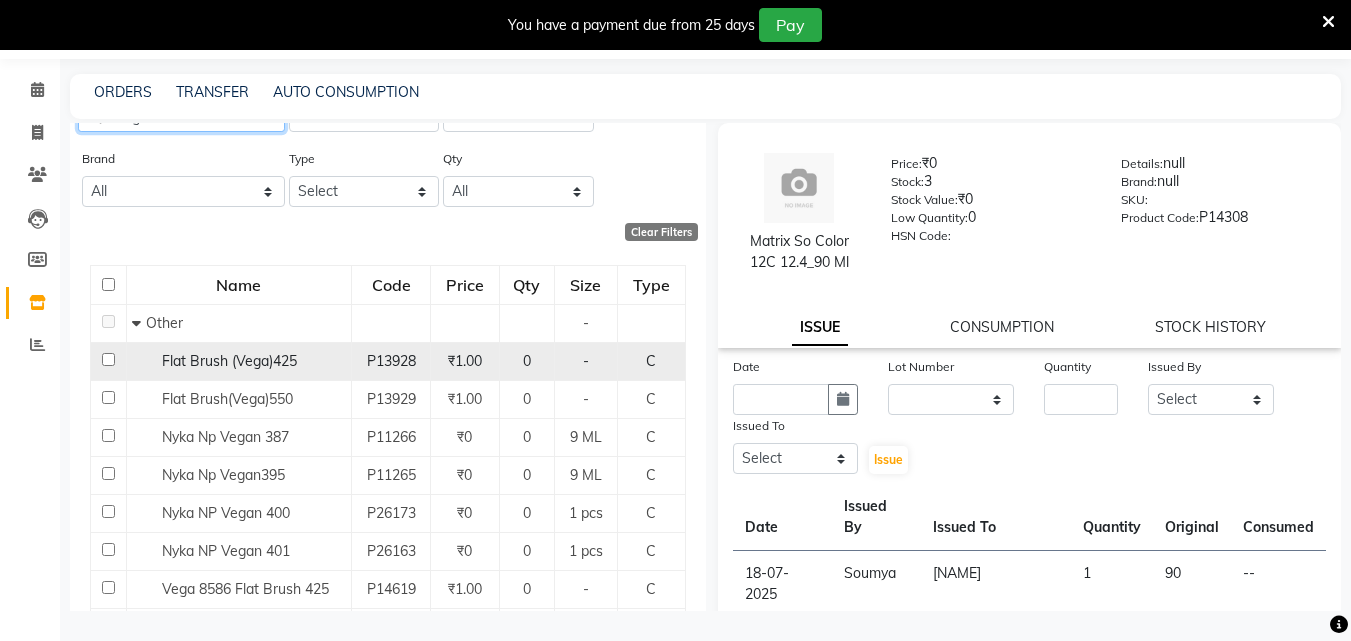 scroll, scrollTop: 0, scrollLeft: 0, axis: both 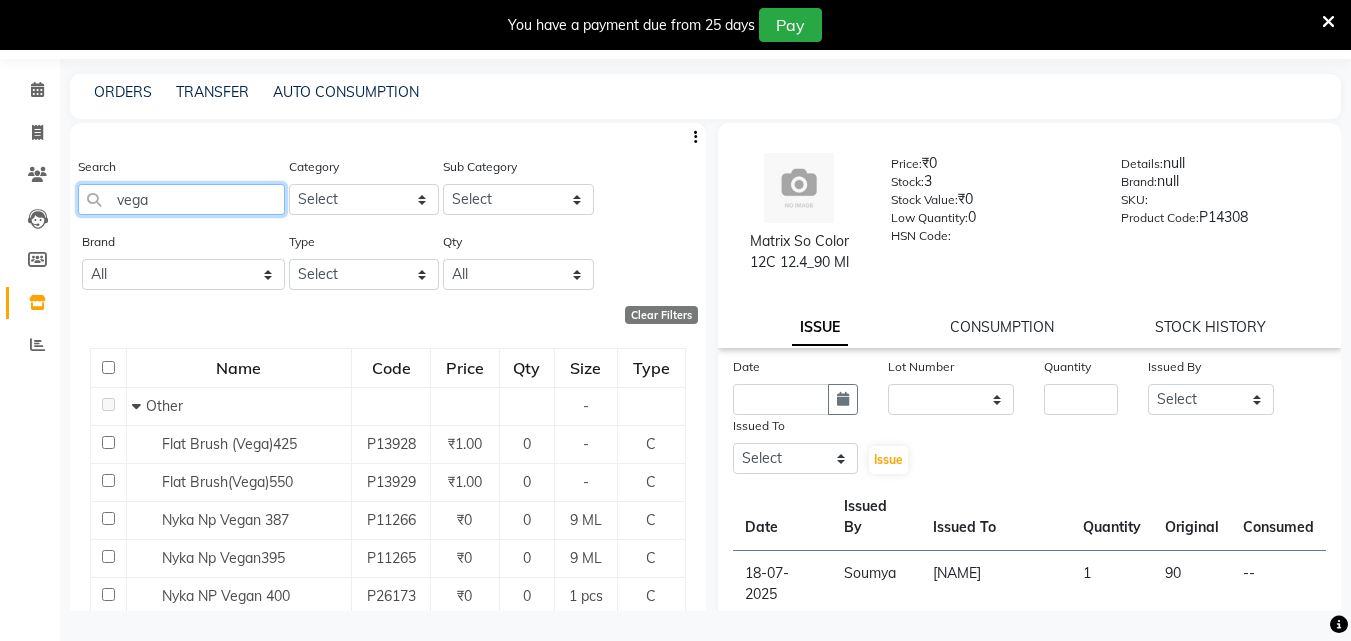 drag, startPoint x: 197, startPoint y: 191, endPoint x: 97, endPoint y: 217, distance: 103.32473 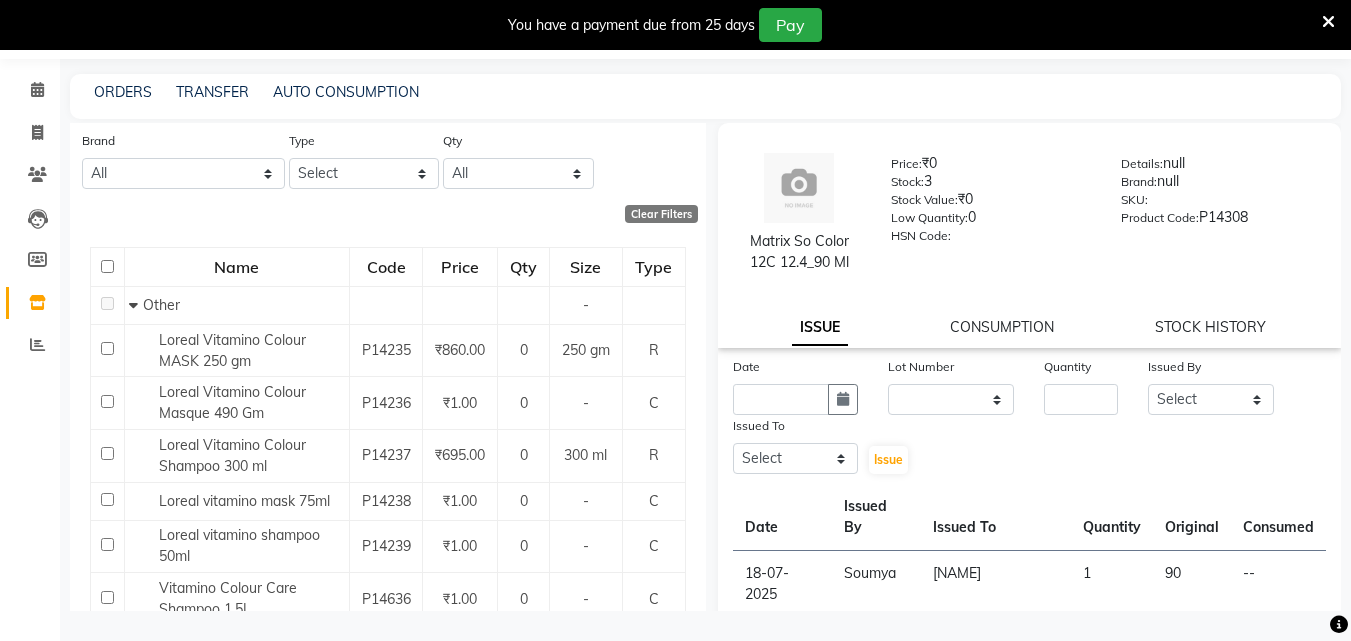 scroll, scrollTop: 0, scrollLeft: 0, axis: both 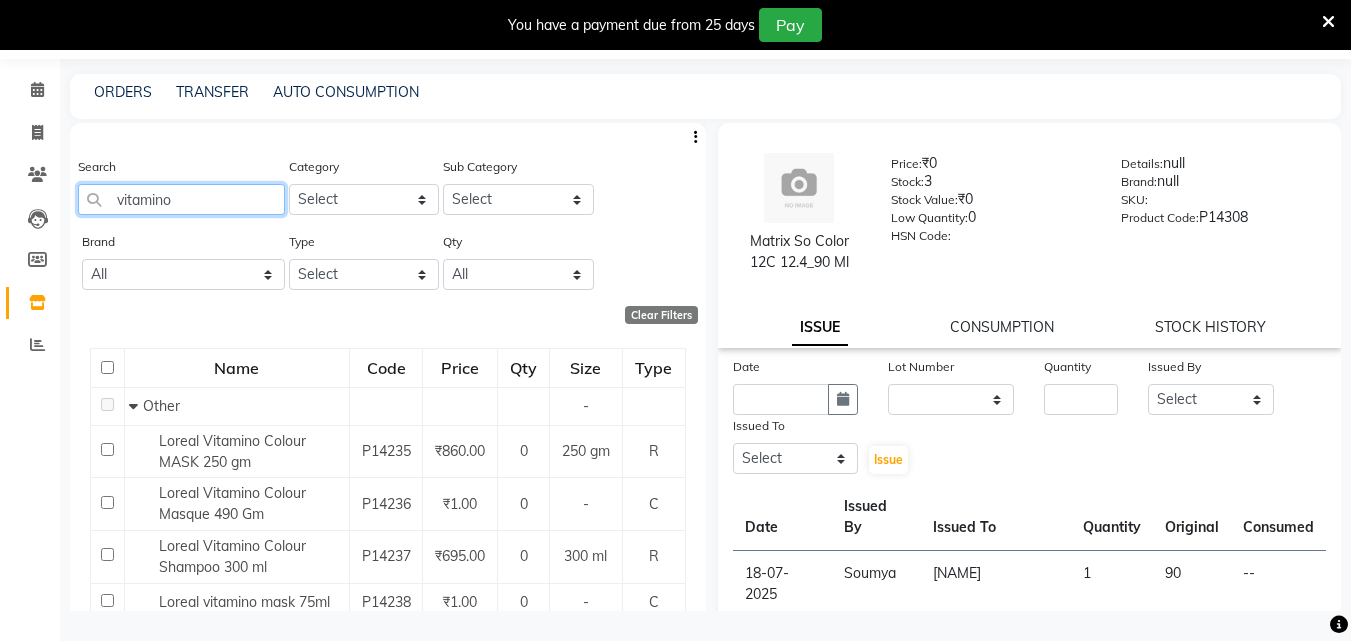 type on "vitamino" 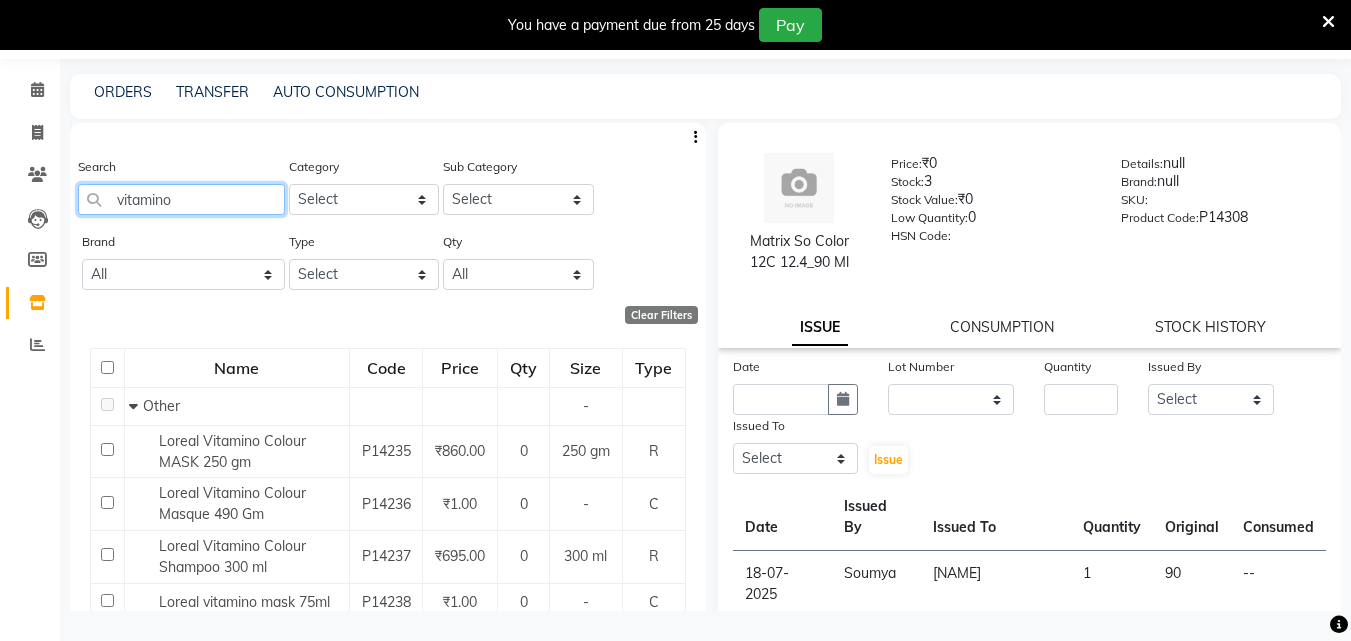 drag, startPoint x: 230, startPoint y: 196, endPoint x: 0, endPoint y: 174, distance: 231.04977 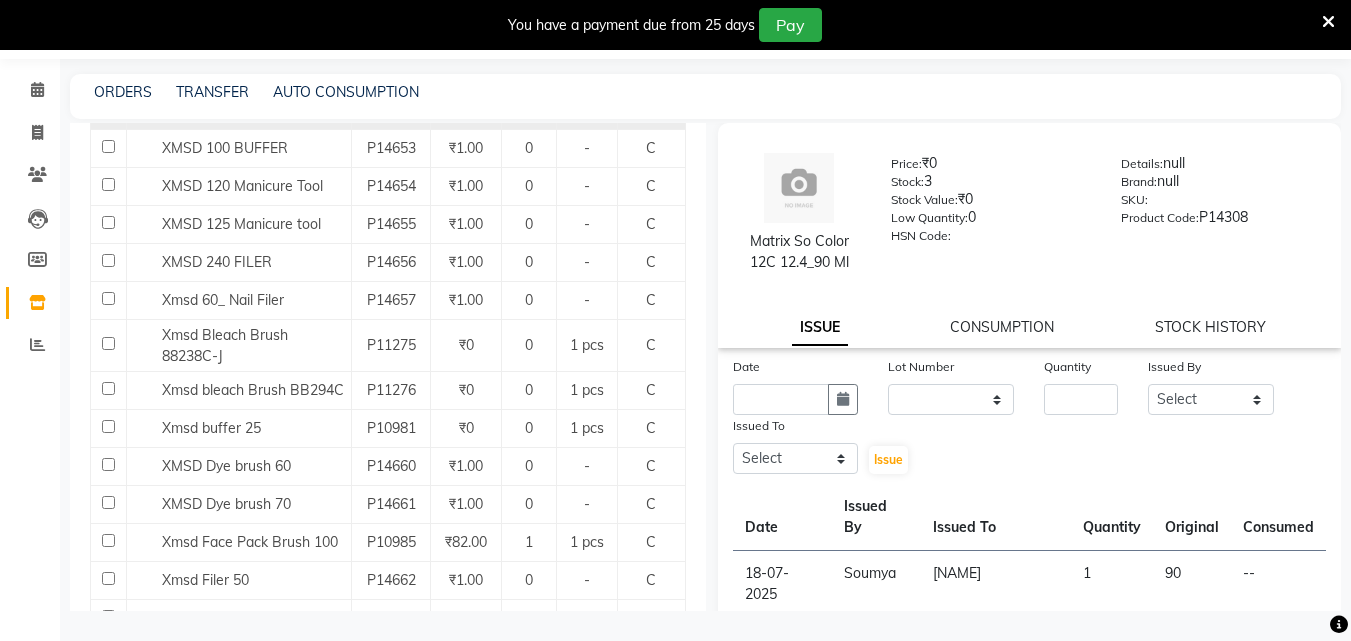 scroll, scrollTop: 421, scrollLeft: 0, axis: vertical 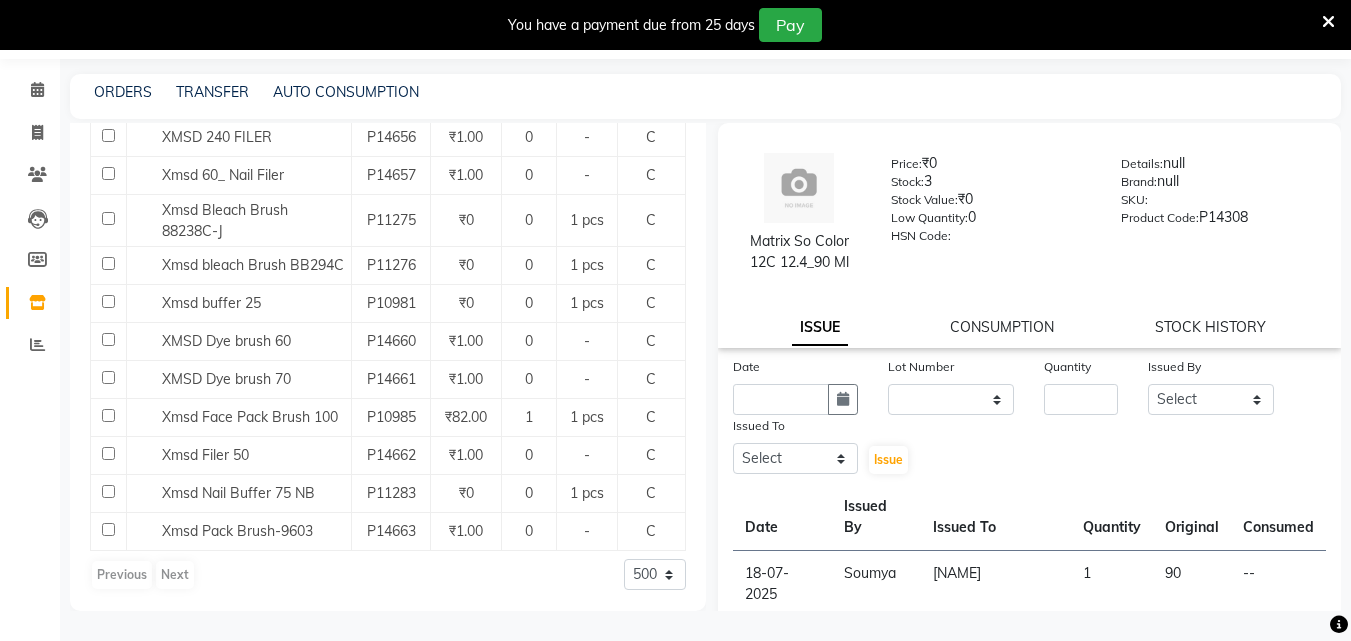 type on "xmsd" 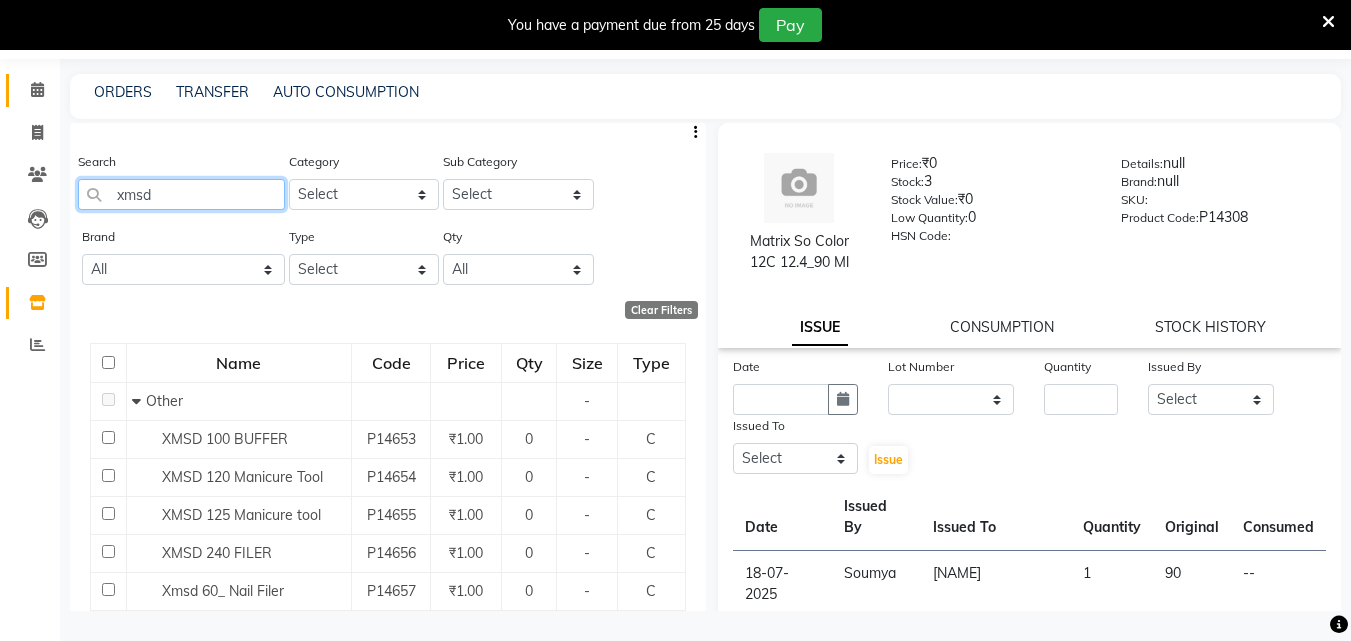 scroll, scrollTop: 0, scrollLeft: 0, axis: both 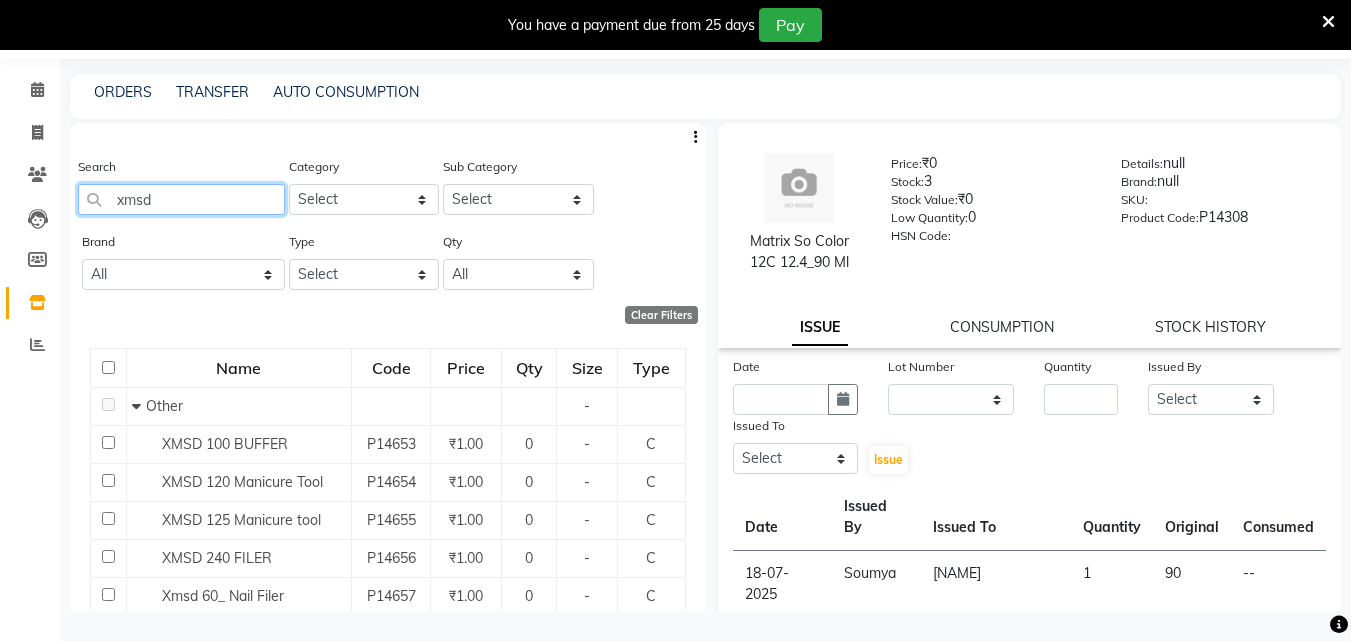 drag, startPoint x: 189, startPoint y: 193, endPoint x: 101, endPoint y: 203, distance: 88.56636 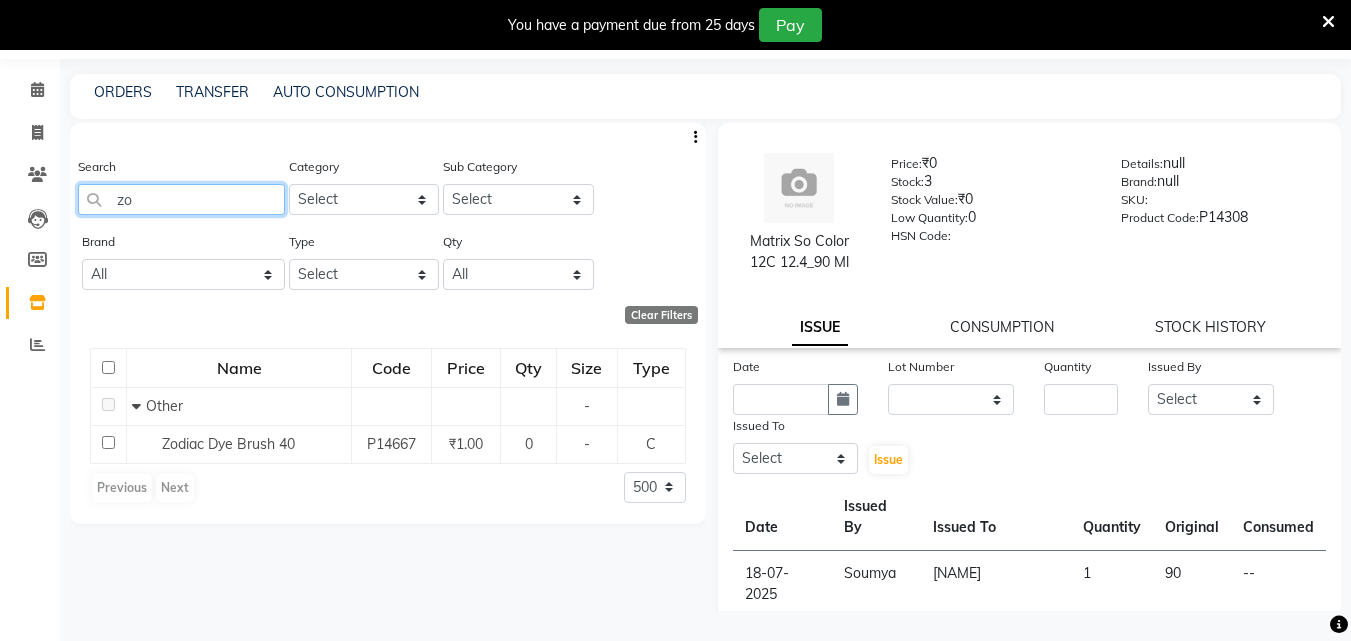 type on "z" 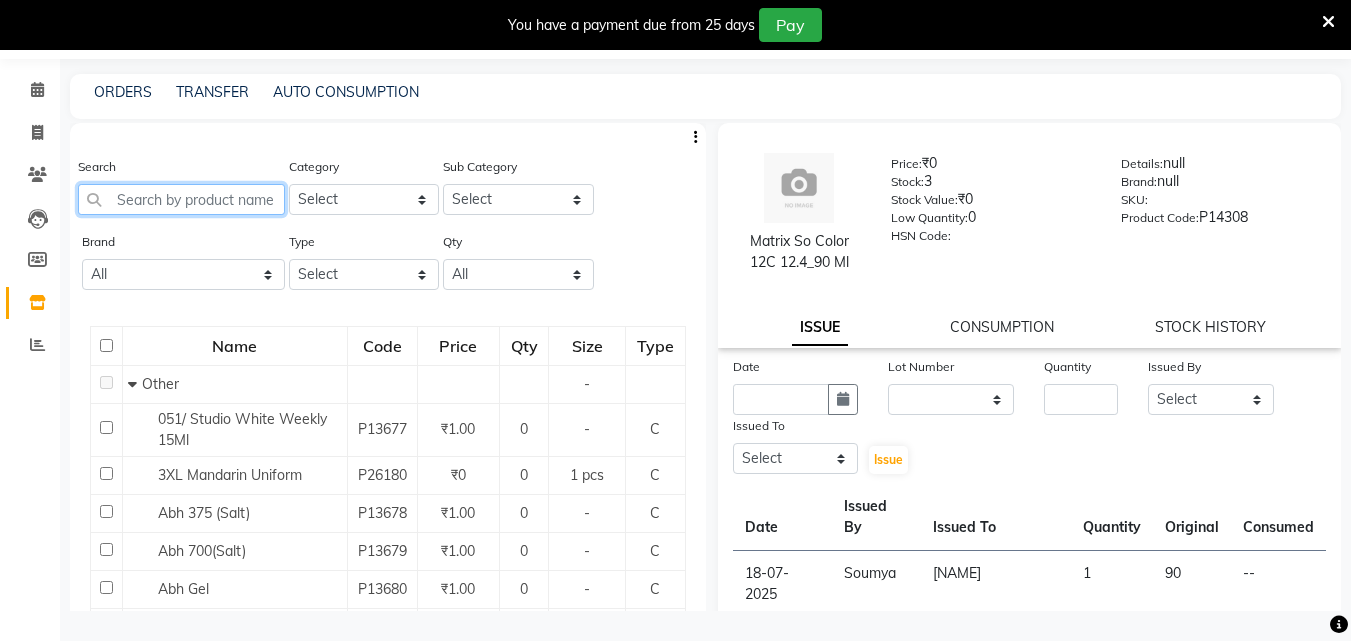 type 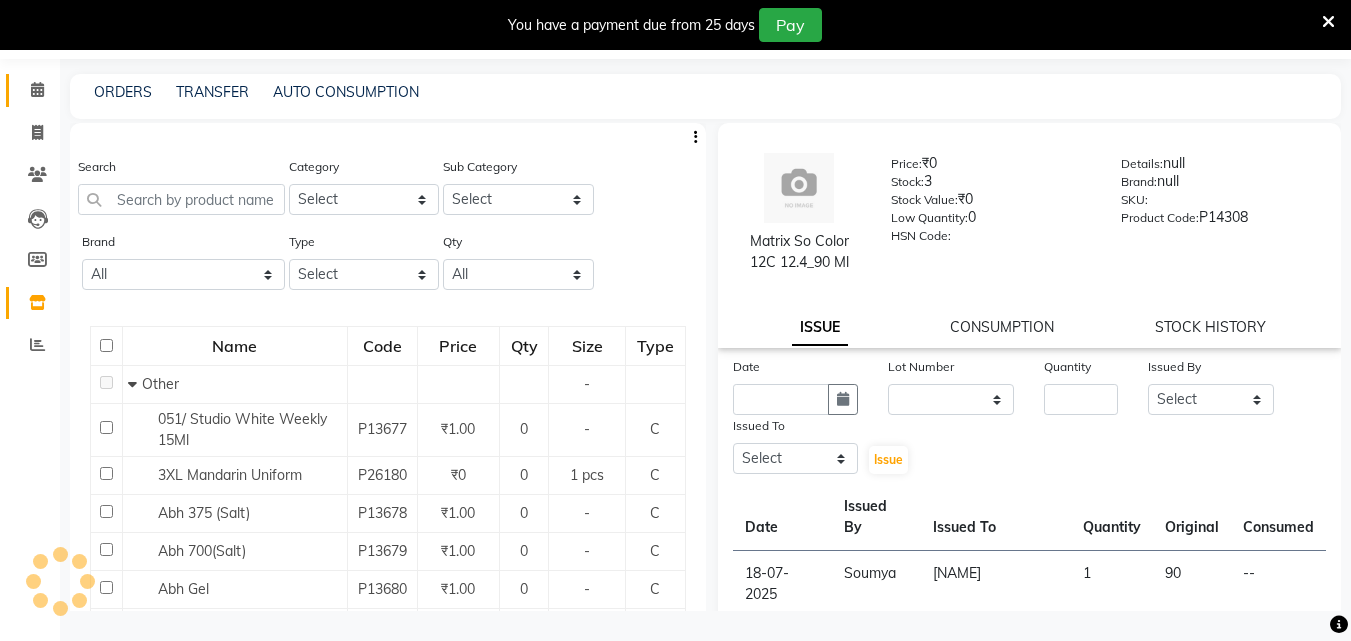 click 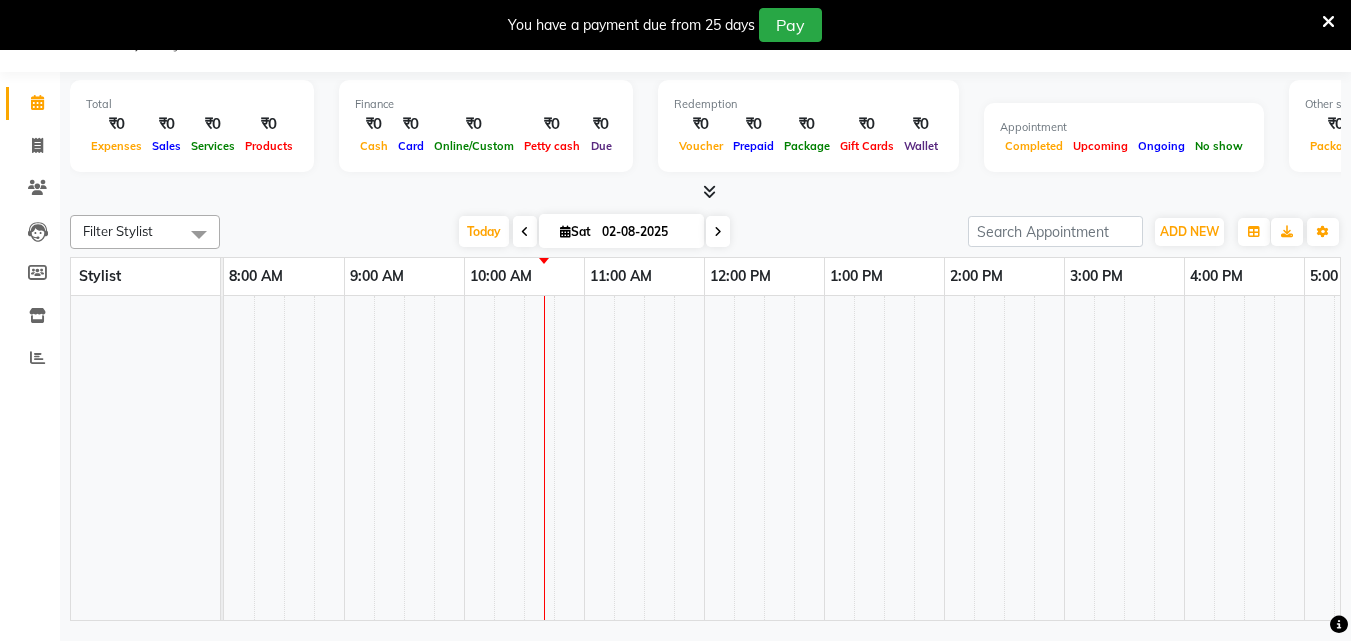 scroll, scrollTop: 50, scrollLeft: 0, axis: vertical 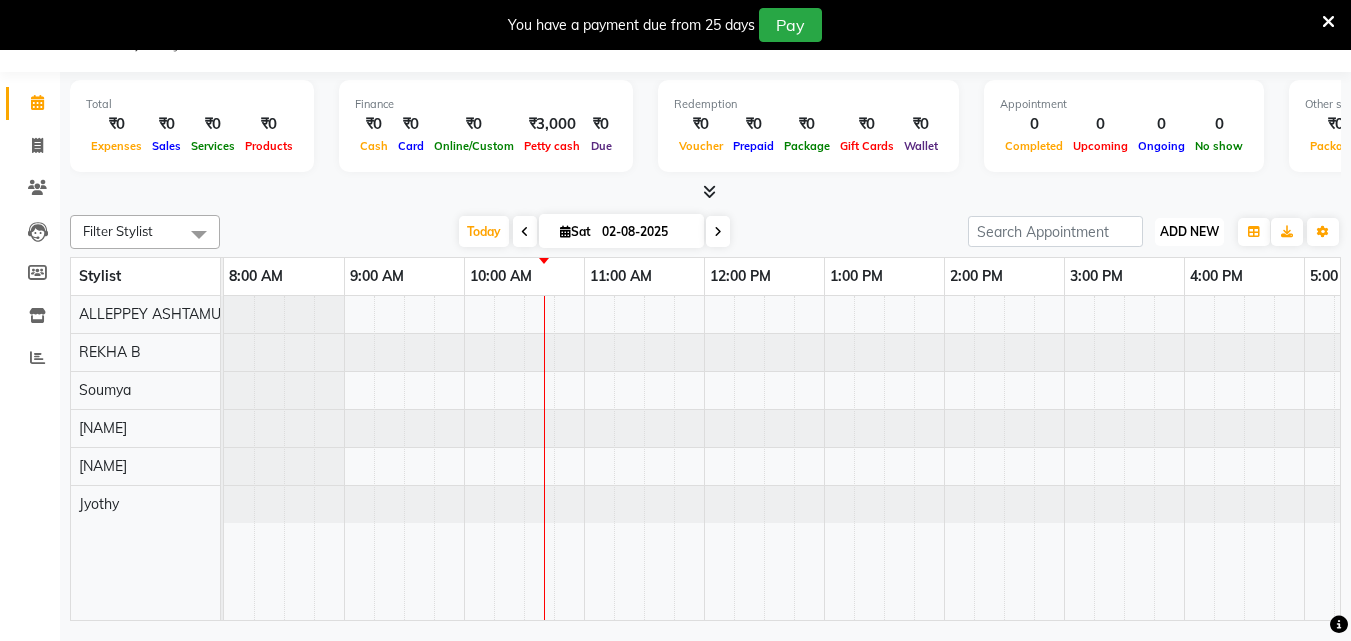 click on "ADD NEW" at bounding box center (1189, 231) 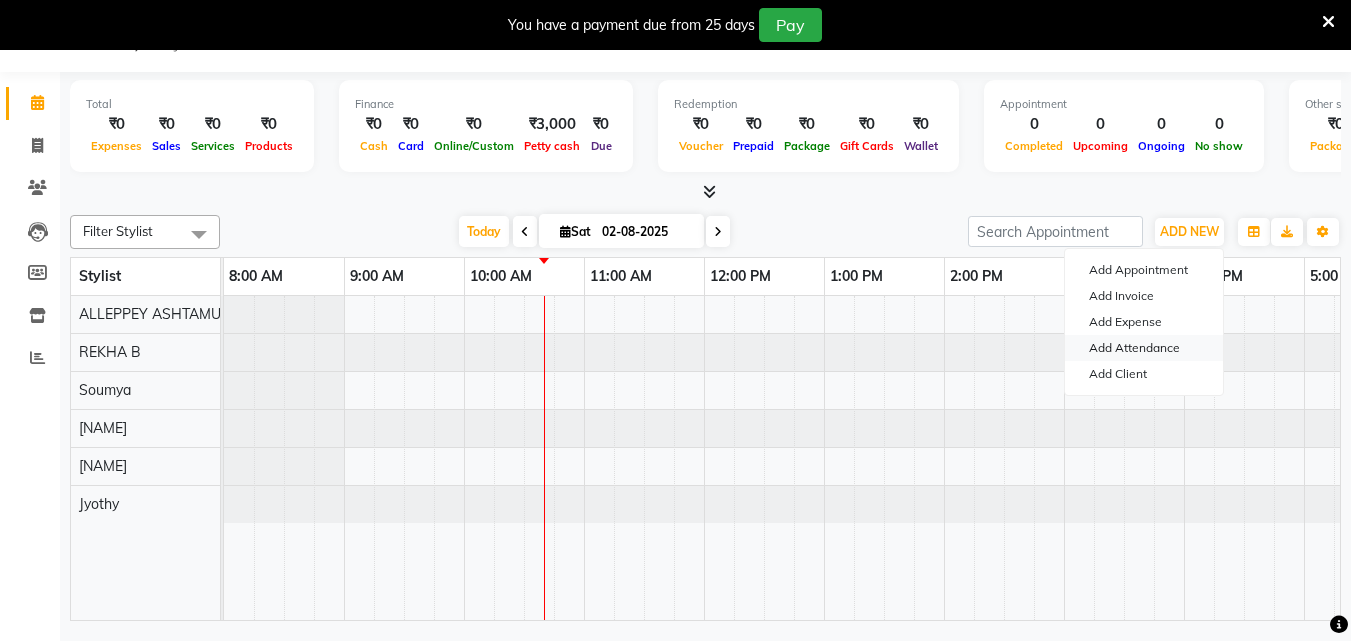 click on "Add Attendance" at bounding box center [1144, 348] 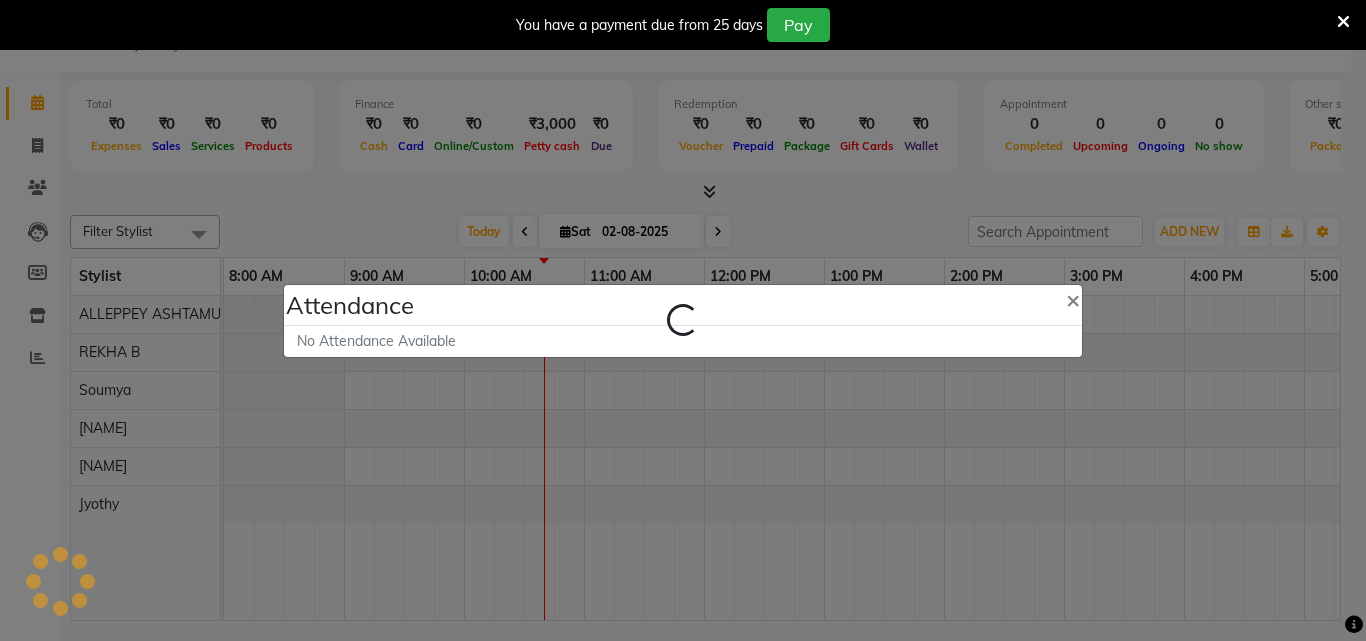 select on "A" 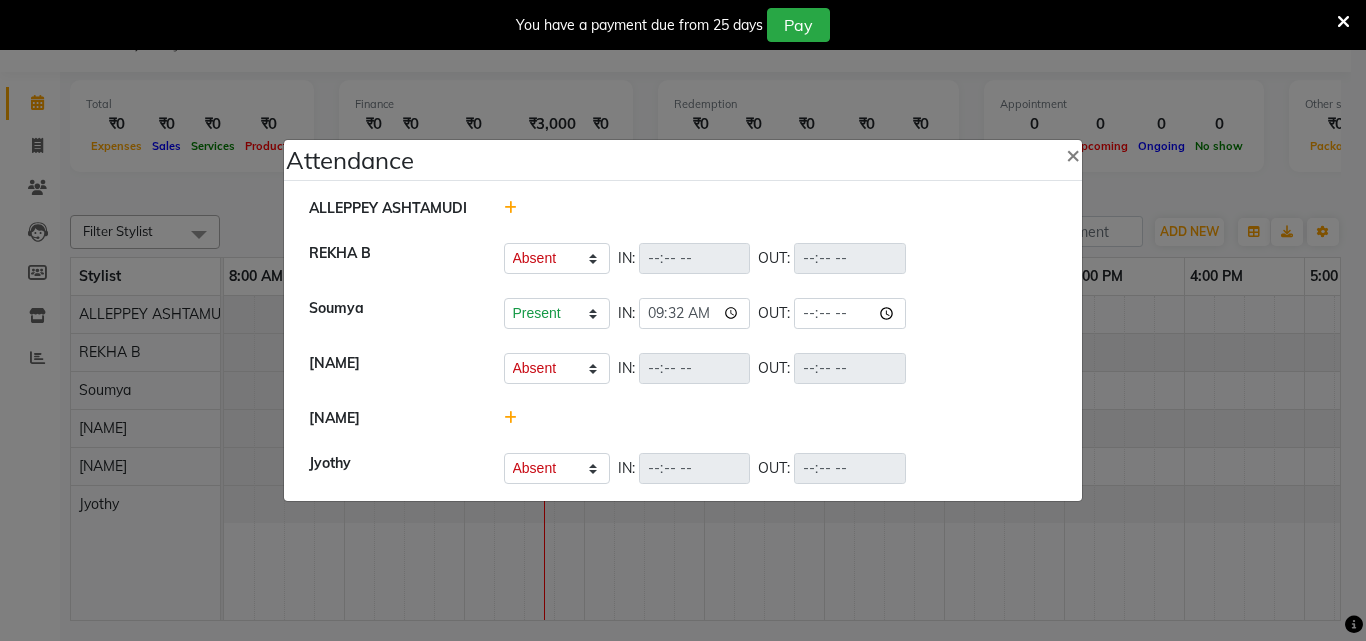 click 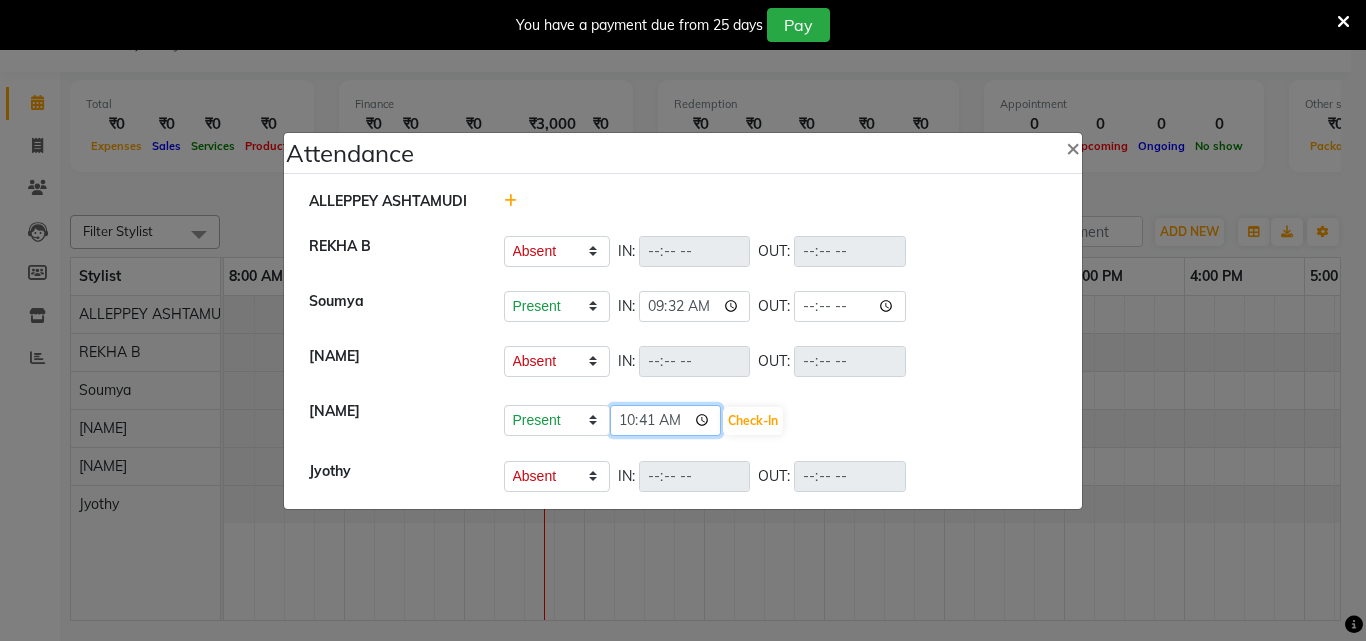 click on "10:41" 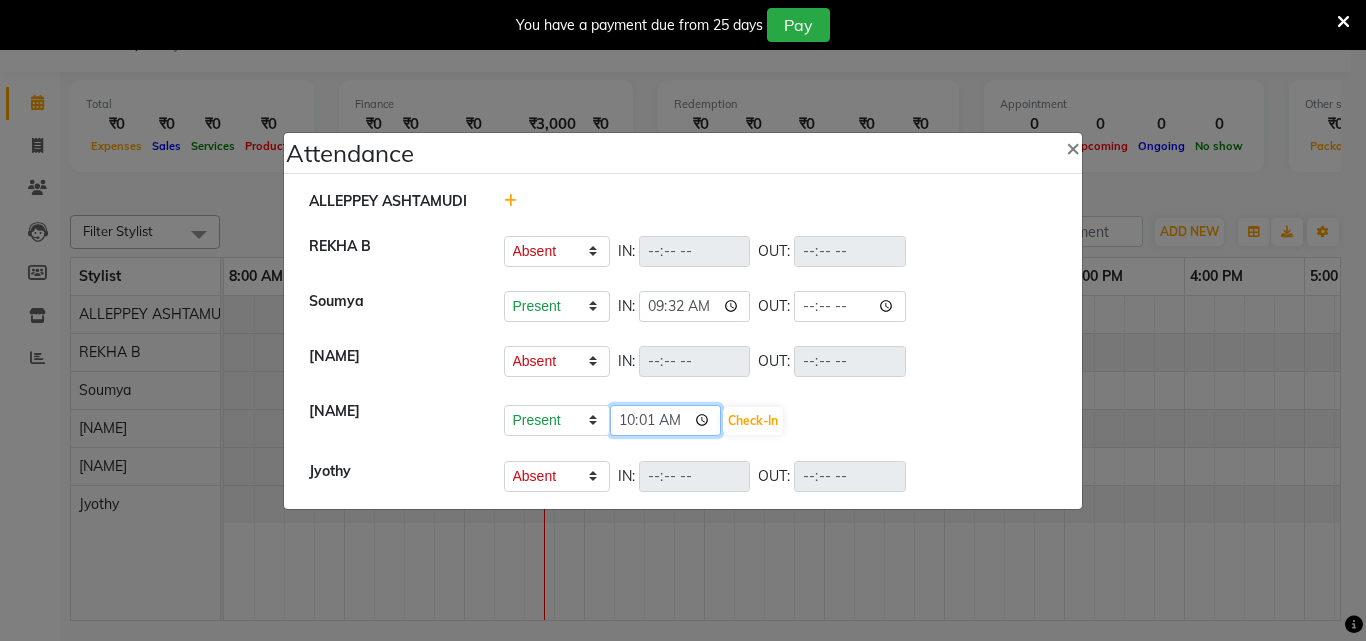 type on "10:15" 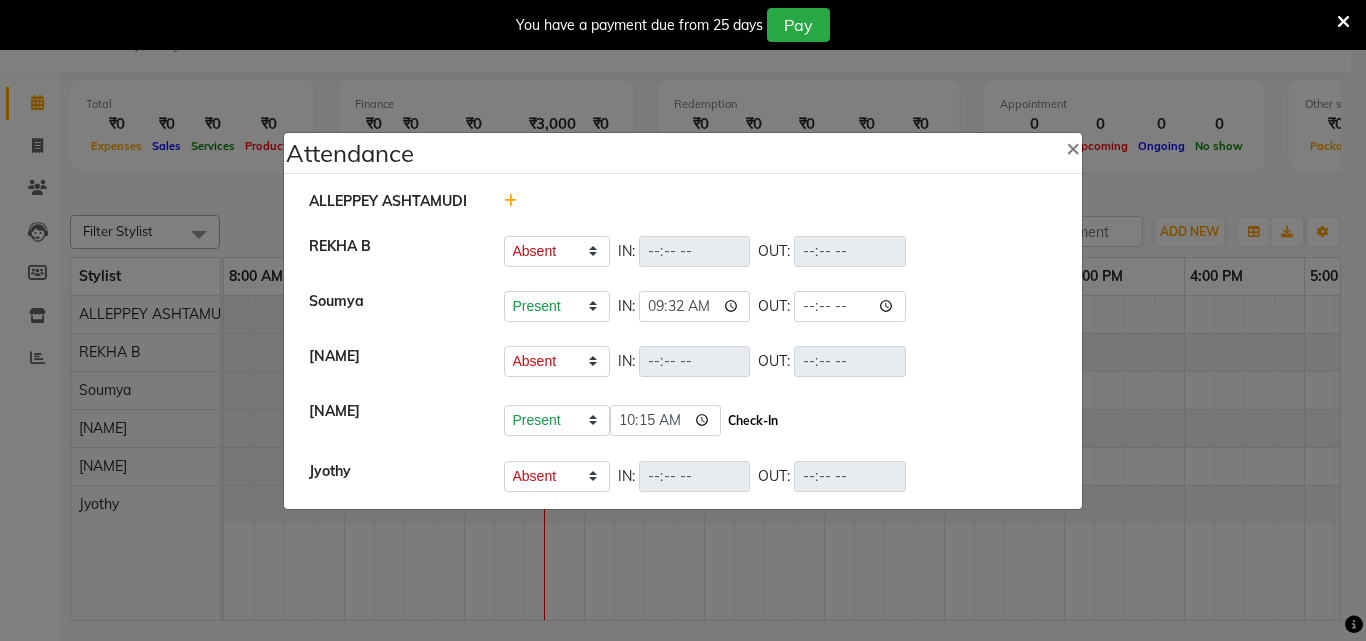 click on "Check-In" 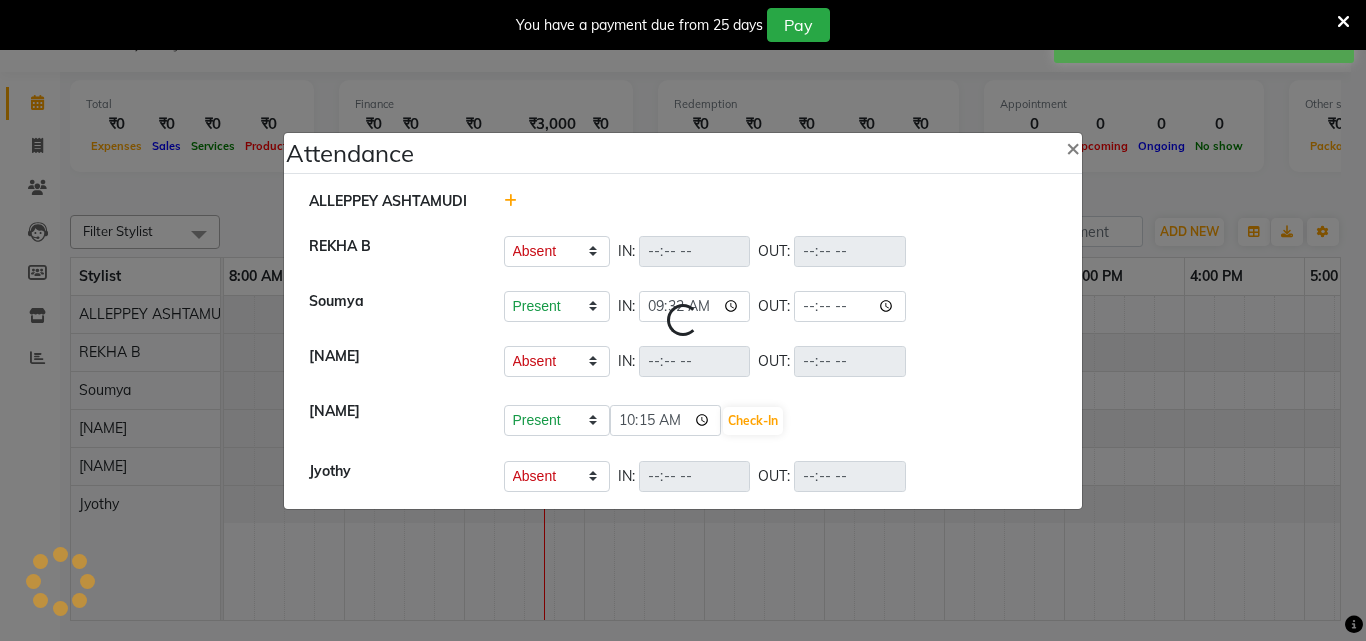 select on "A" 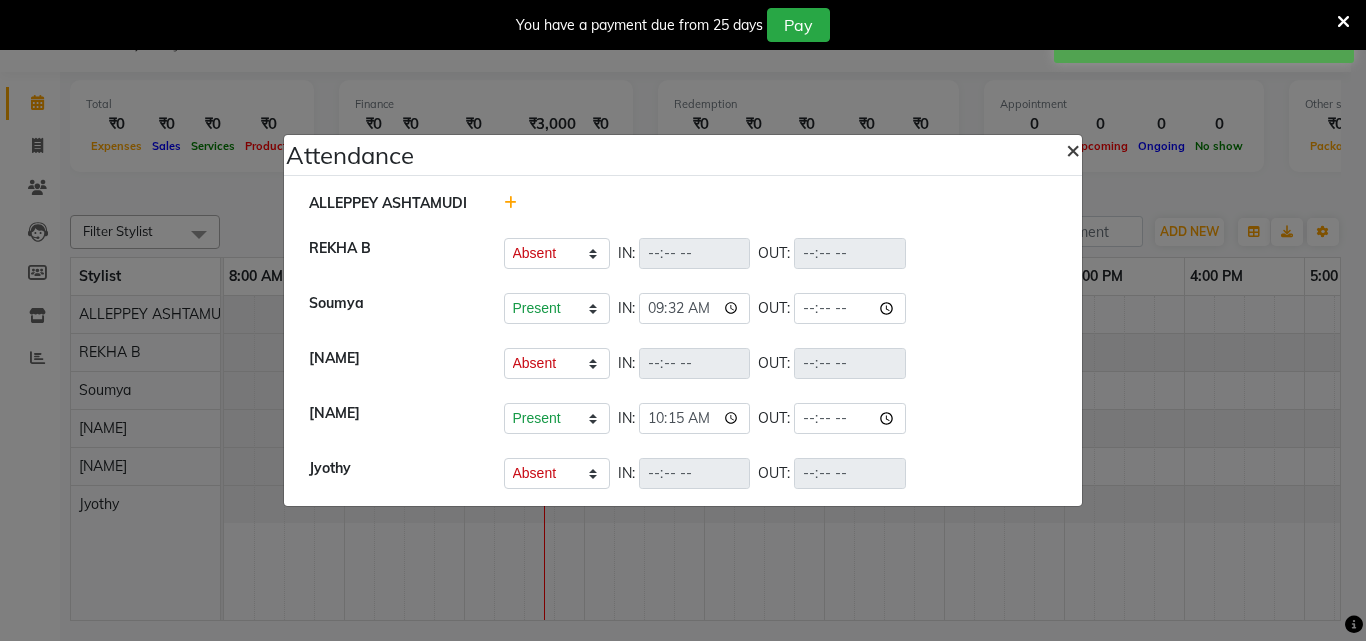 click on "×" 